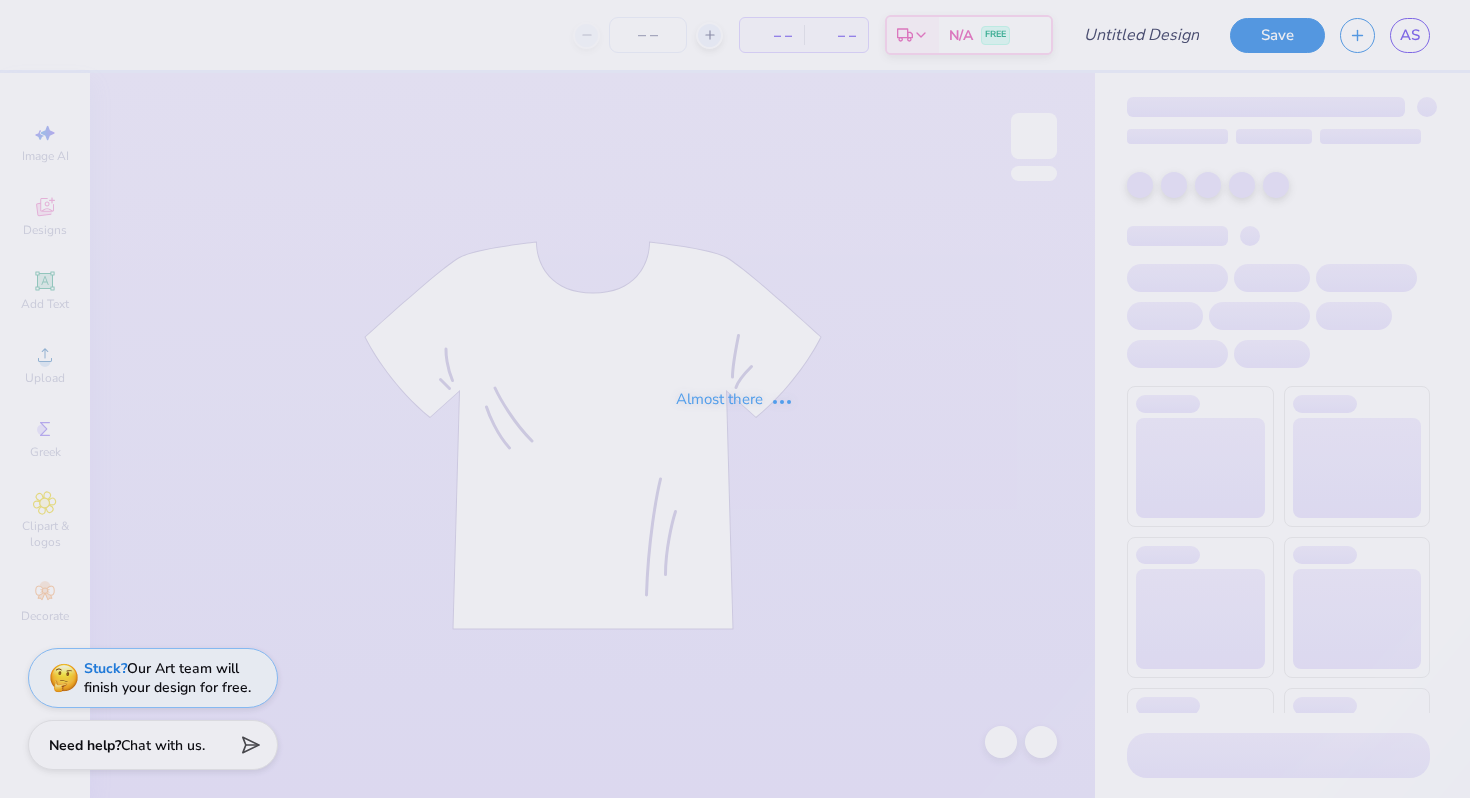scroll, scrollTop: 0, scrollLeft: 0, axis: both 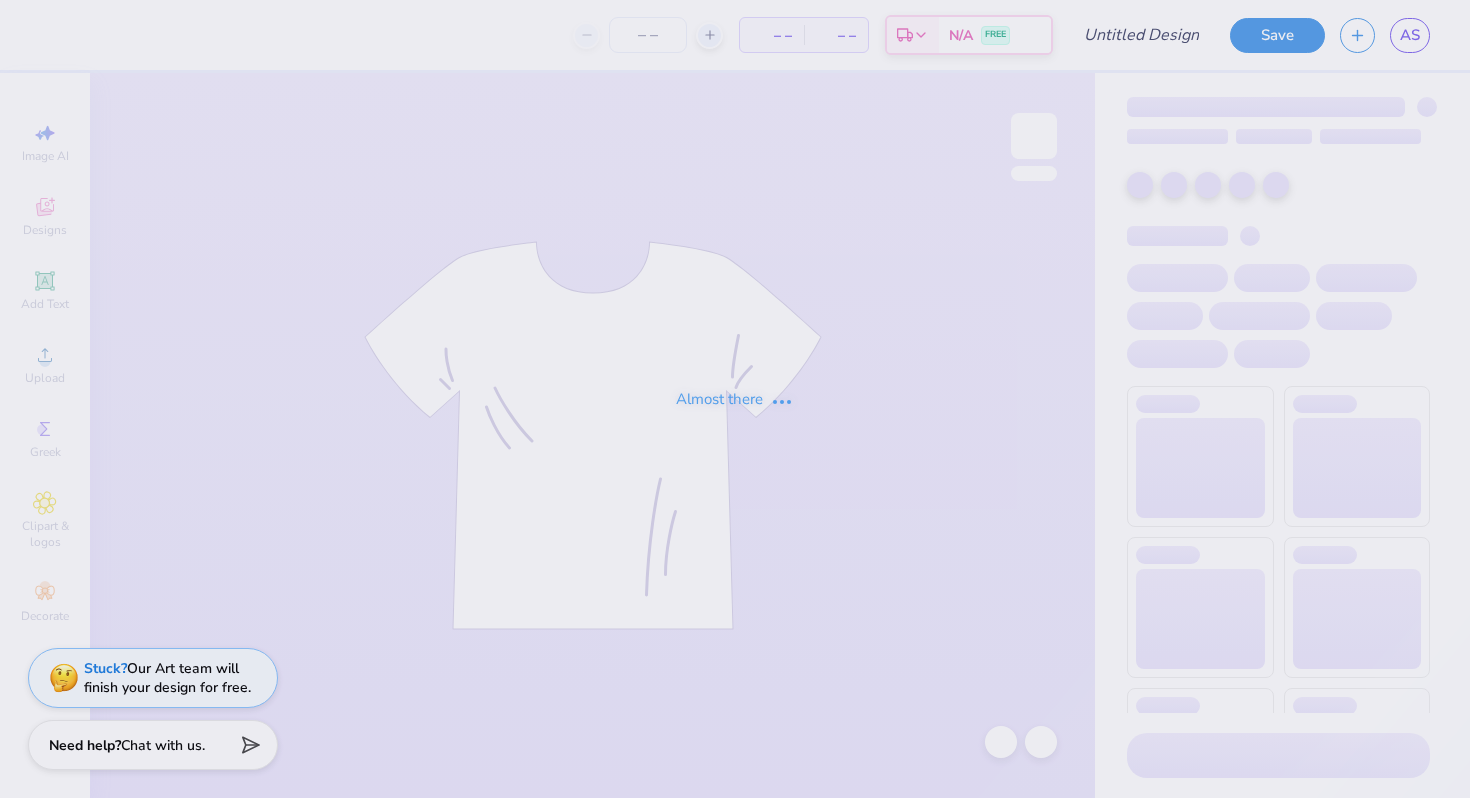 type on "Bottom Design" 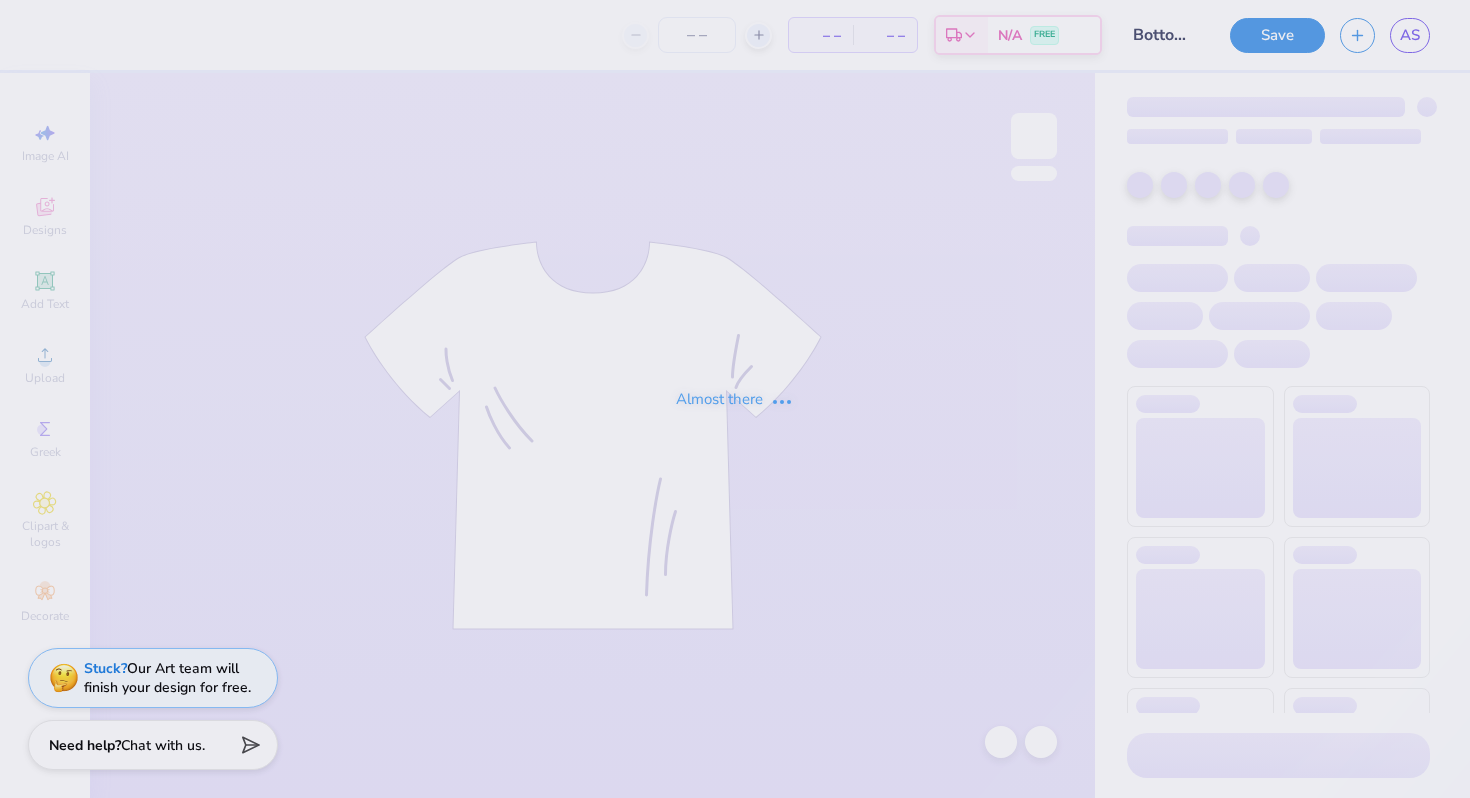 type on "140" 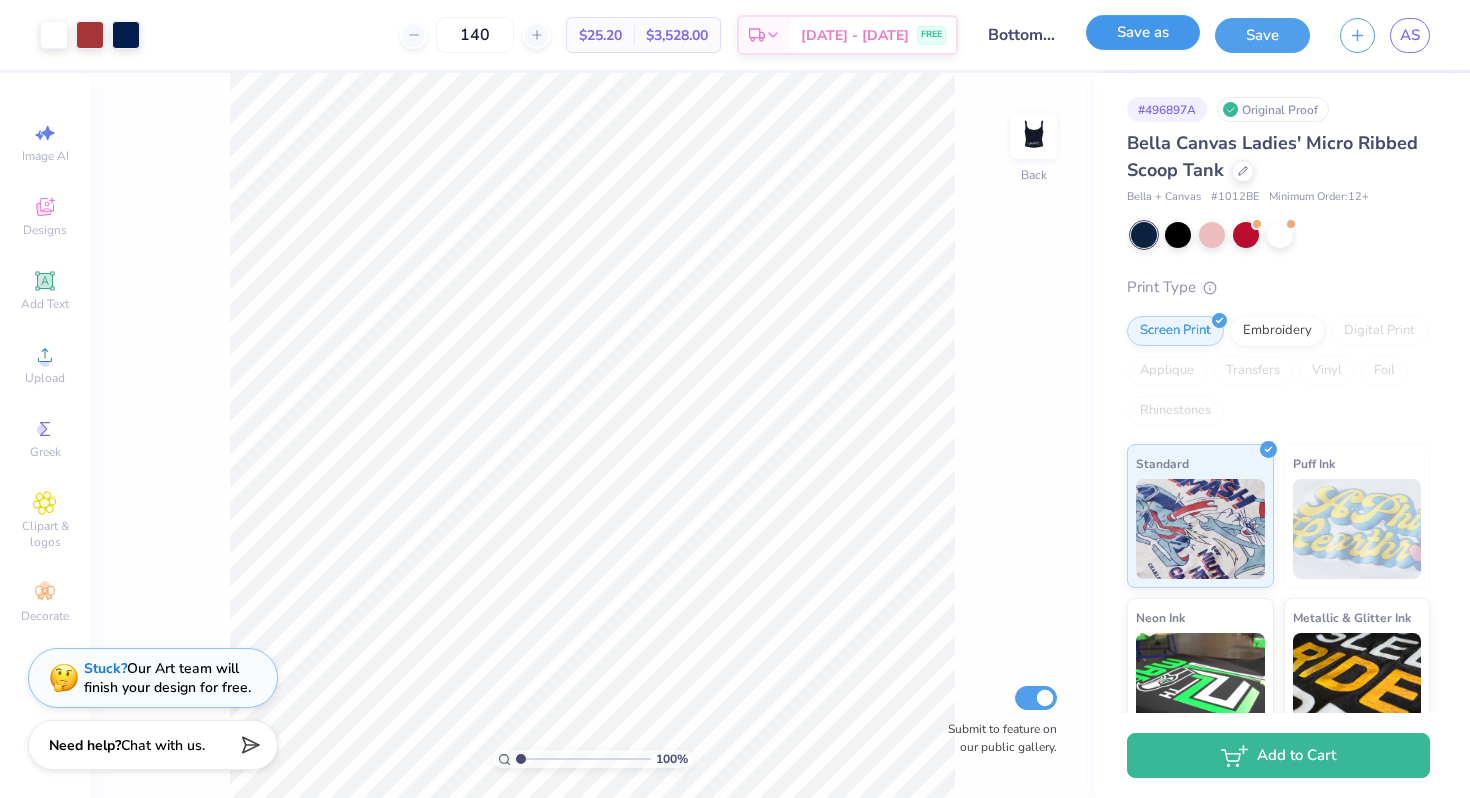 click on "Save as" at bounding box center (1143, 32) 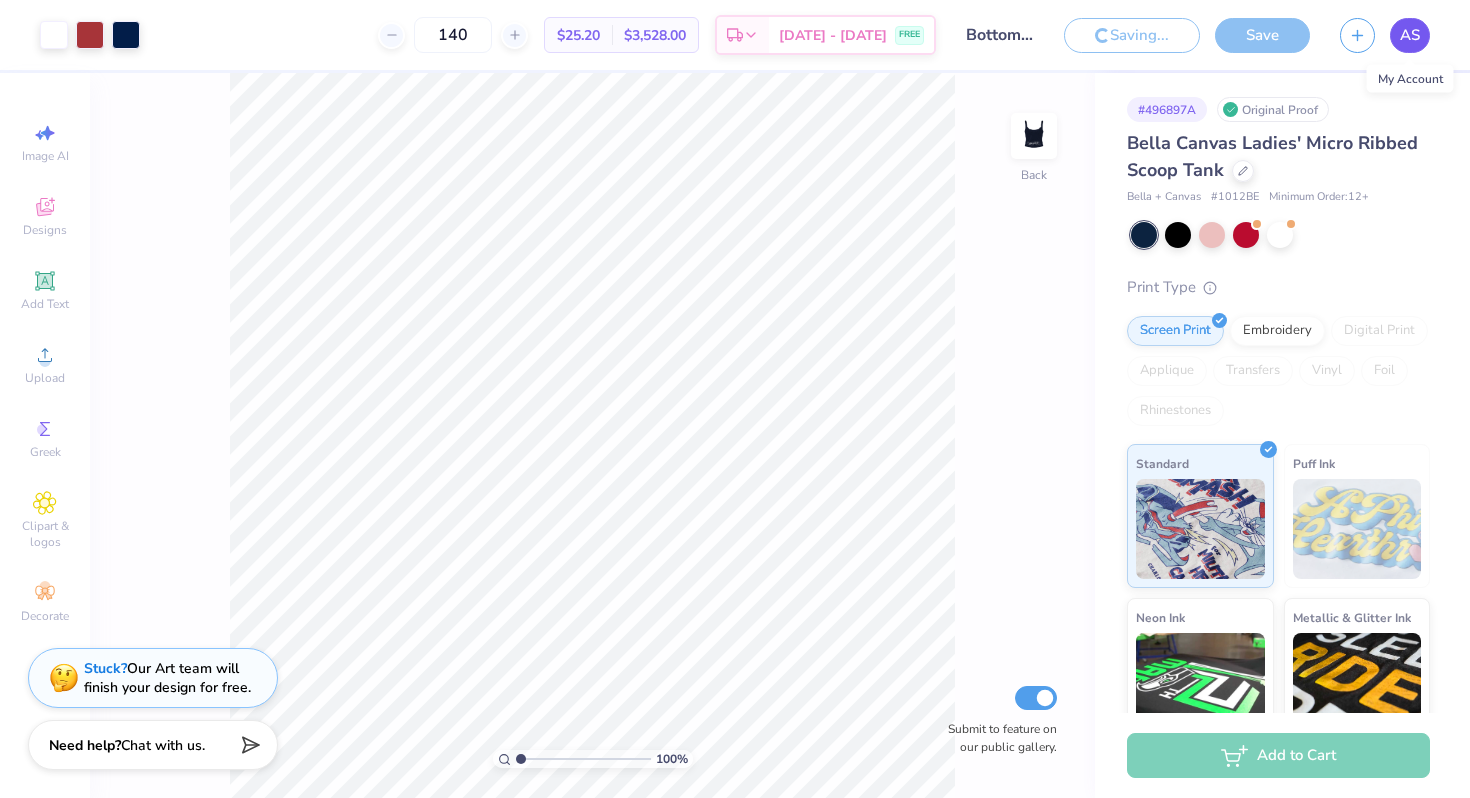 click on "AS" at bounding box center (1410, 35) 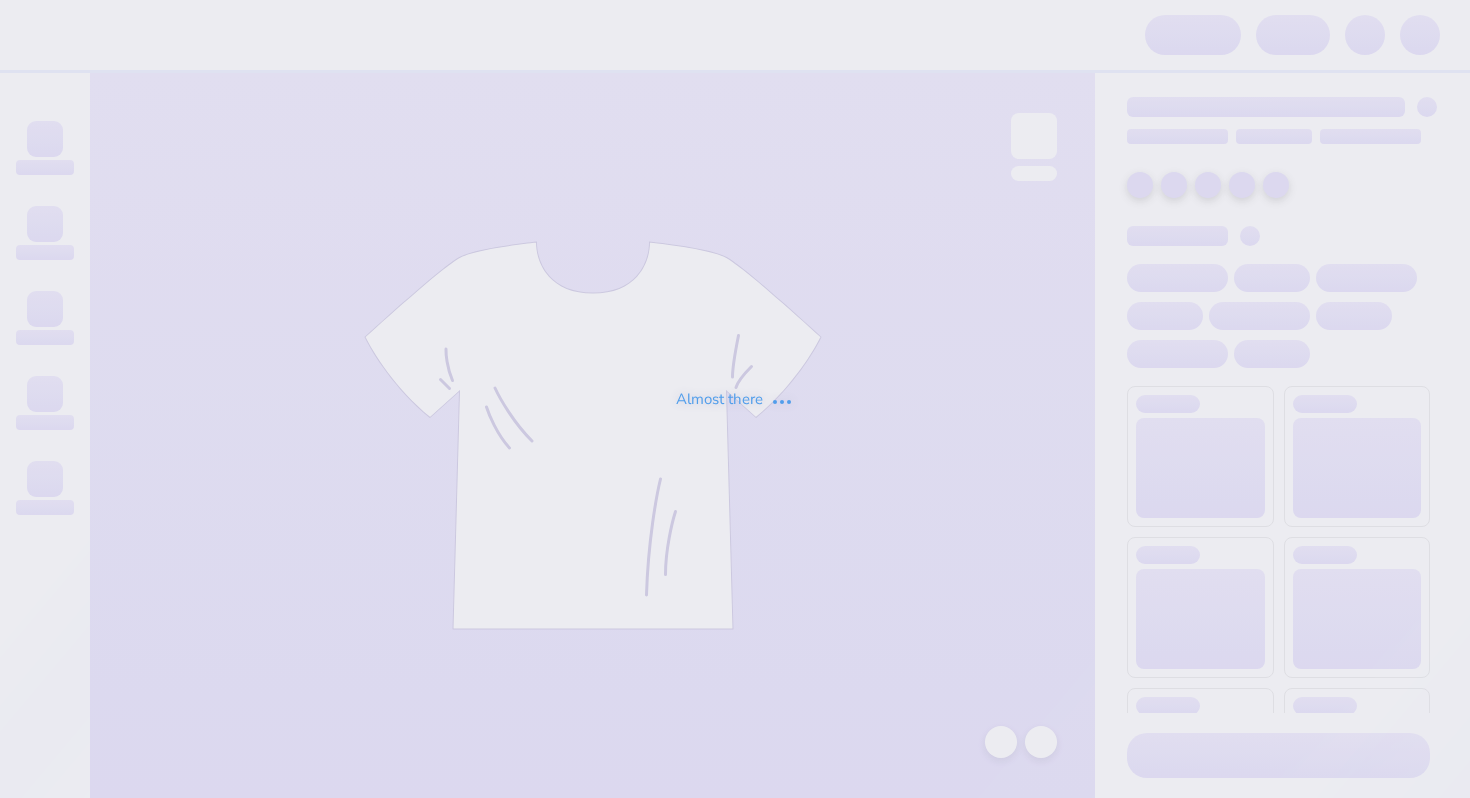 scroll, scrollTop: 0, scrollLeft: 0, axis: both 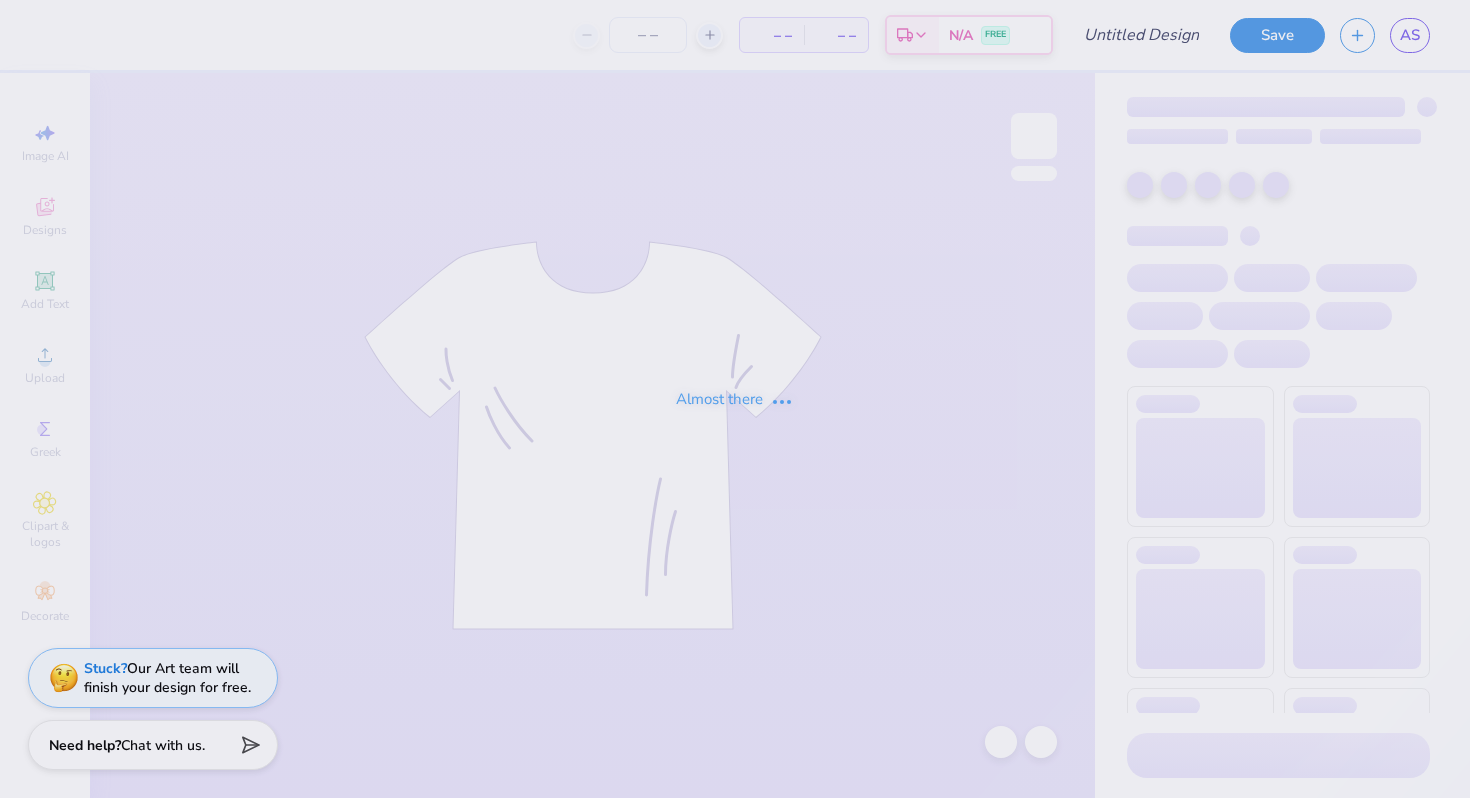 type on "Bottom Design" 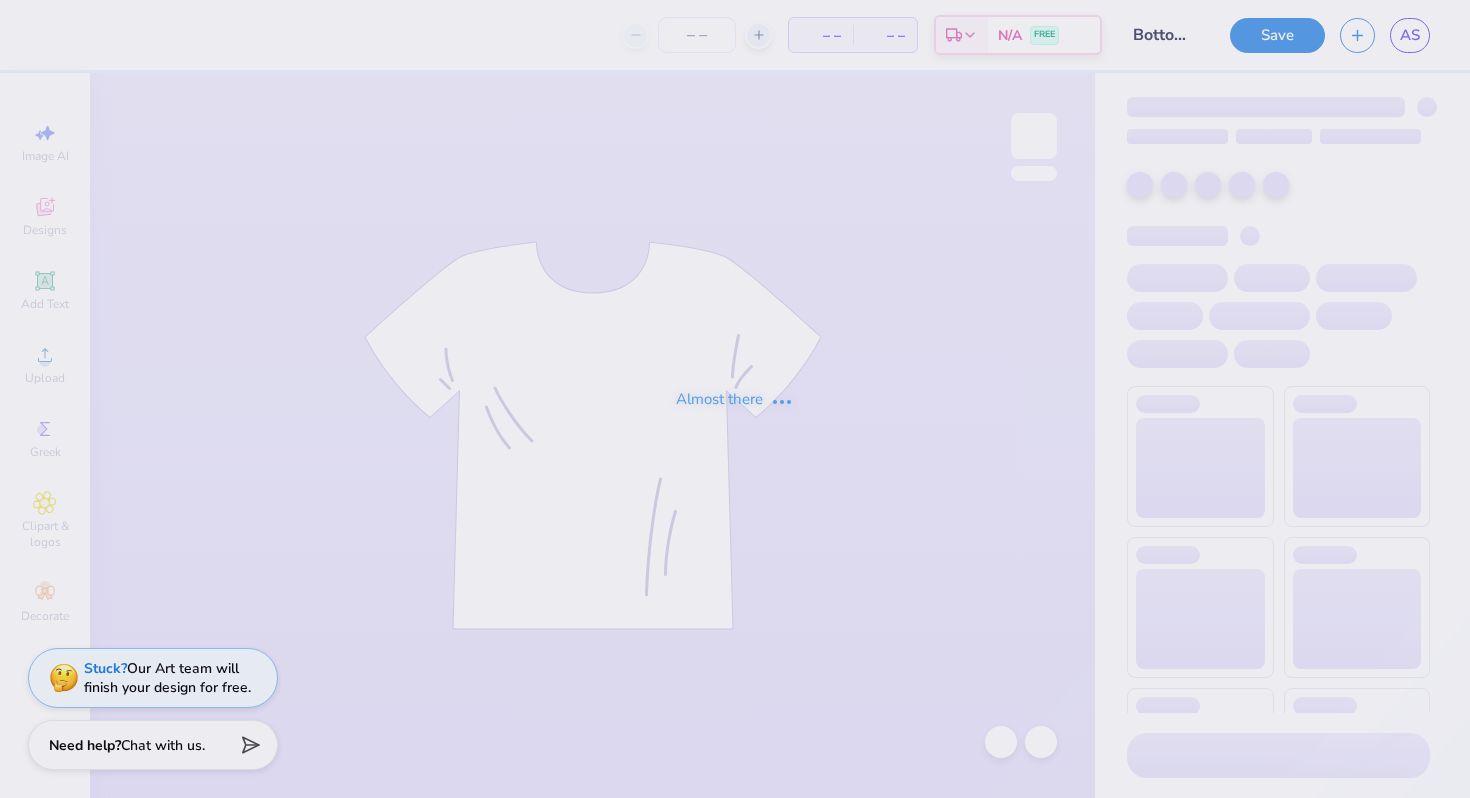 type on "140" 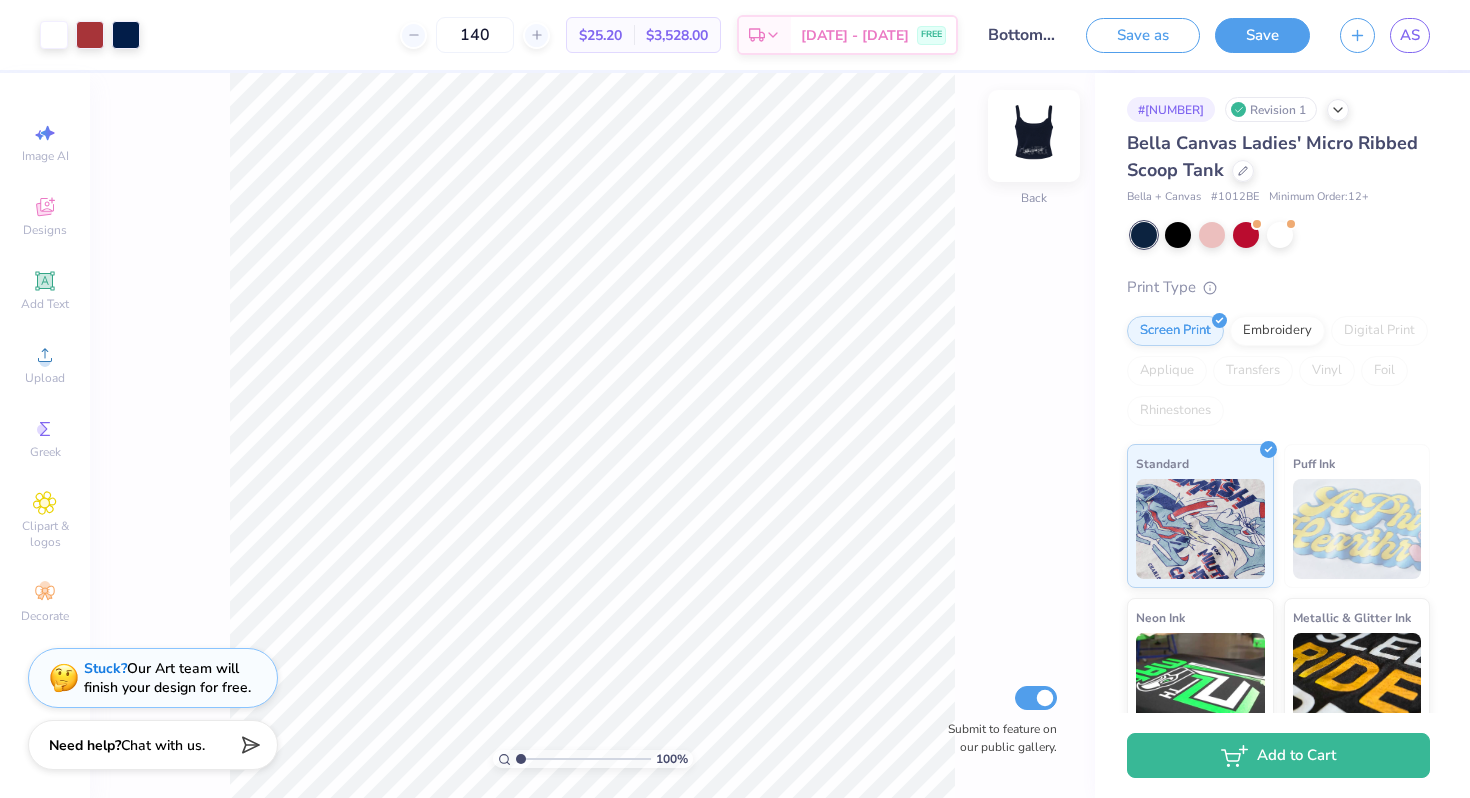 click at bounding box center (1034, 136) 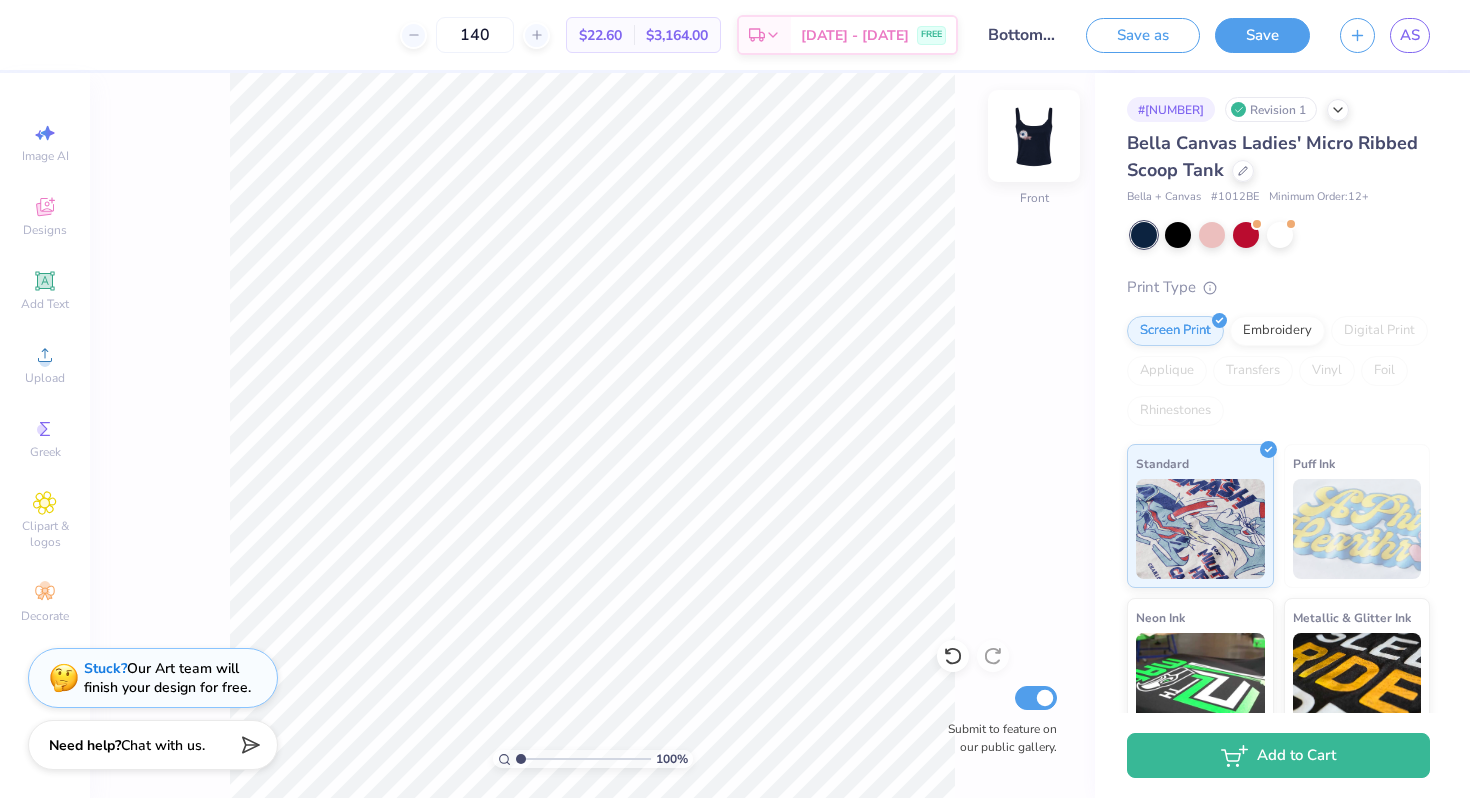 click at bounding box center [1034, 136] 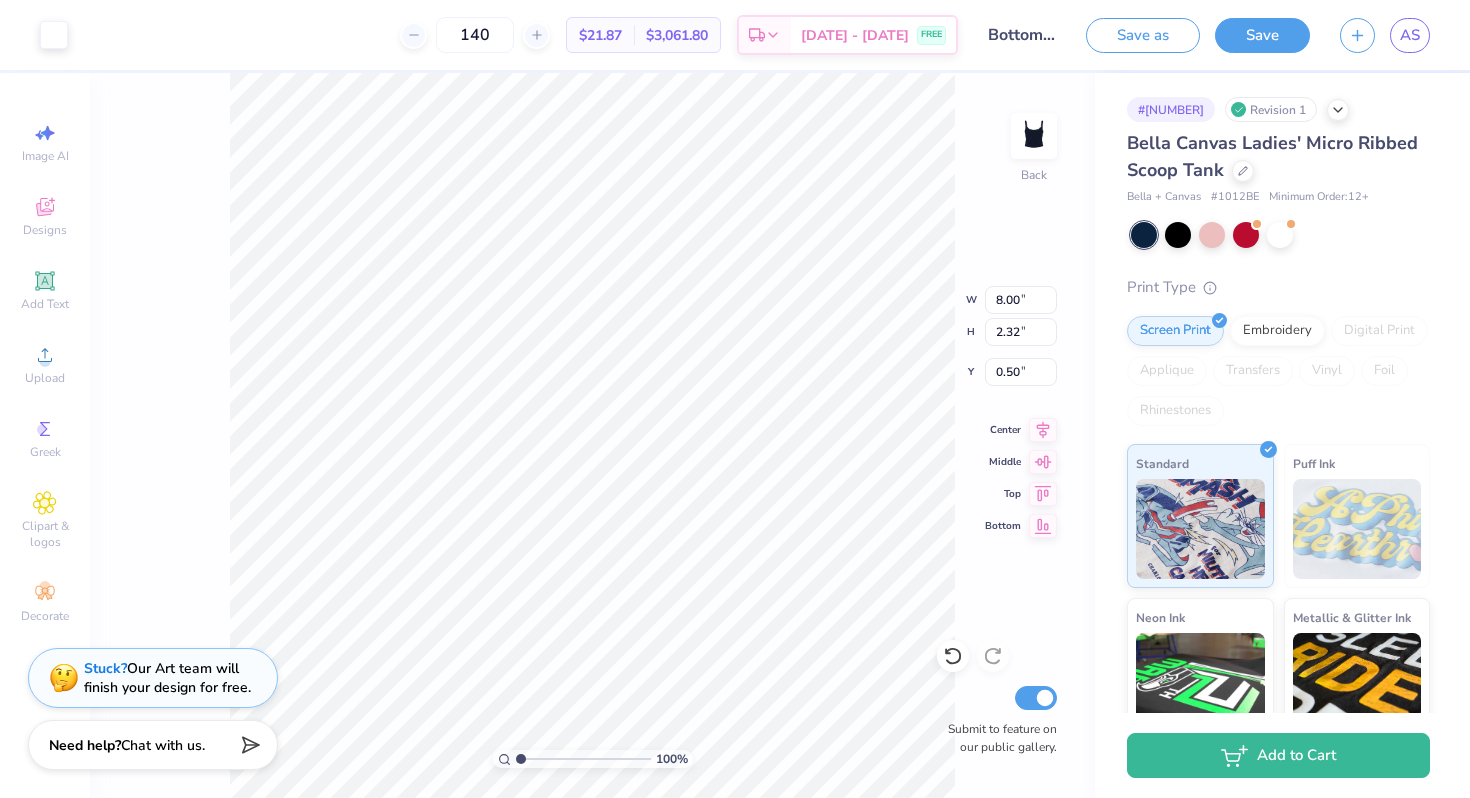 type on "0.50" 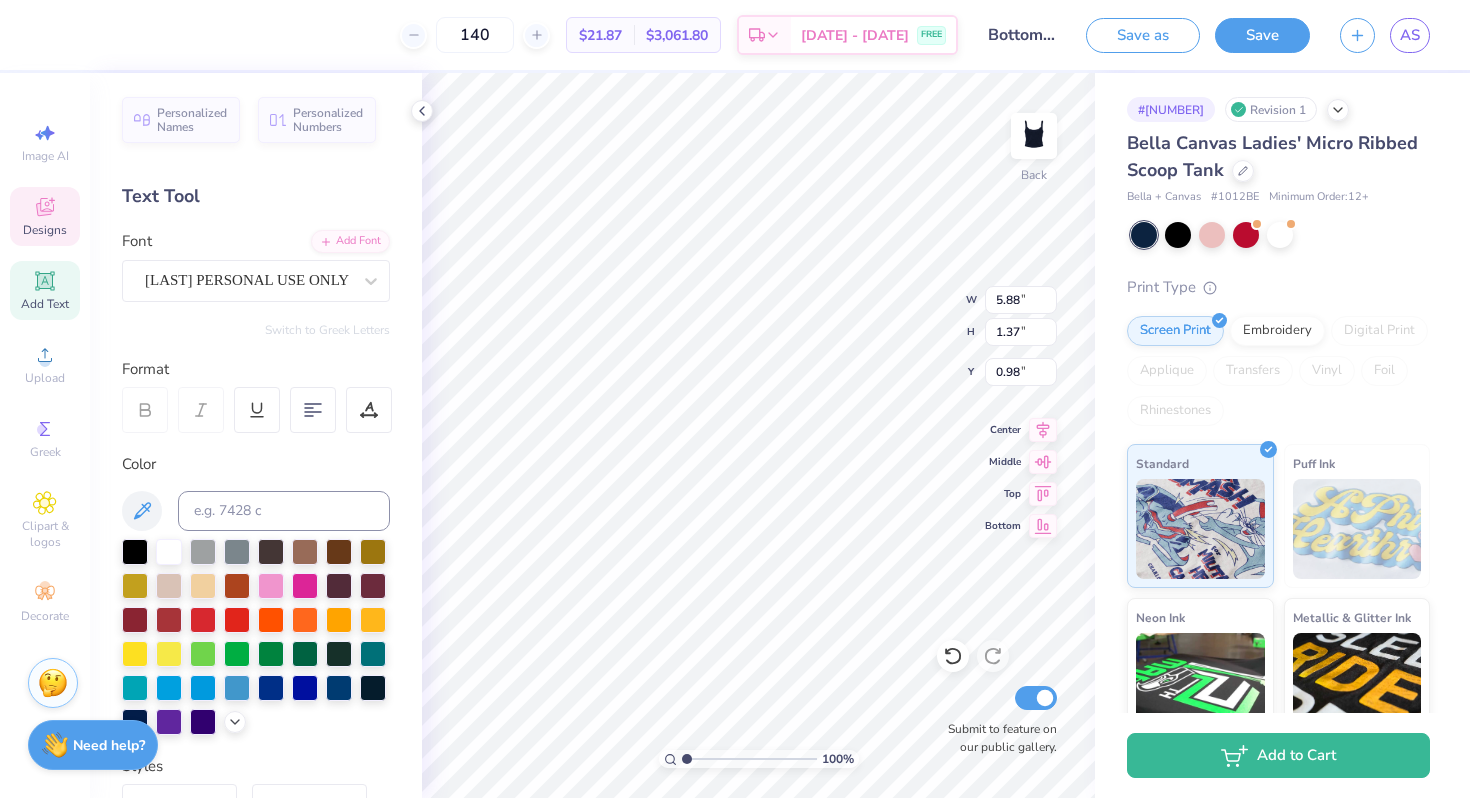 type on "8.00" 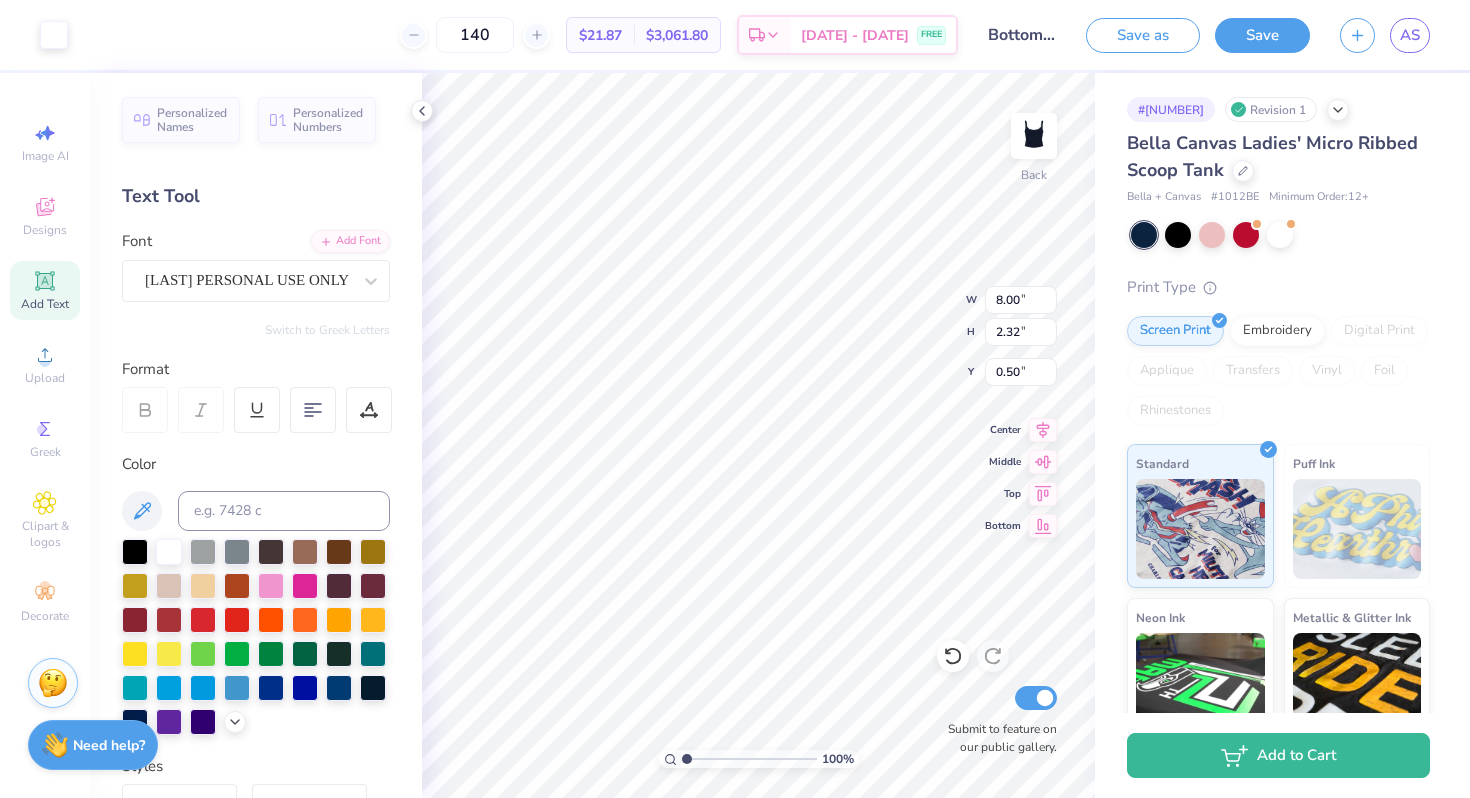type on "1.13" 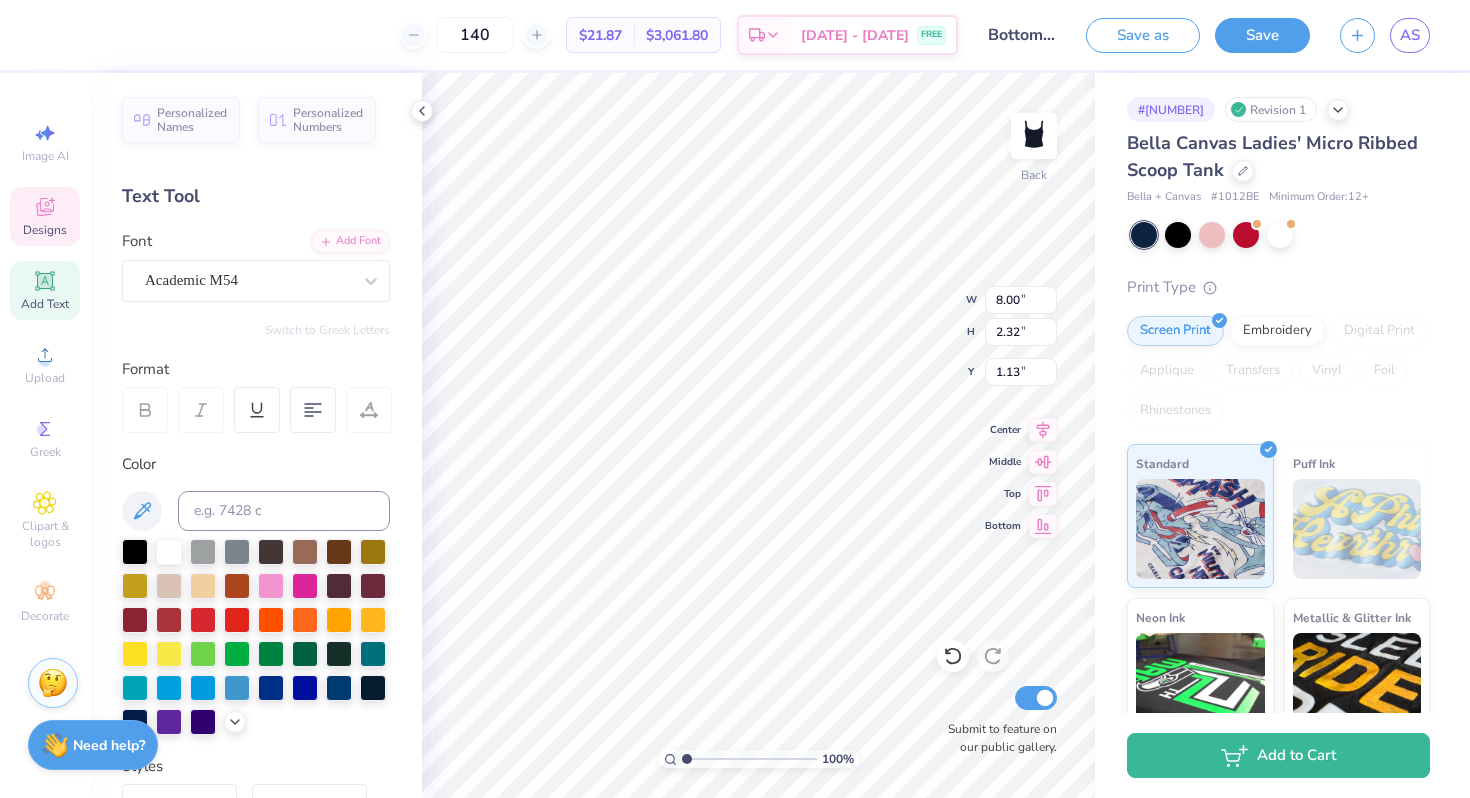 scroll, scrollTop: 0, scrollLeft: 1, axis: horizontal 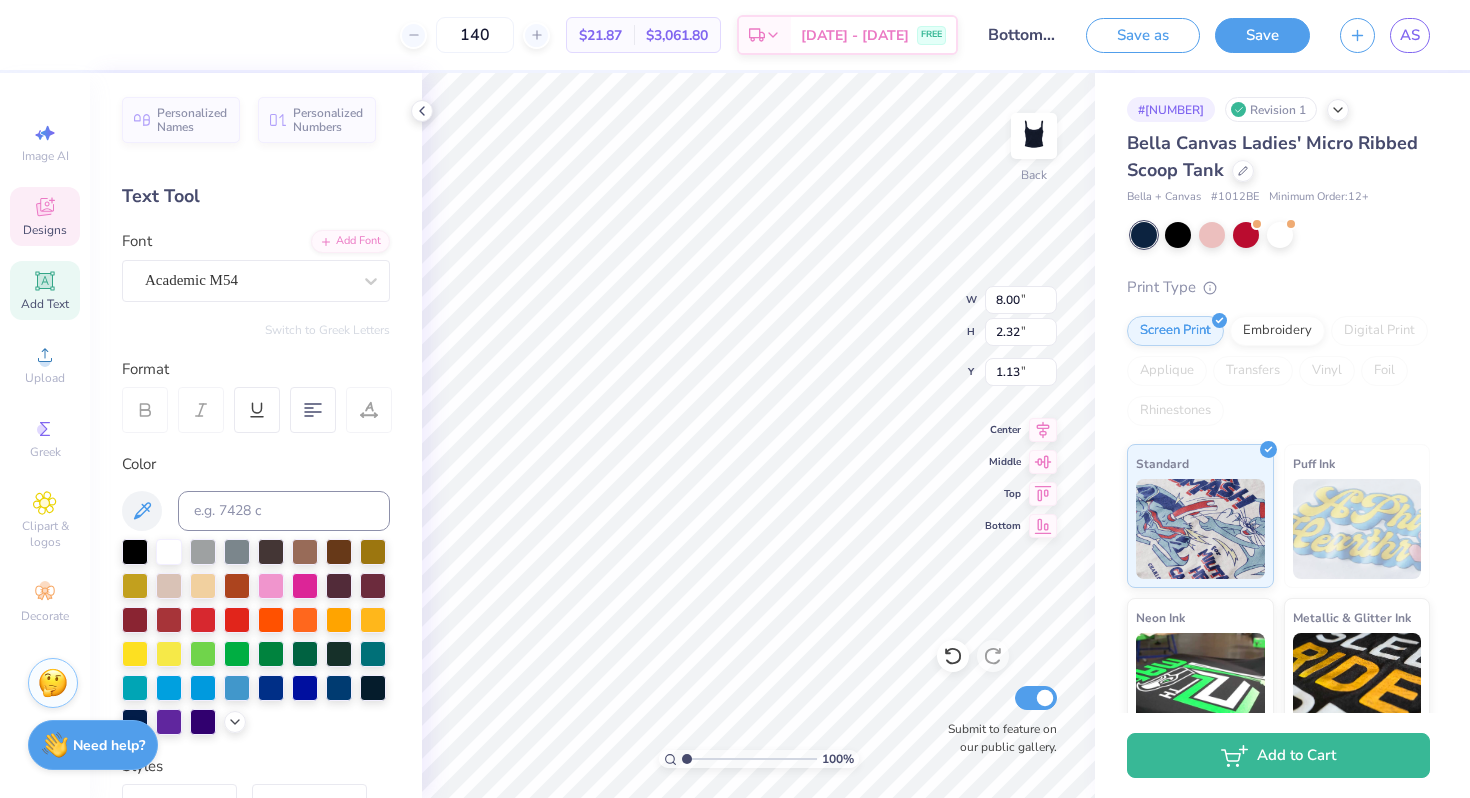 type on "Ornell" 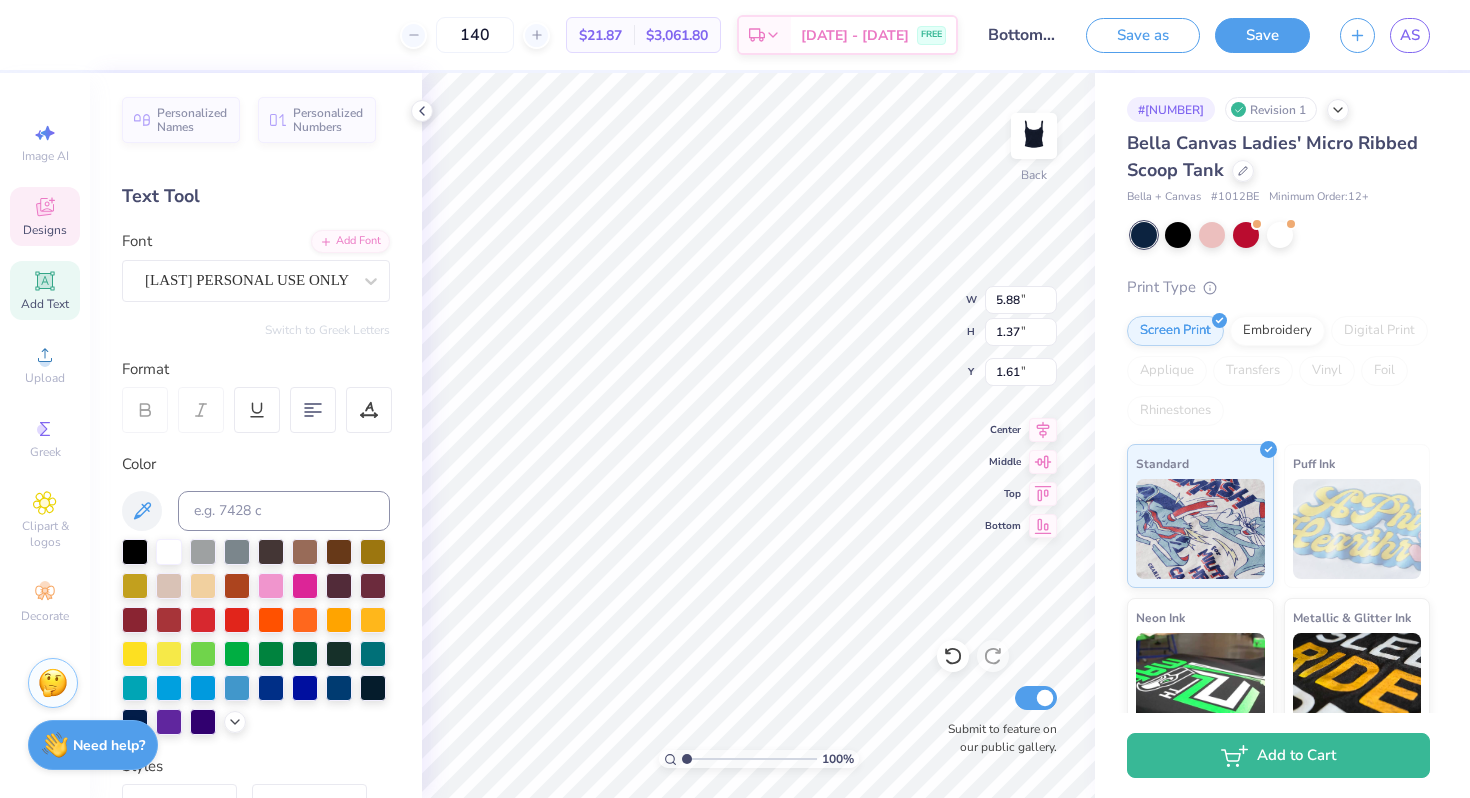 scroll, scrollTop: 0, scrollLeft: 4, axis: horizontal 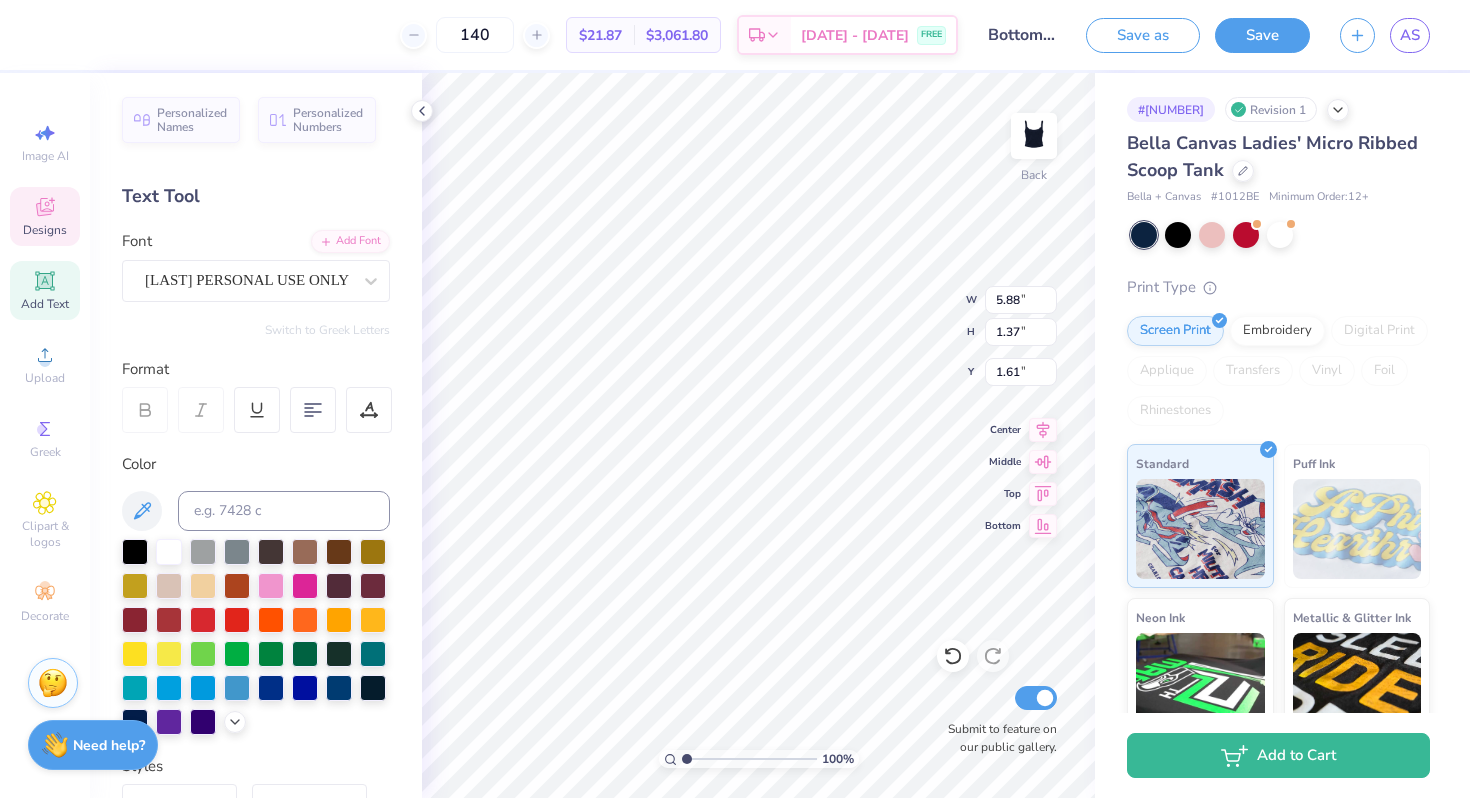 type on "homecoming" 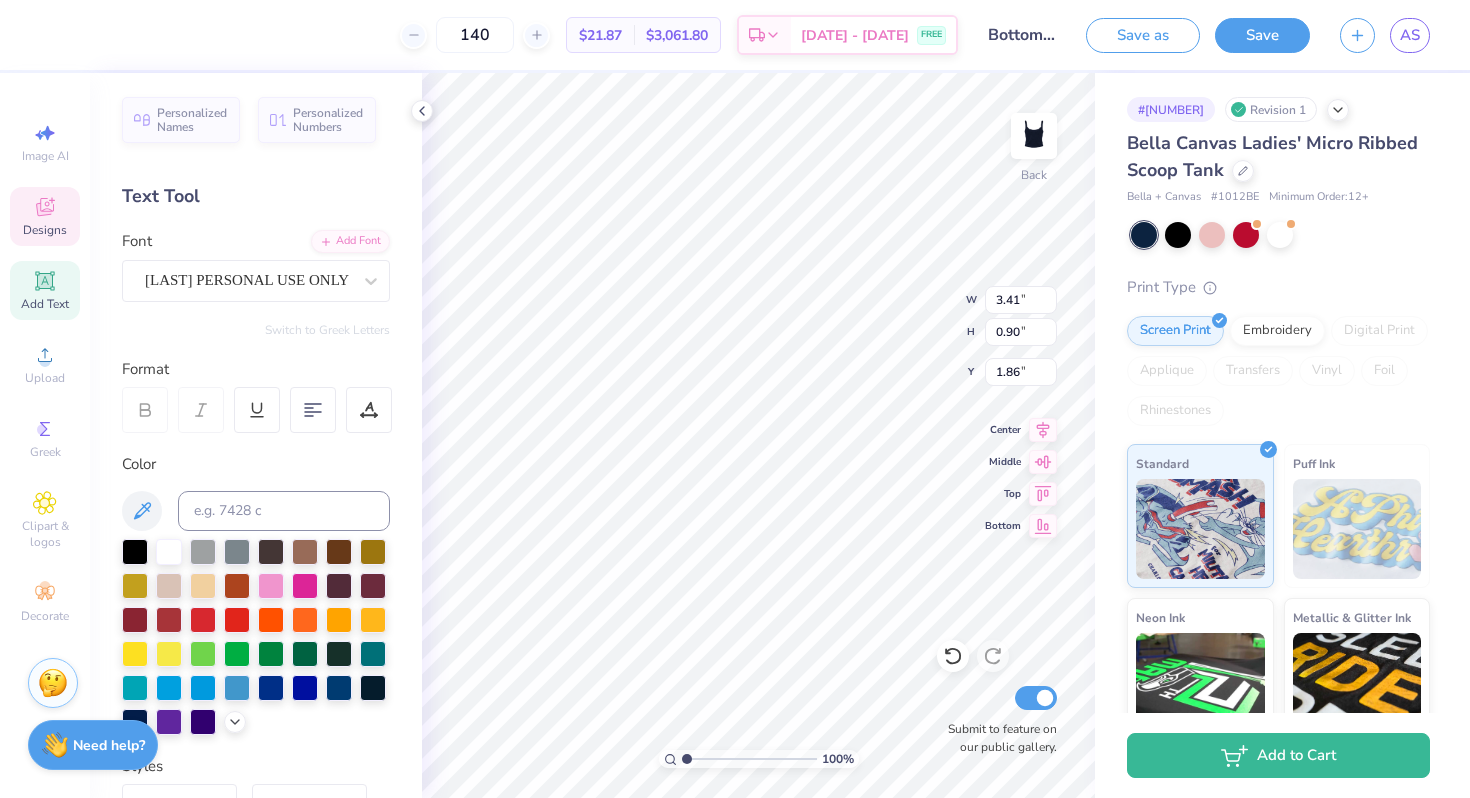 type on "3.41" 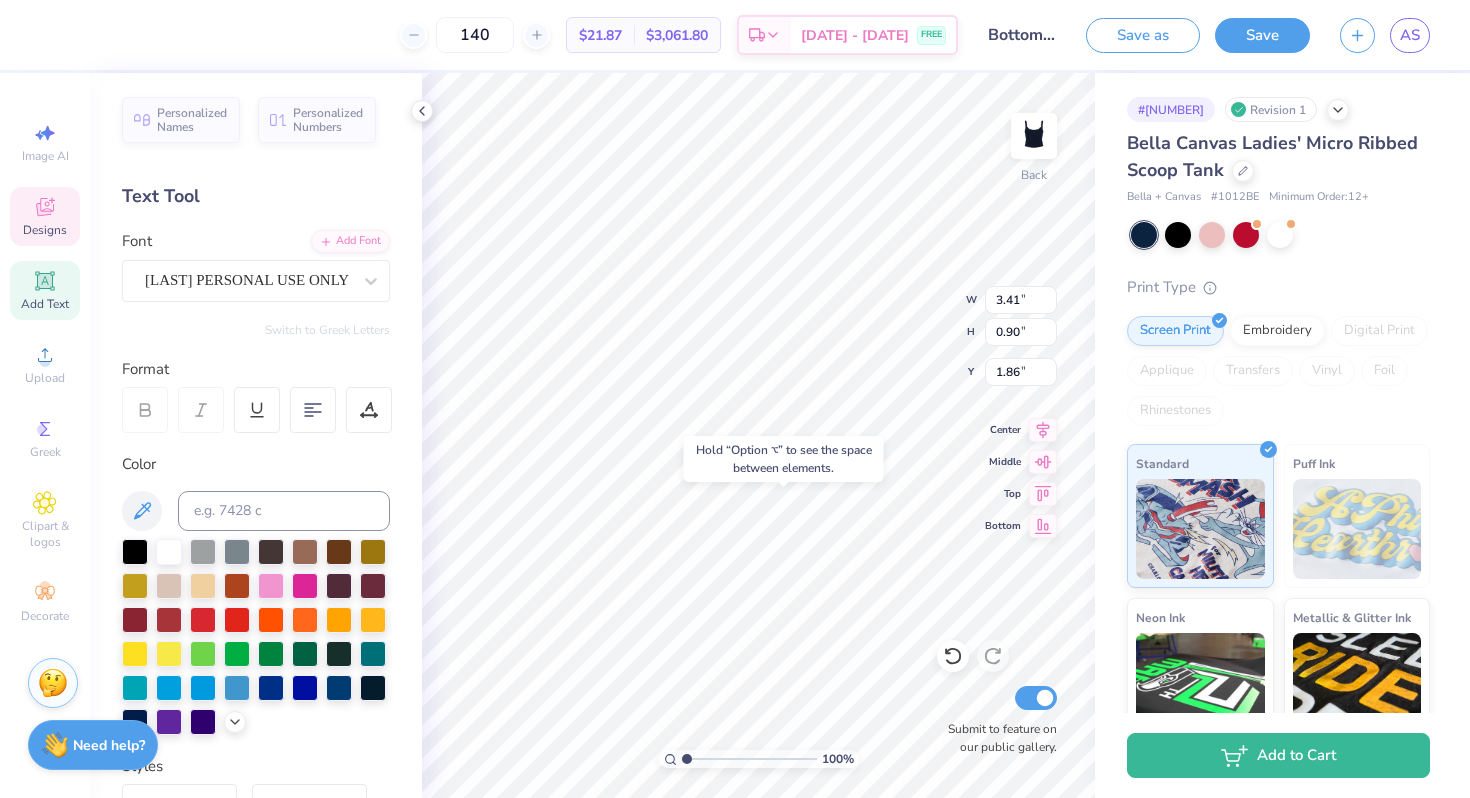 type on "4.60" 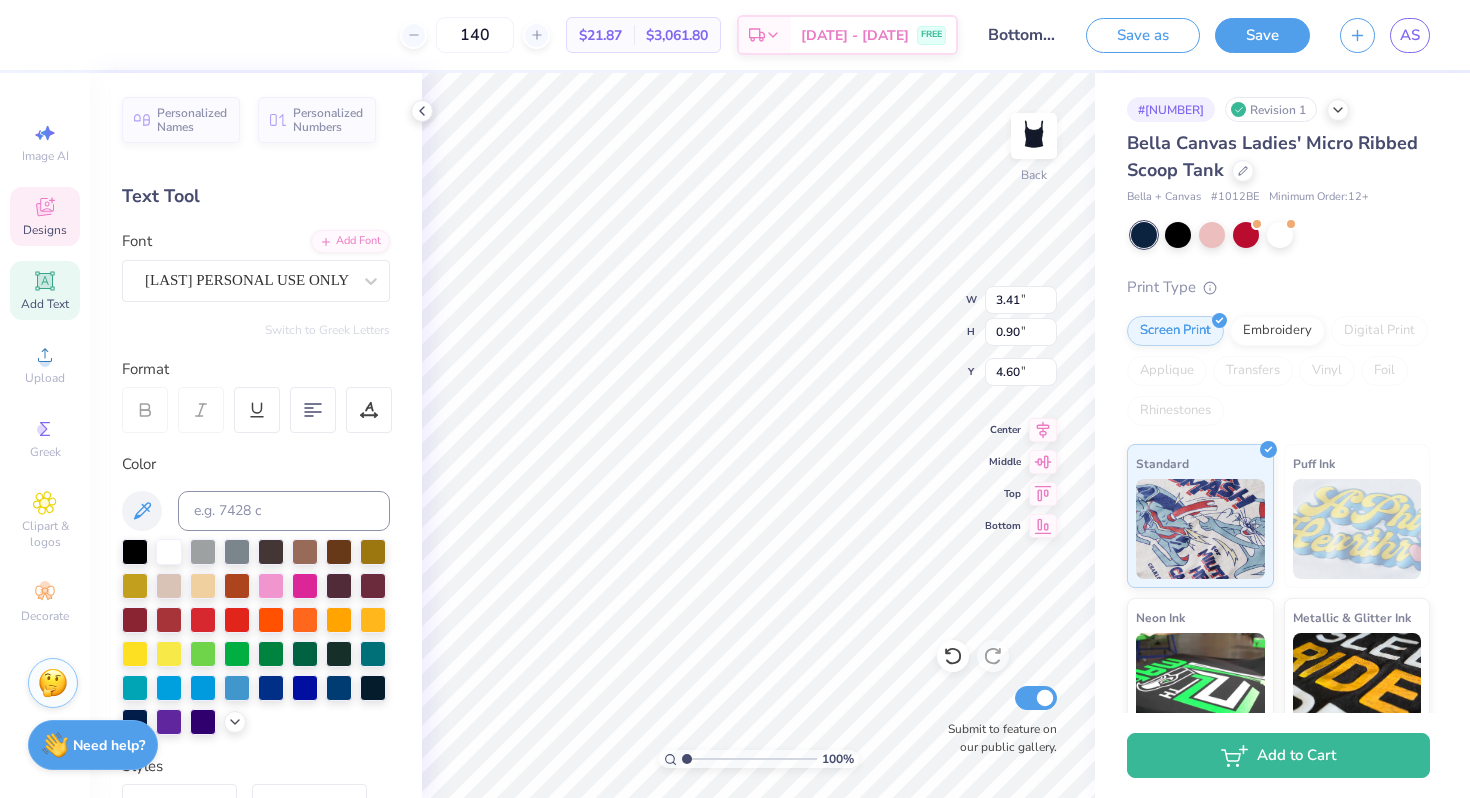 type on "4.62" 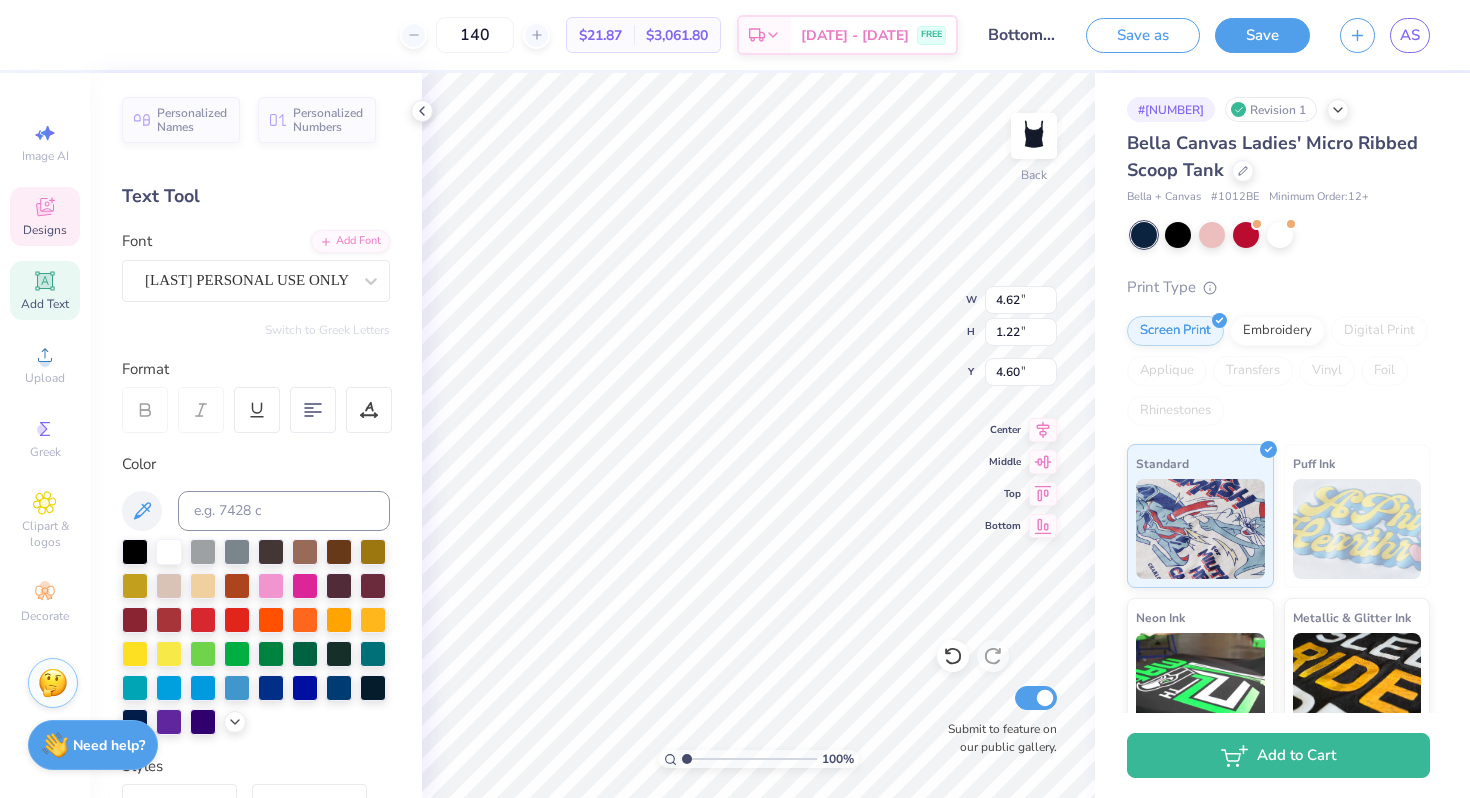 type on "1.68" 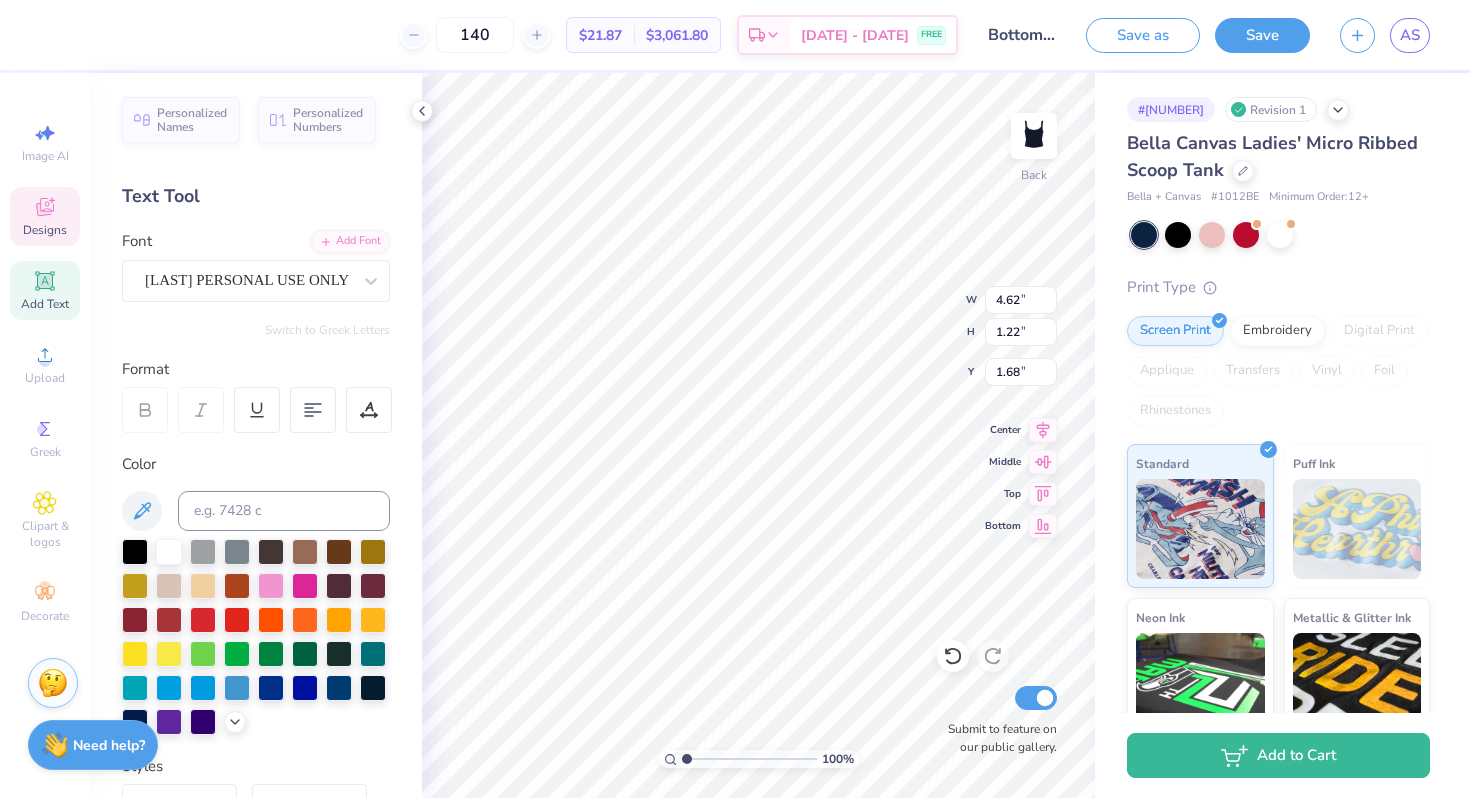 scroll, scrollTop: 0, scrollLeft: 1, axis: horizontal 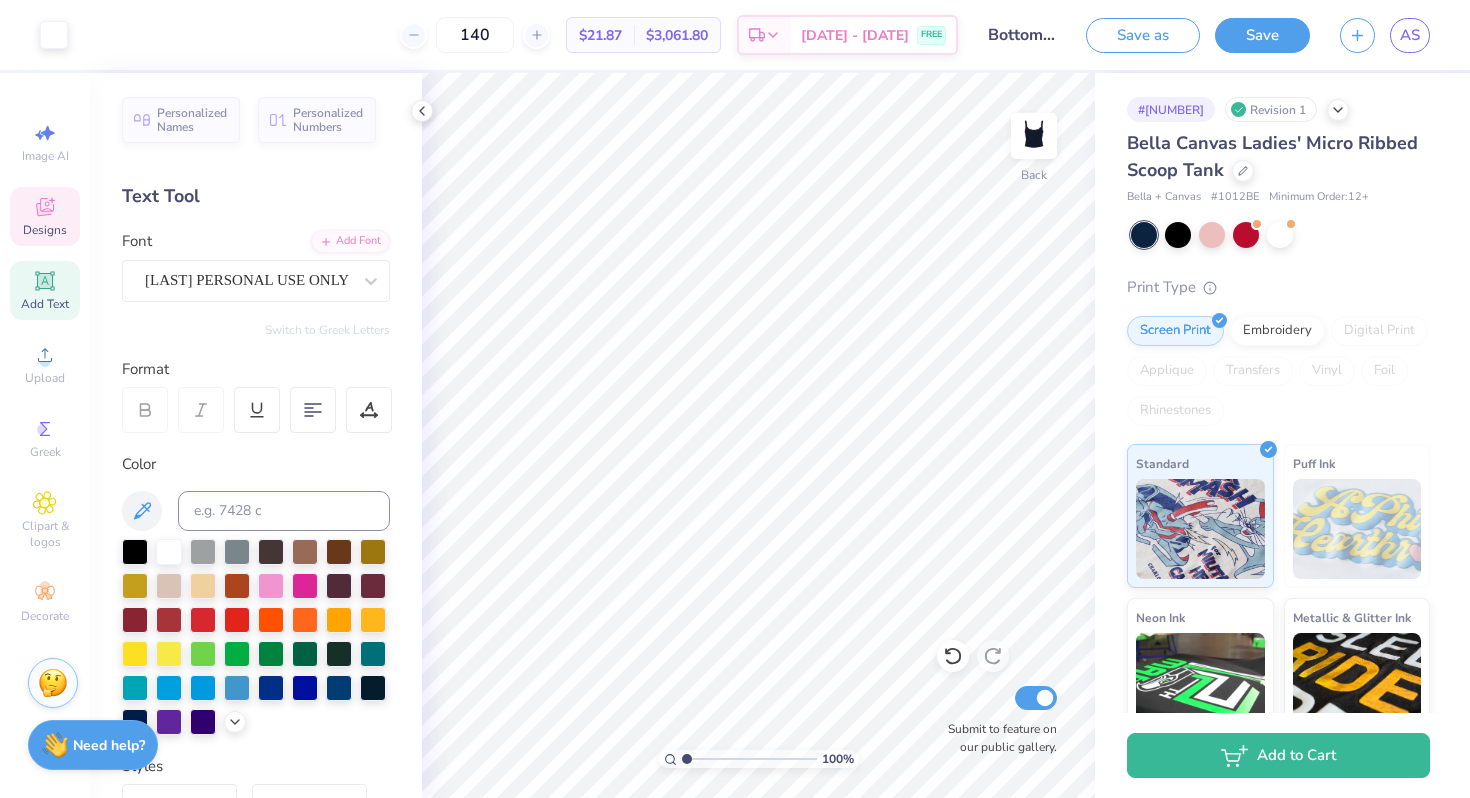 click 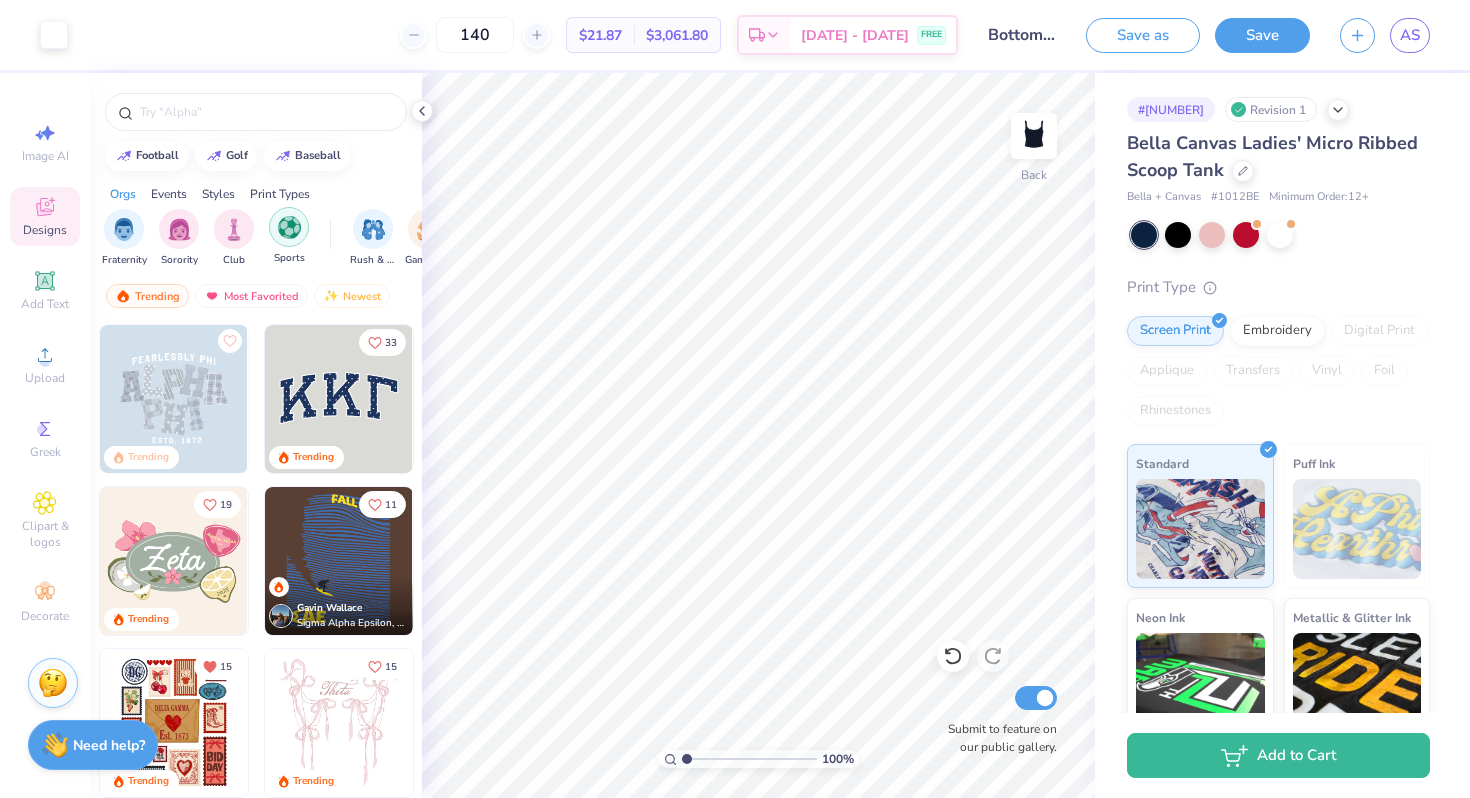 click at bounding box center [289, 227] 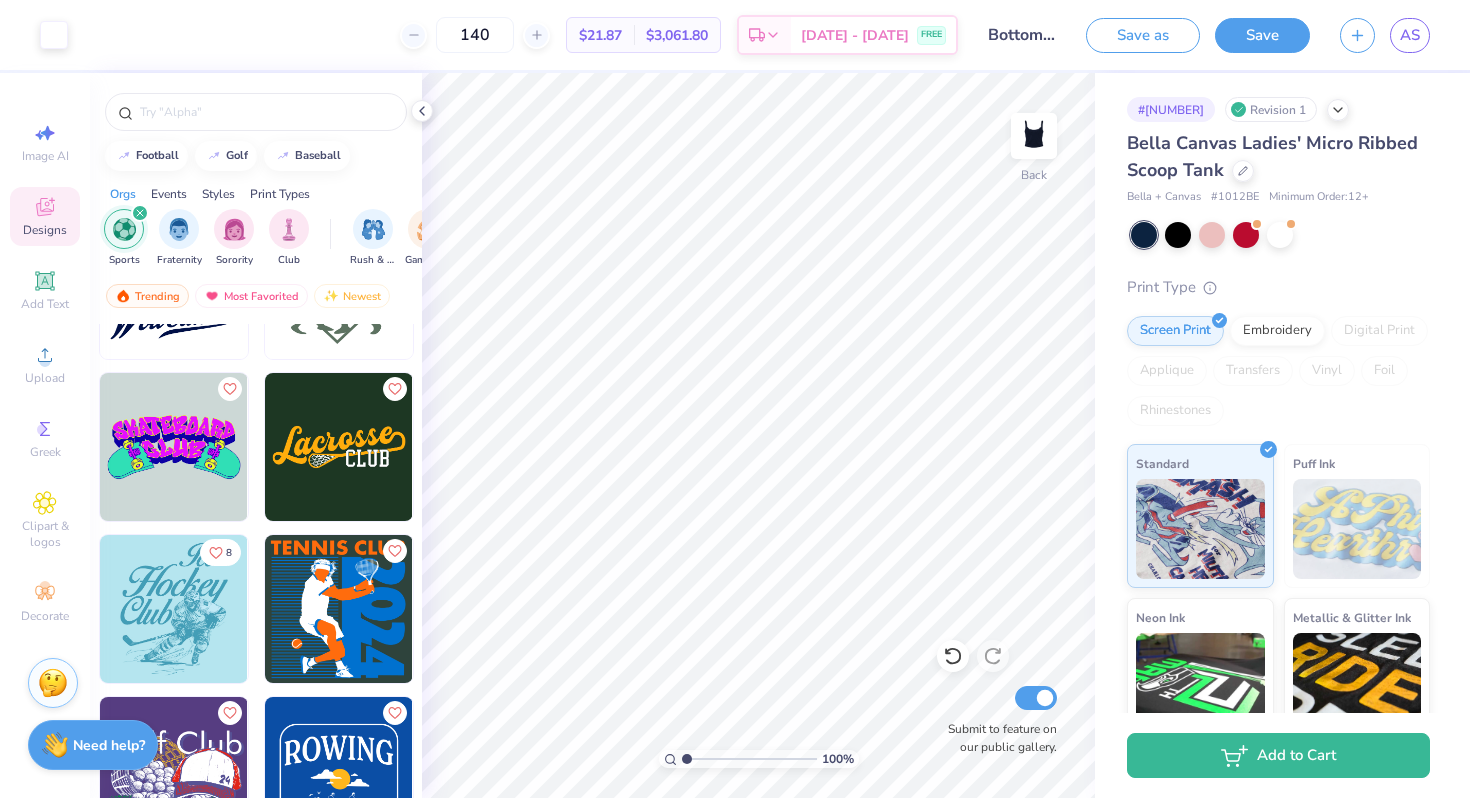scroll, scrollTop: 5155, scrollLeft: 0, axis: vertical 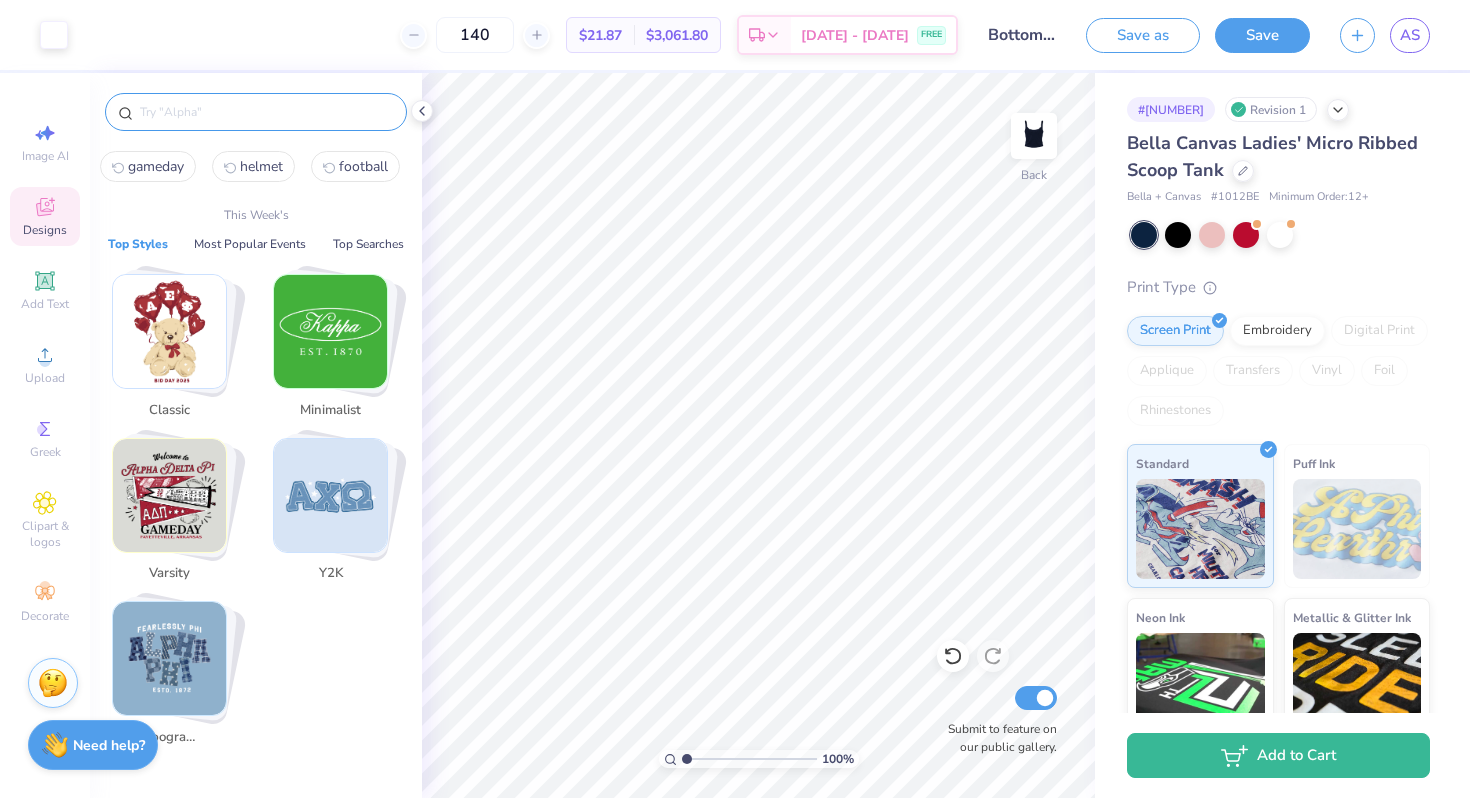 click at bounding box center (266, 112) 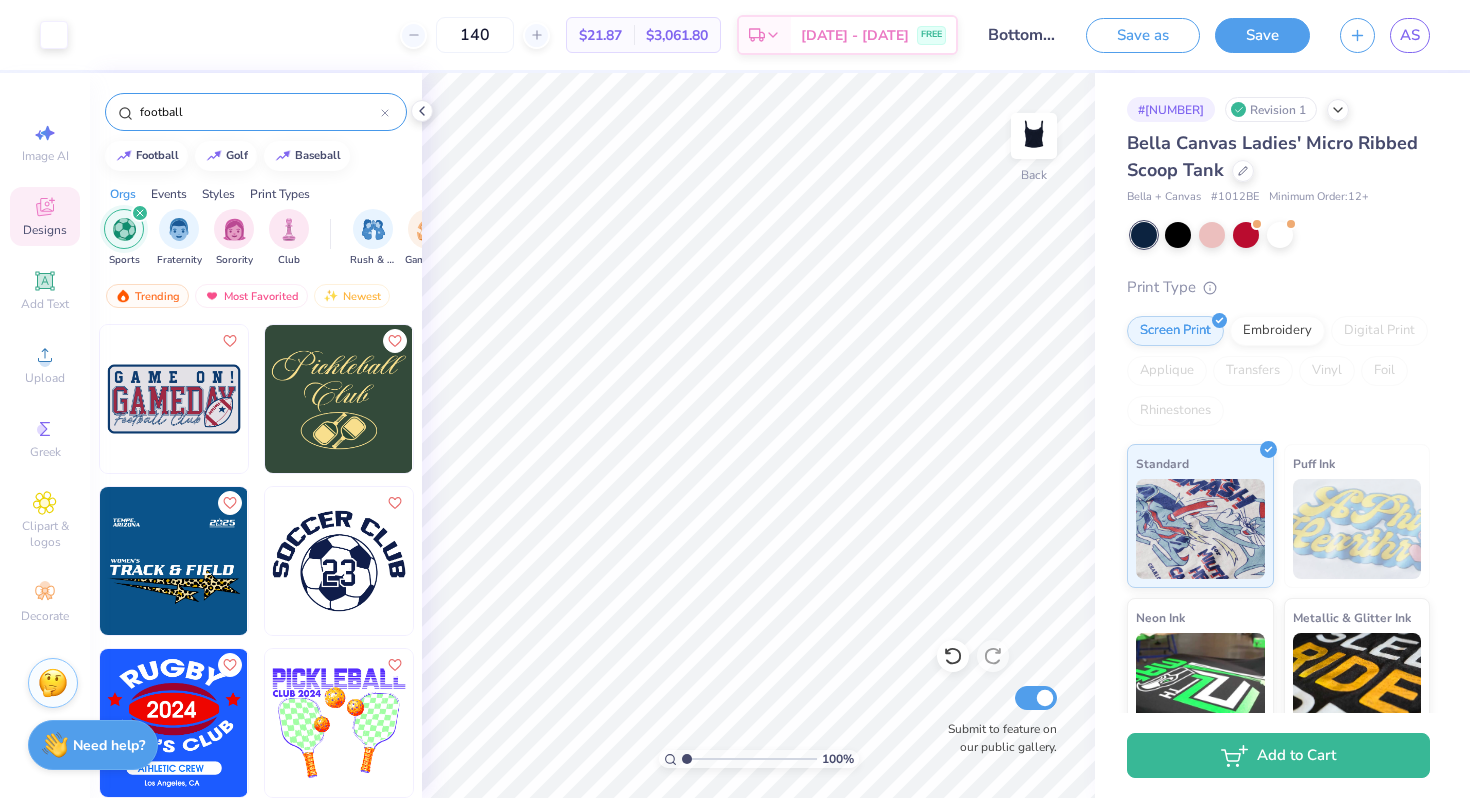 type on "football" 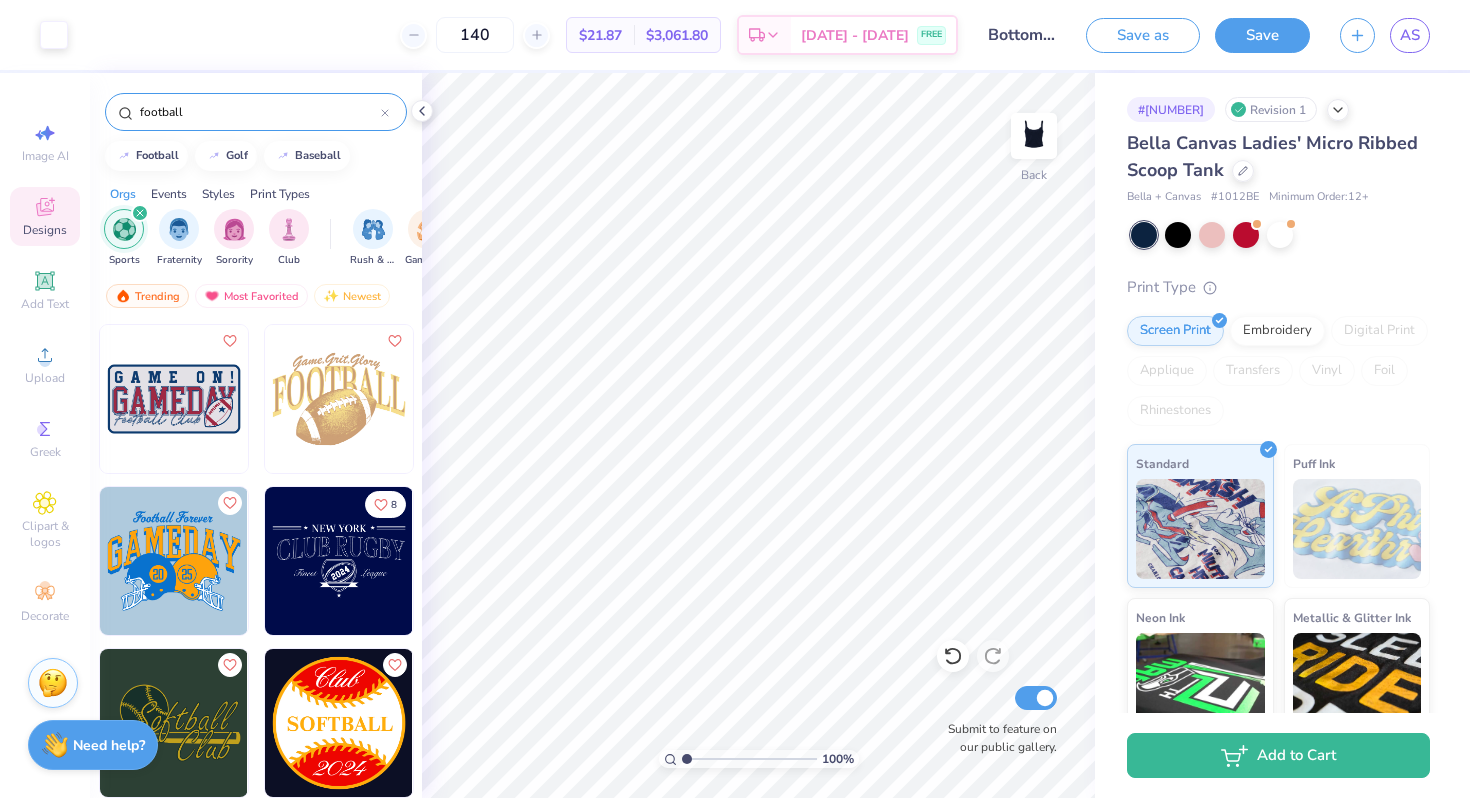 click on "football golf baseball" at bounding box center (256, 156) 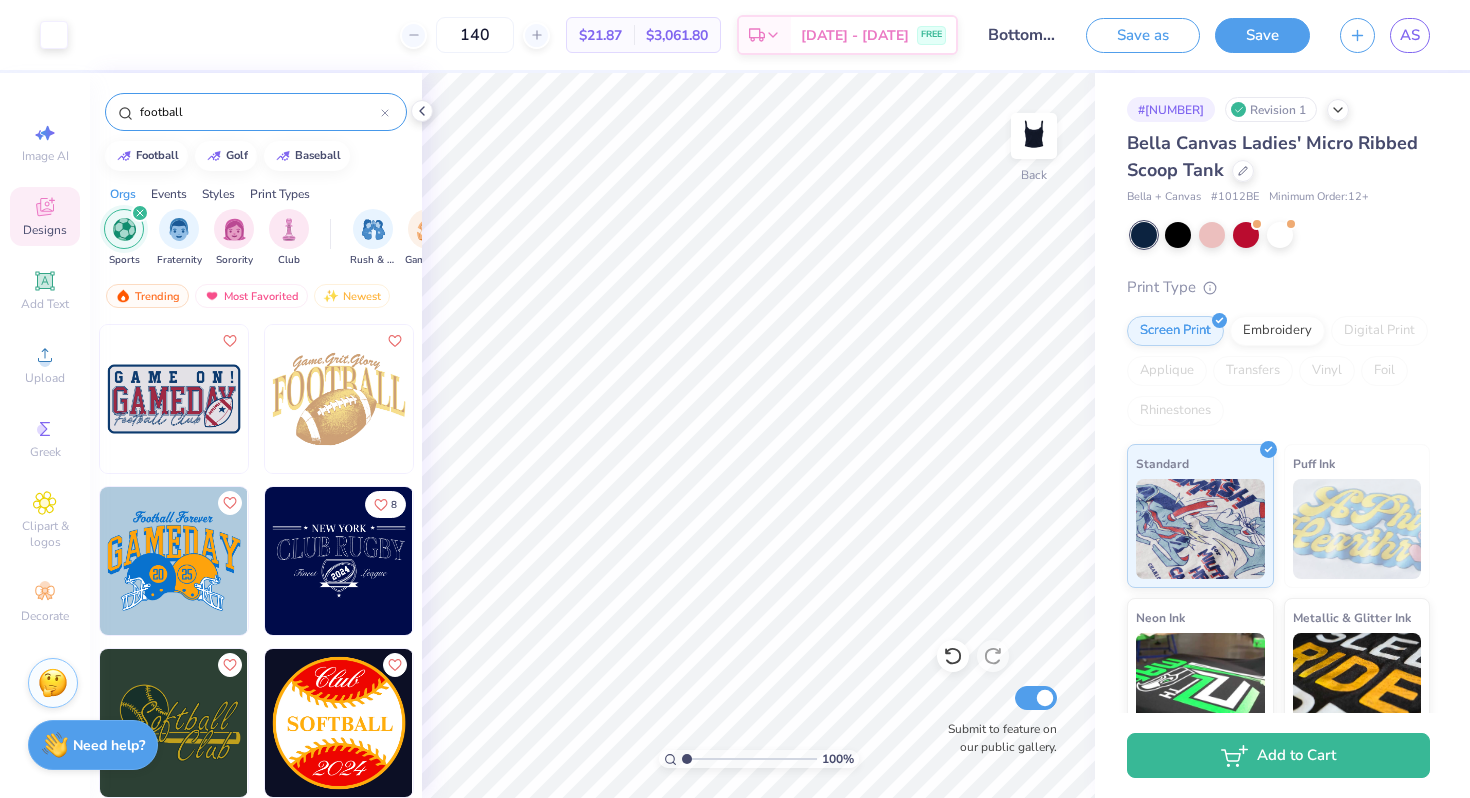 click on "football" at bounding box center [256, 112] 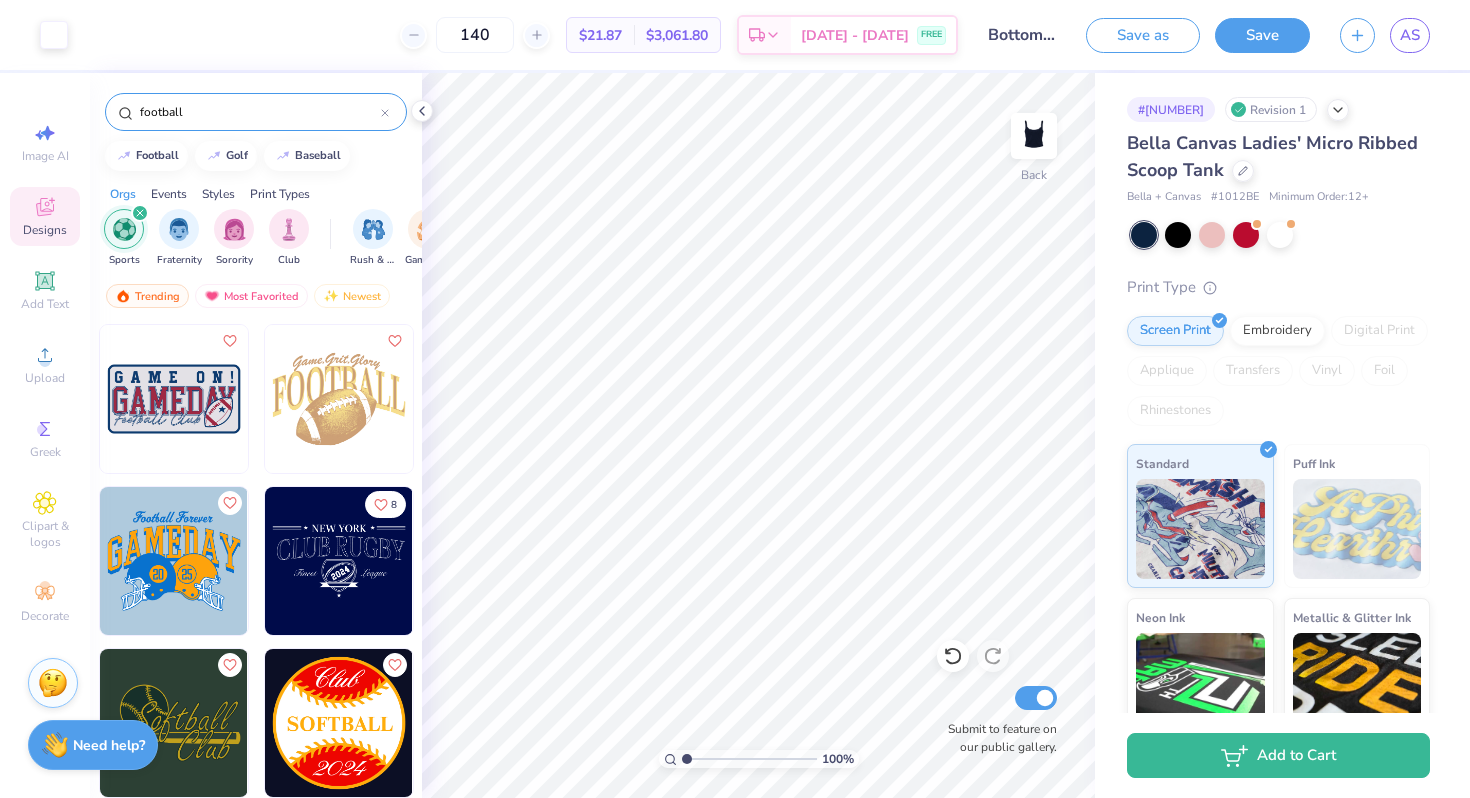 click on "football" at bounding box center [259, 112] 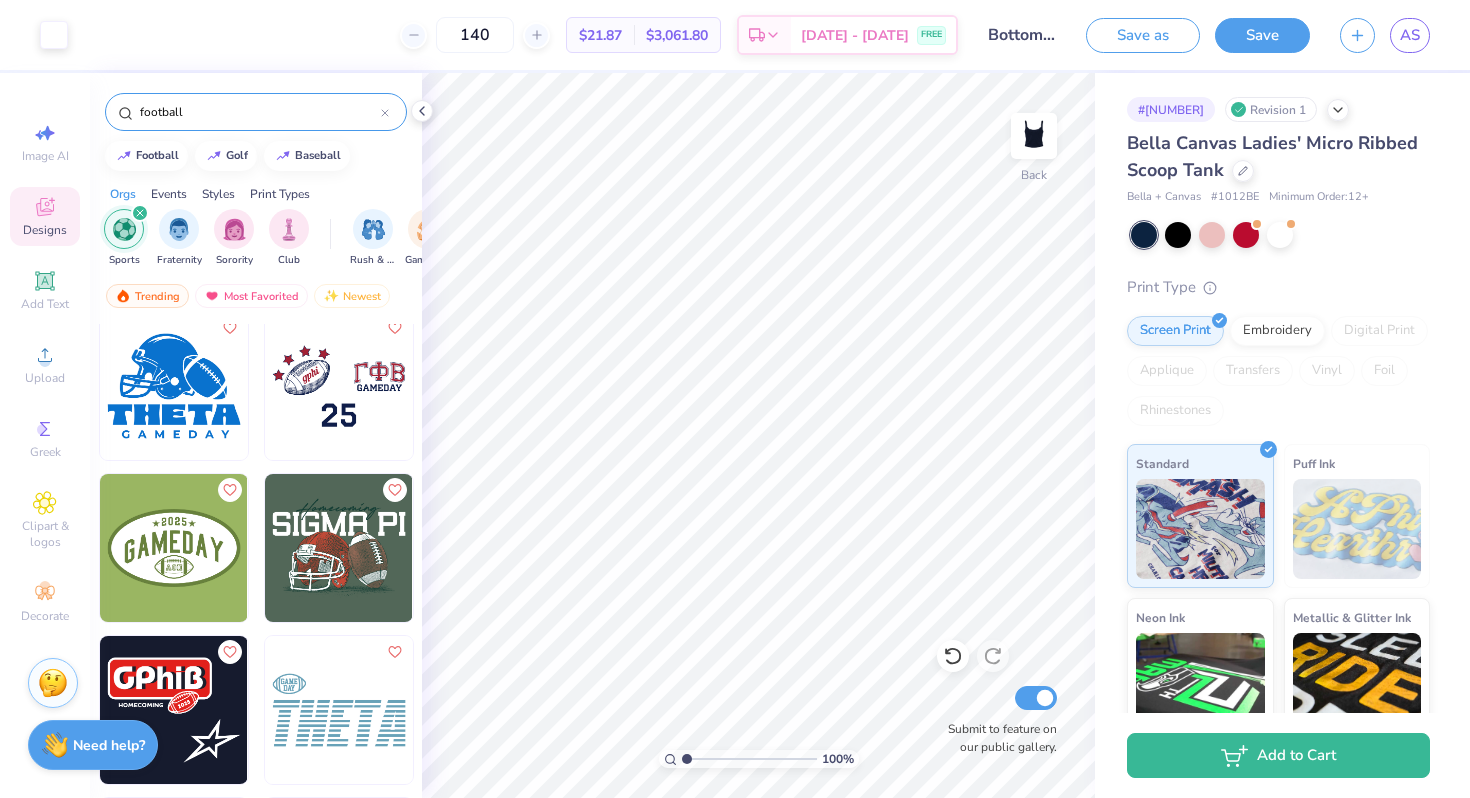 scroll, scrollTop: 5045, scrollLeft: 0, axis: vertical 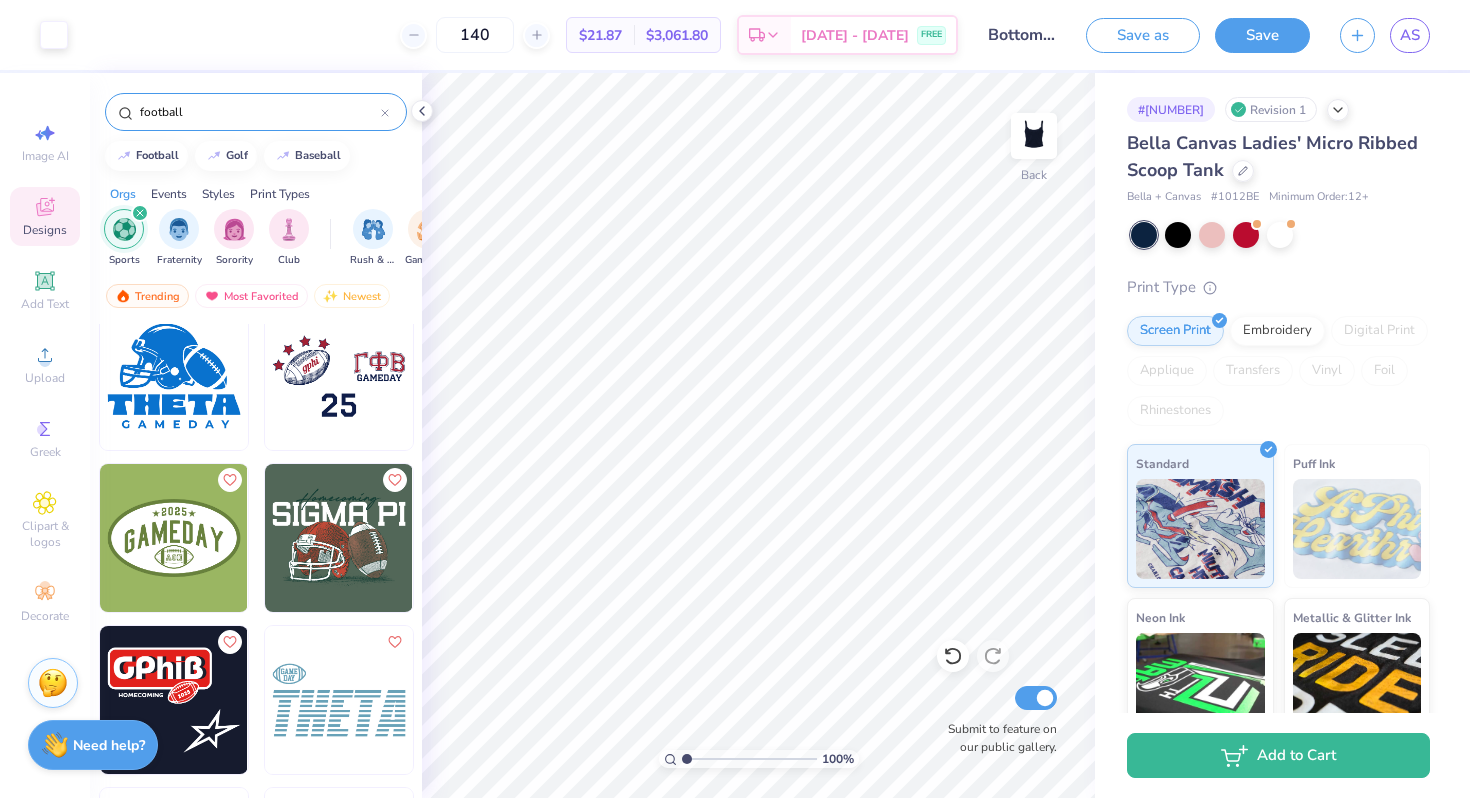 click at bounding box center [339, 538] 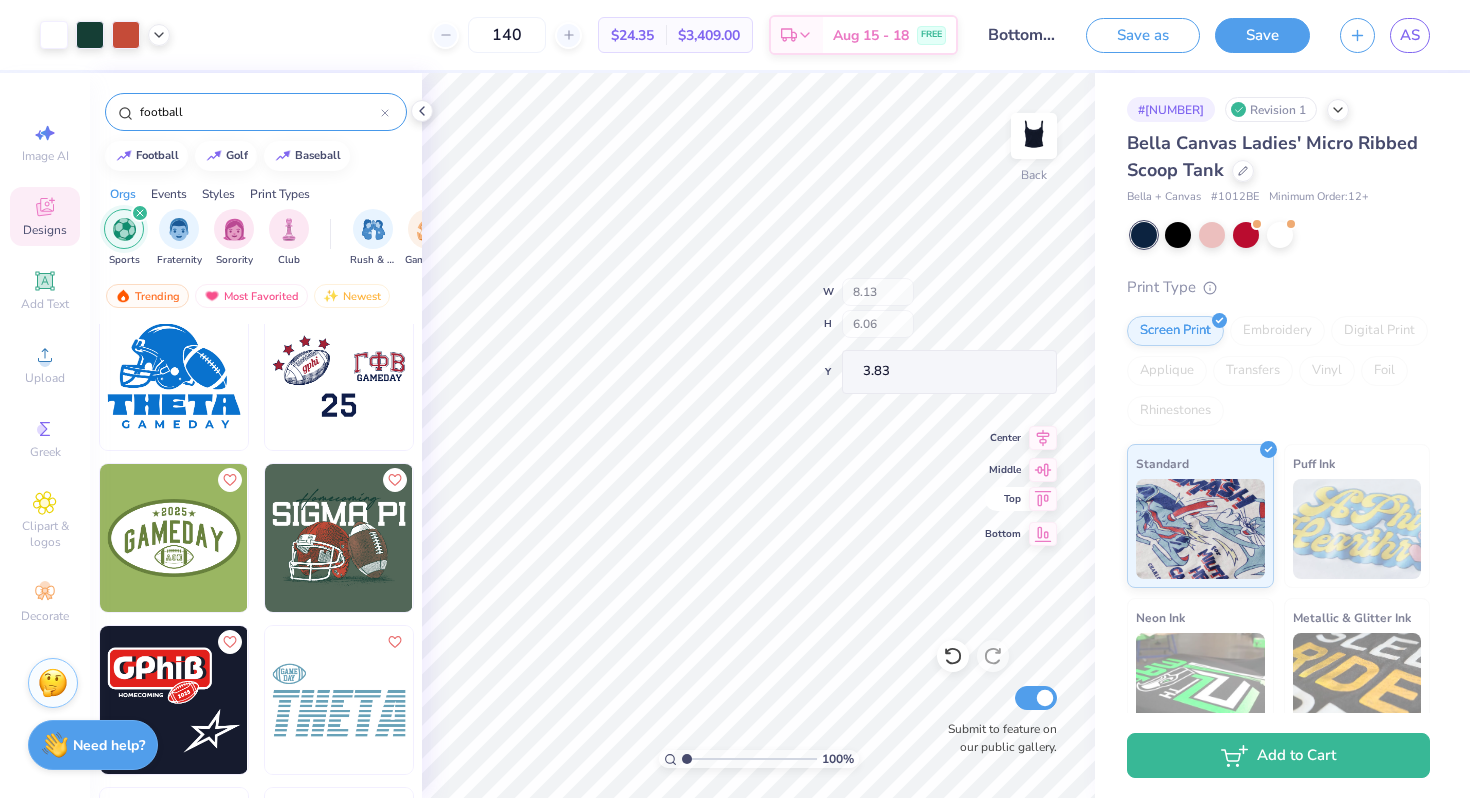 type on "3.83" 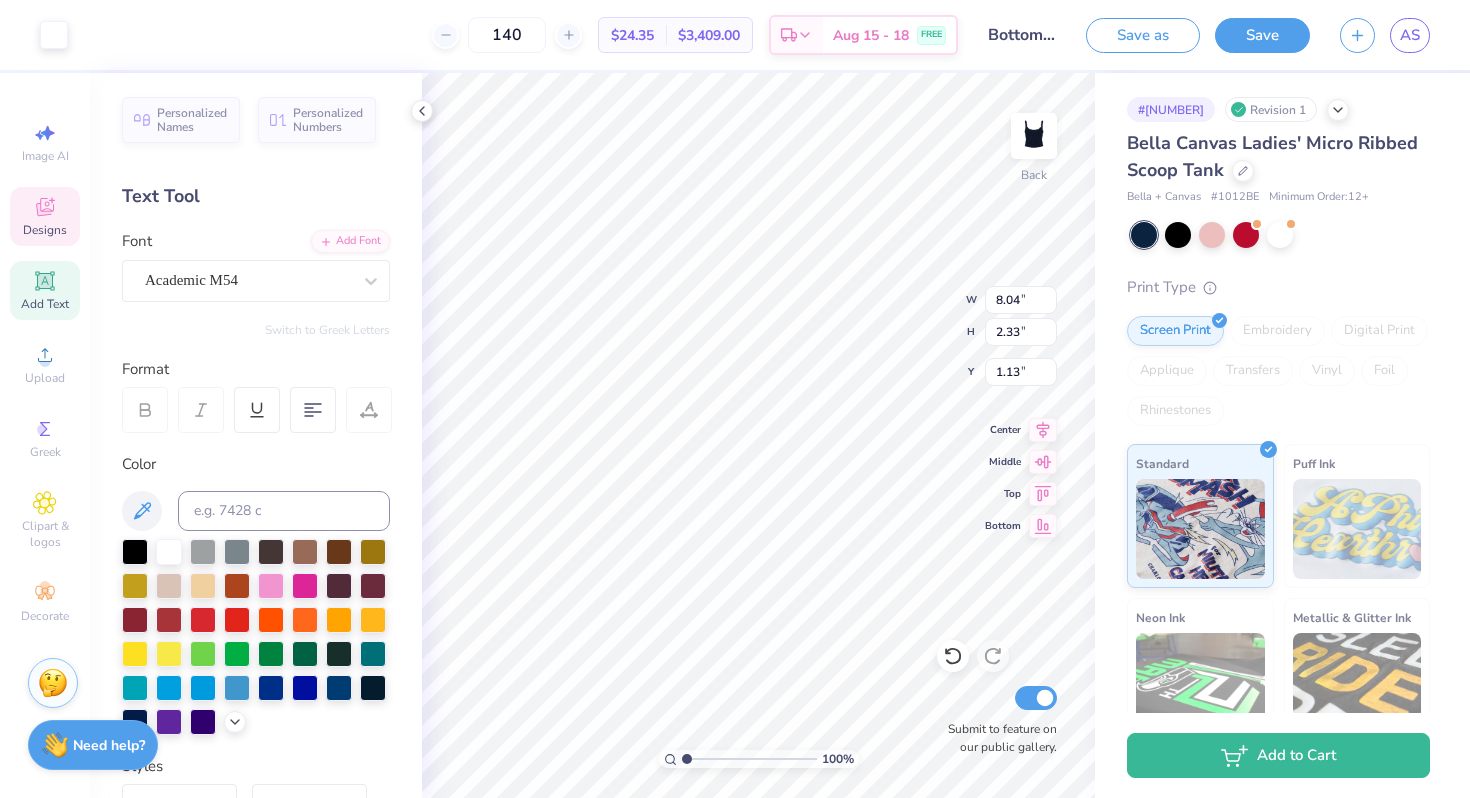 scroll, scrollTop: 0, scrollLeft: 0, axis: both 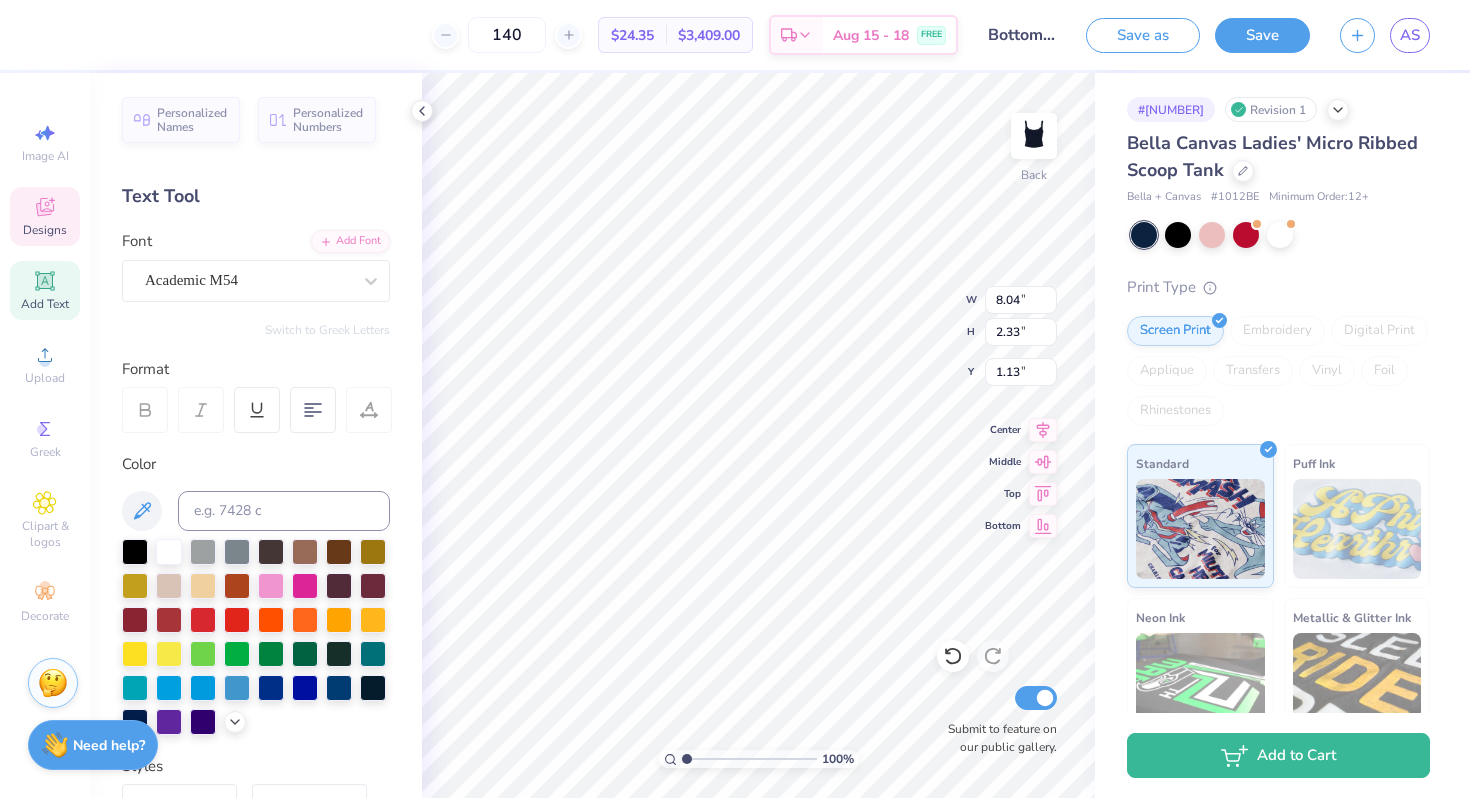 type on "Sigdet" 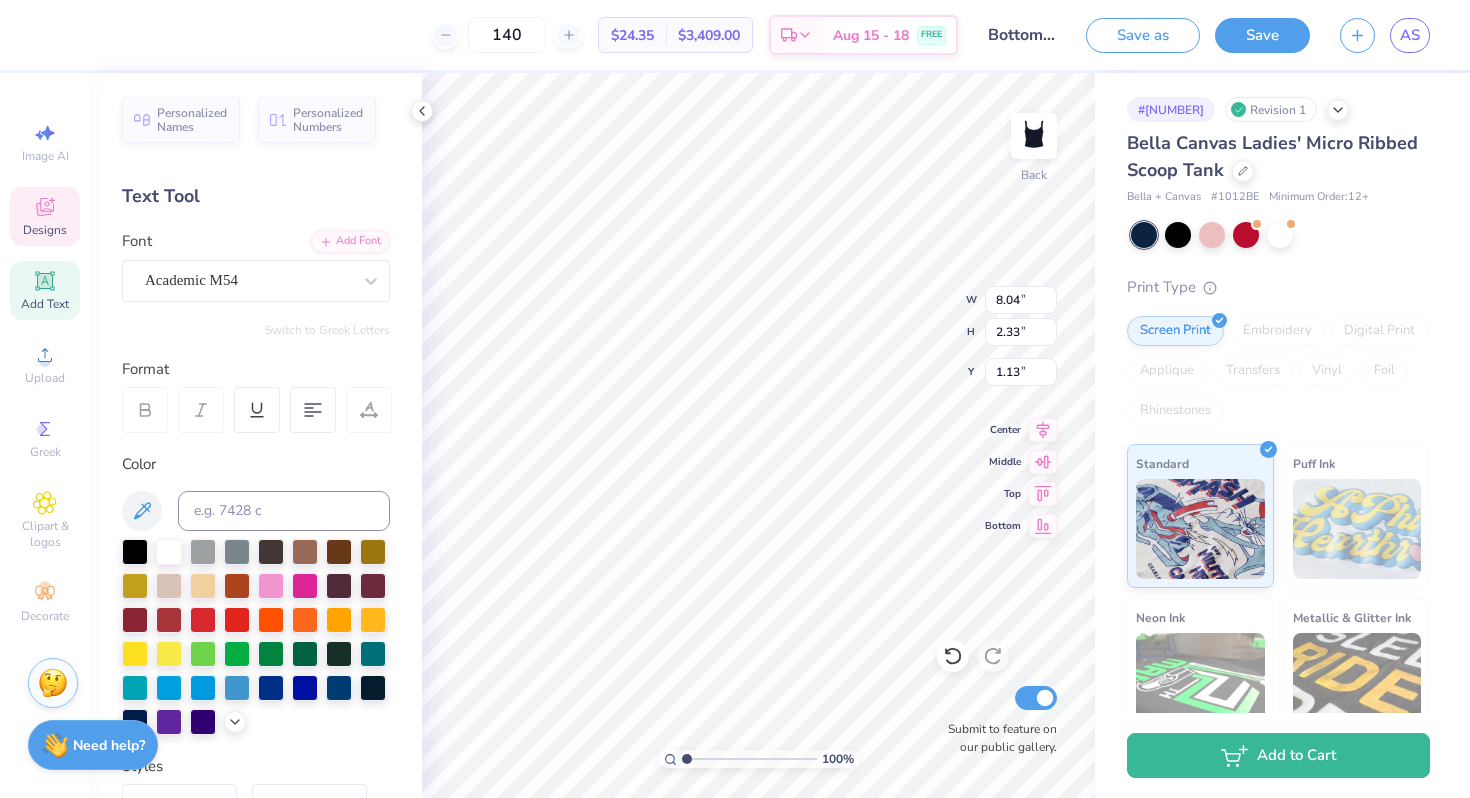 click on "100  % Back W 8.04 8.04 " H 2.33 2.33 " Y 1.13 1.13 " Center Middle Top Bottom Submit to feature on our public gallery." at bounding box center [758, 435] 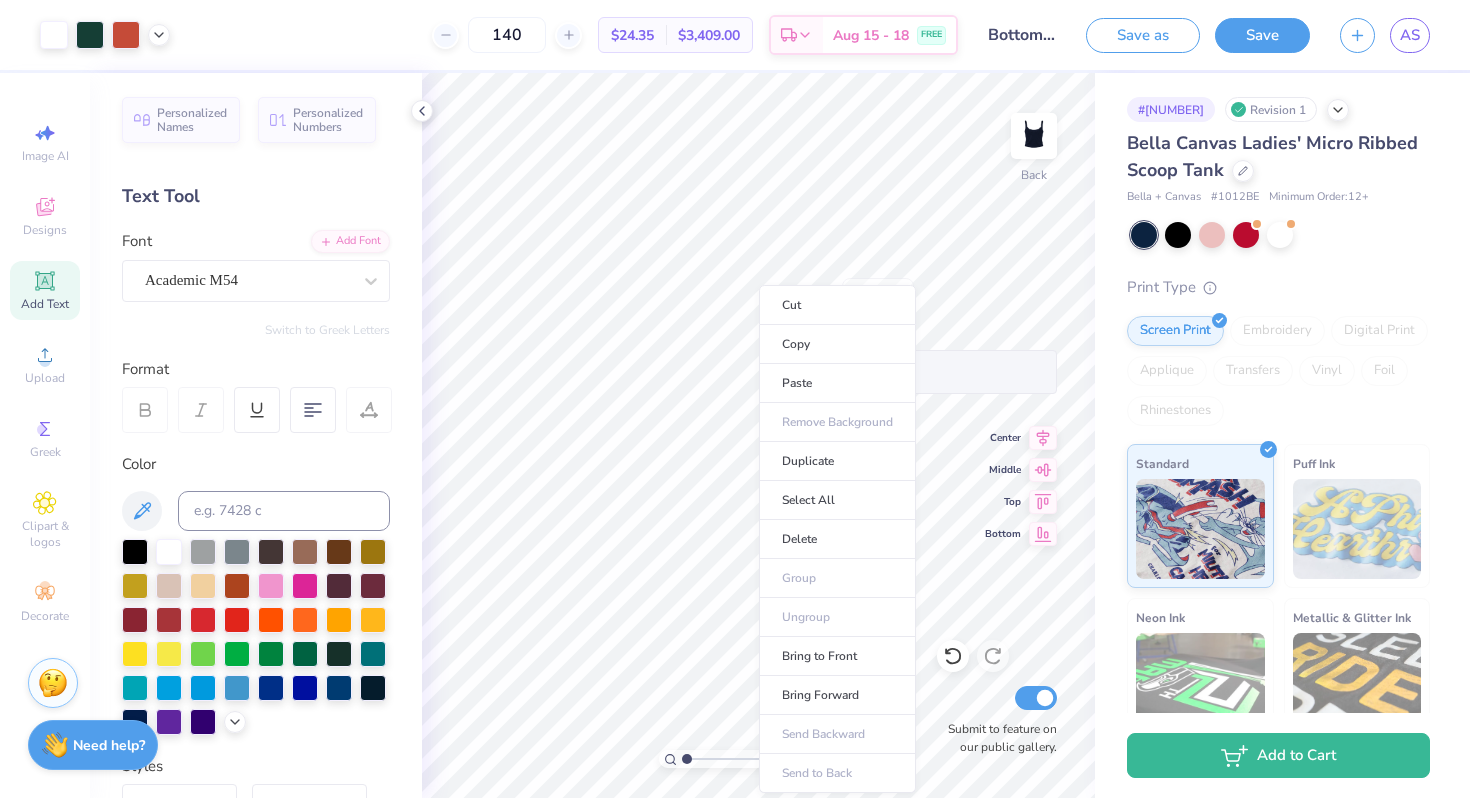 type on "1.47" 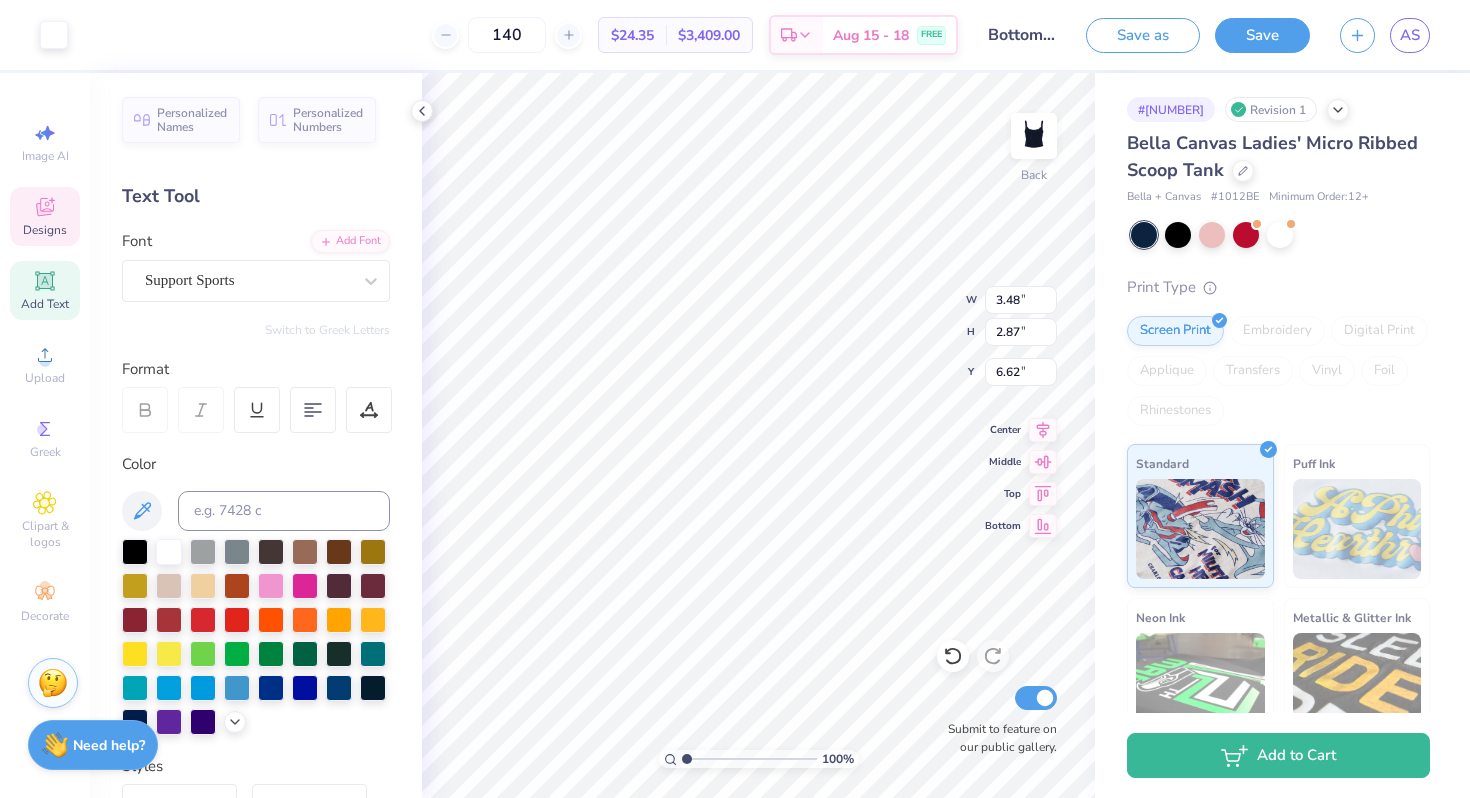 type on "4.86" 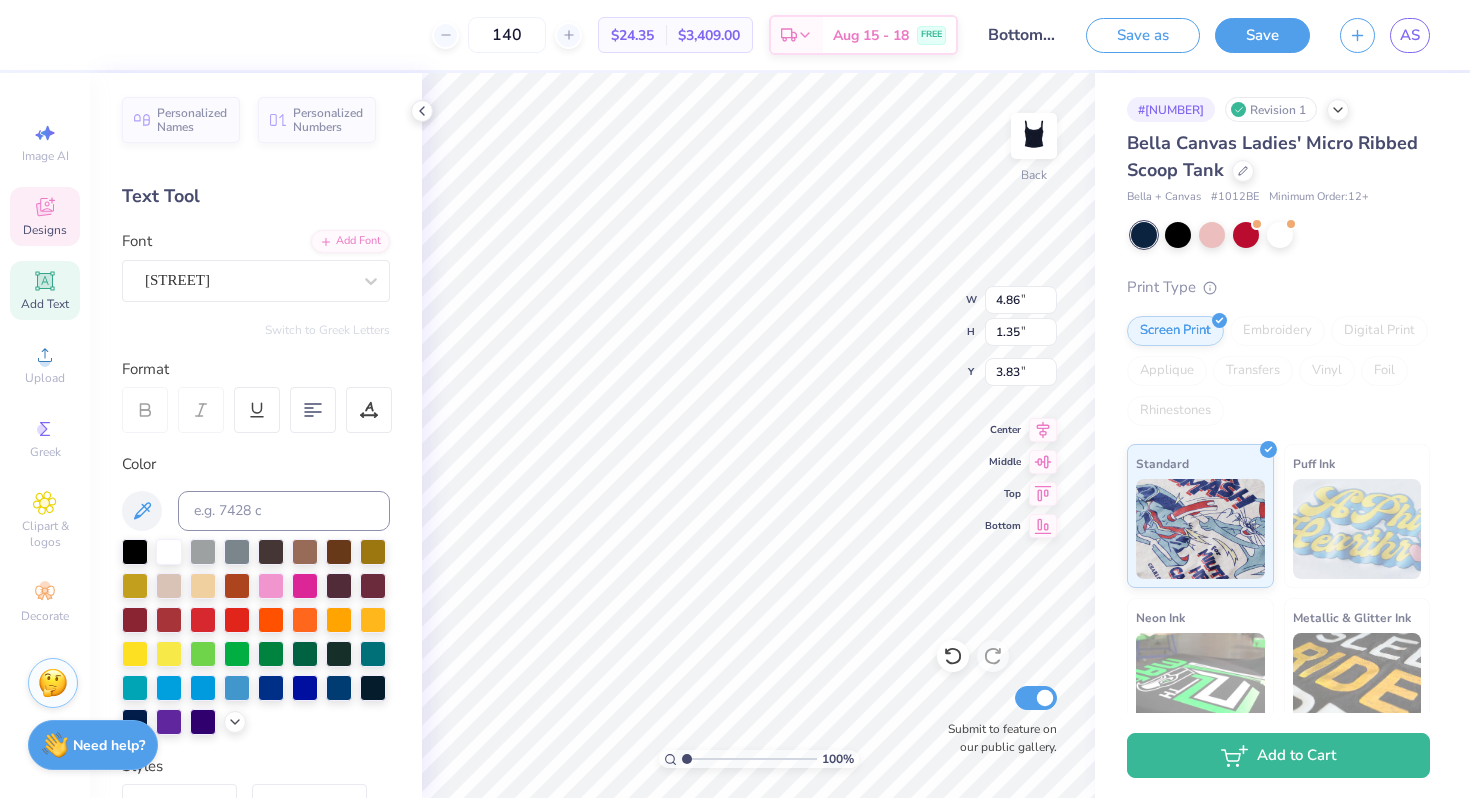 type on "8.13" 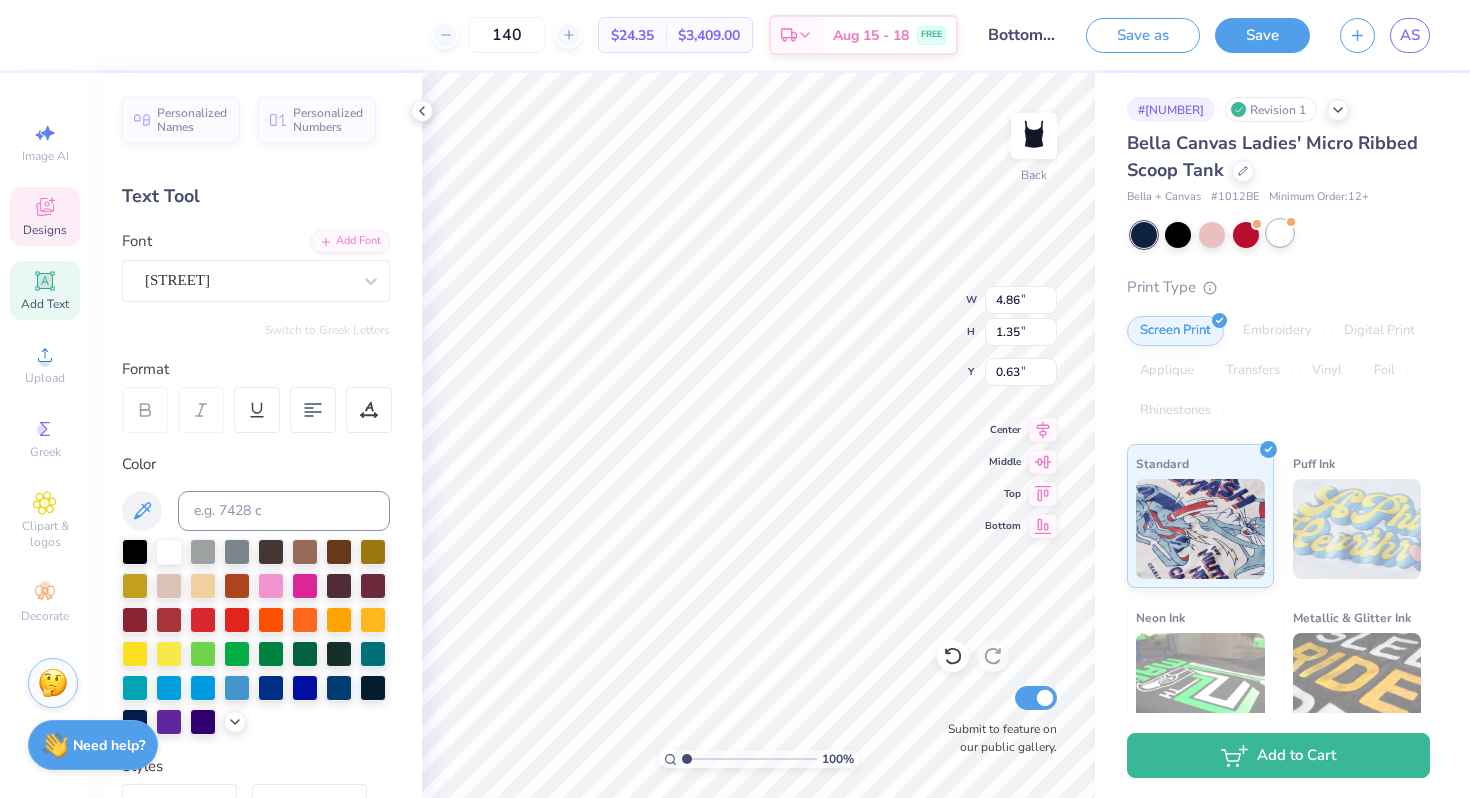 click at bounding box center [1280, 233] 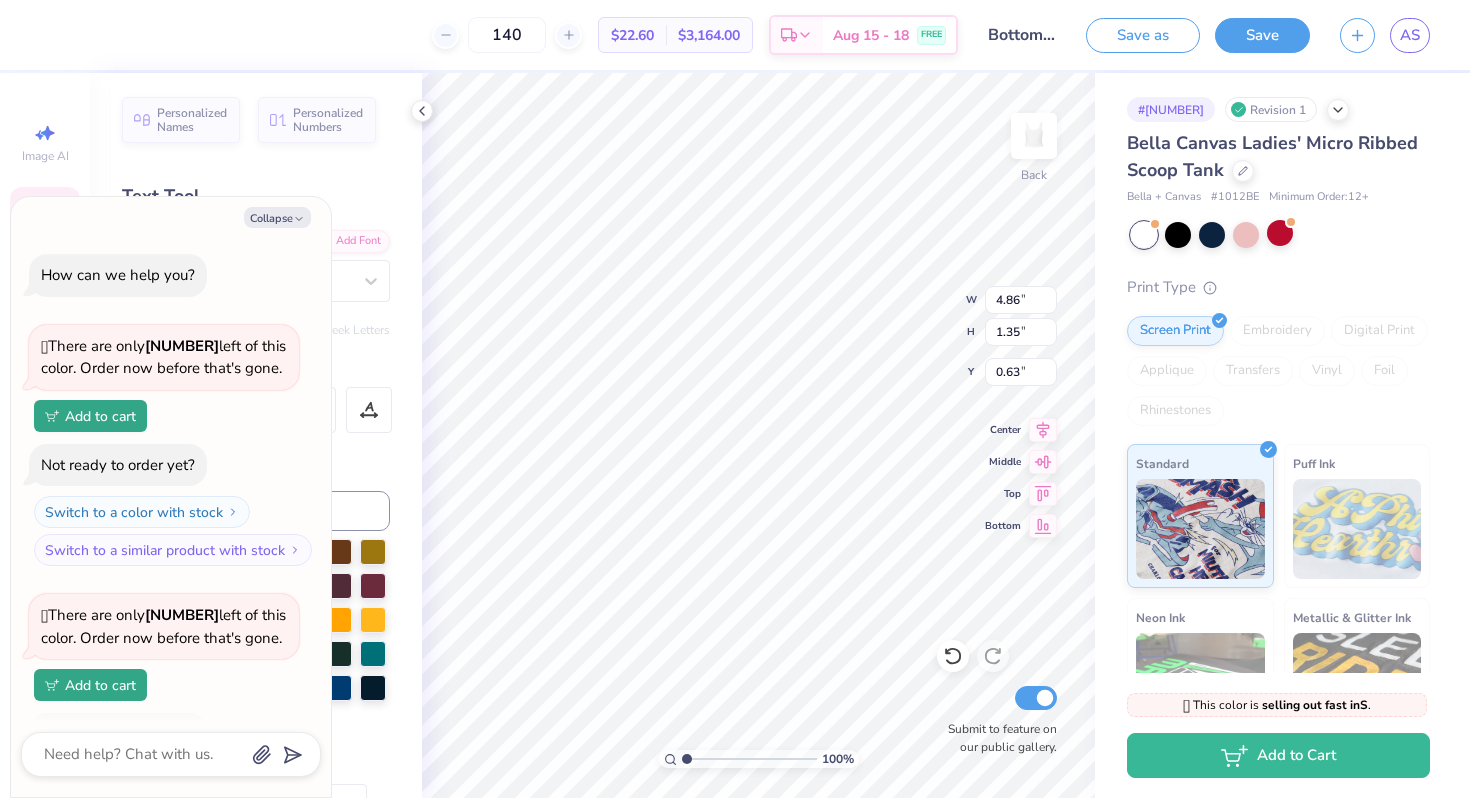 scroll, scrollTop: 399, scrollLeft: 0, axis: vertical 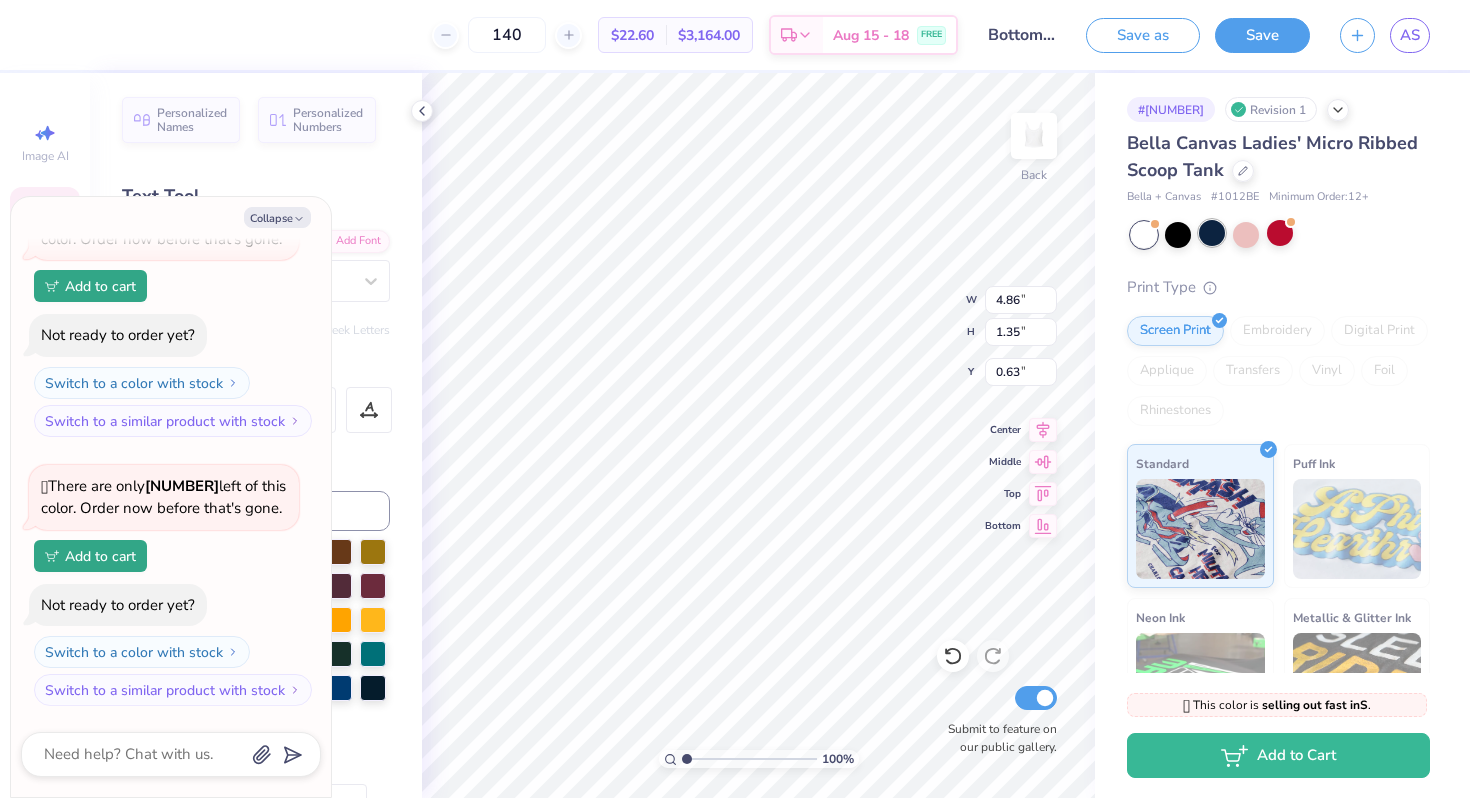 click at bounding box center [1212, 233] 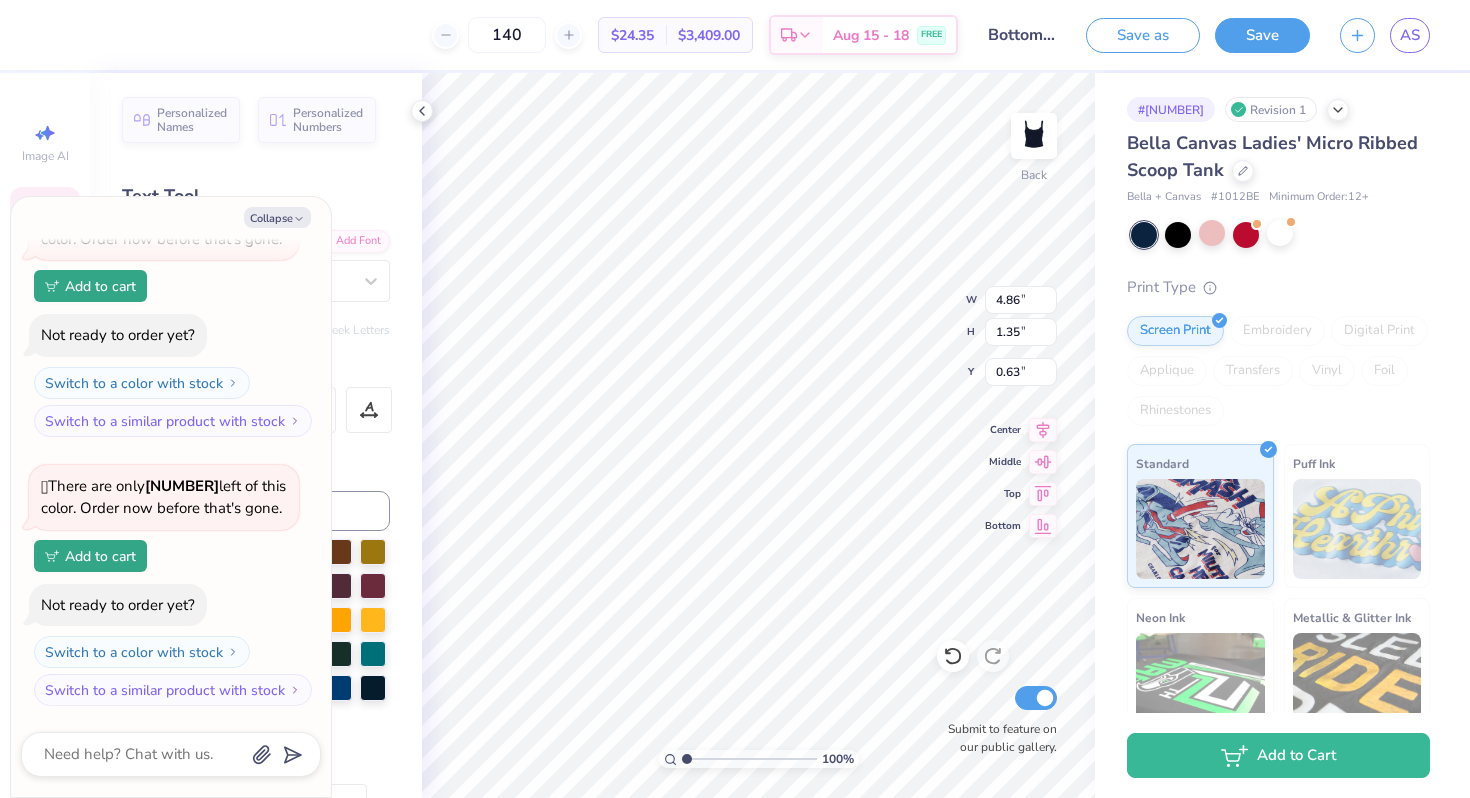 type on "x" 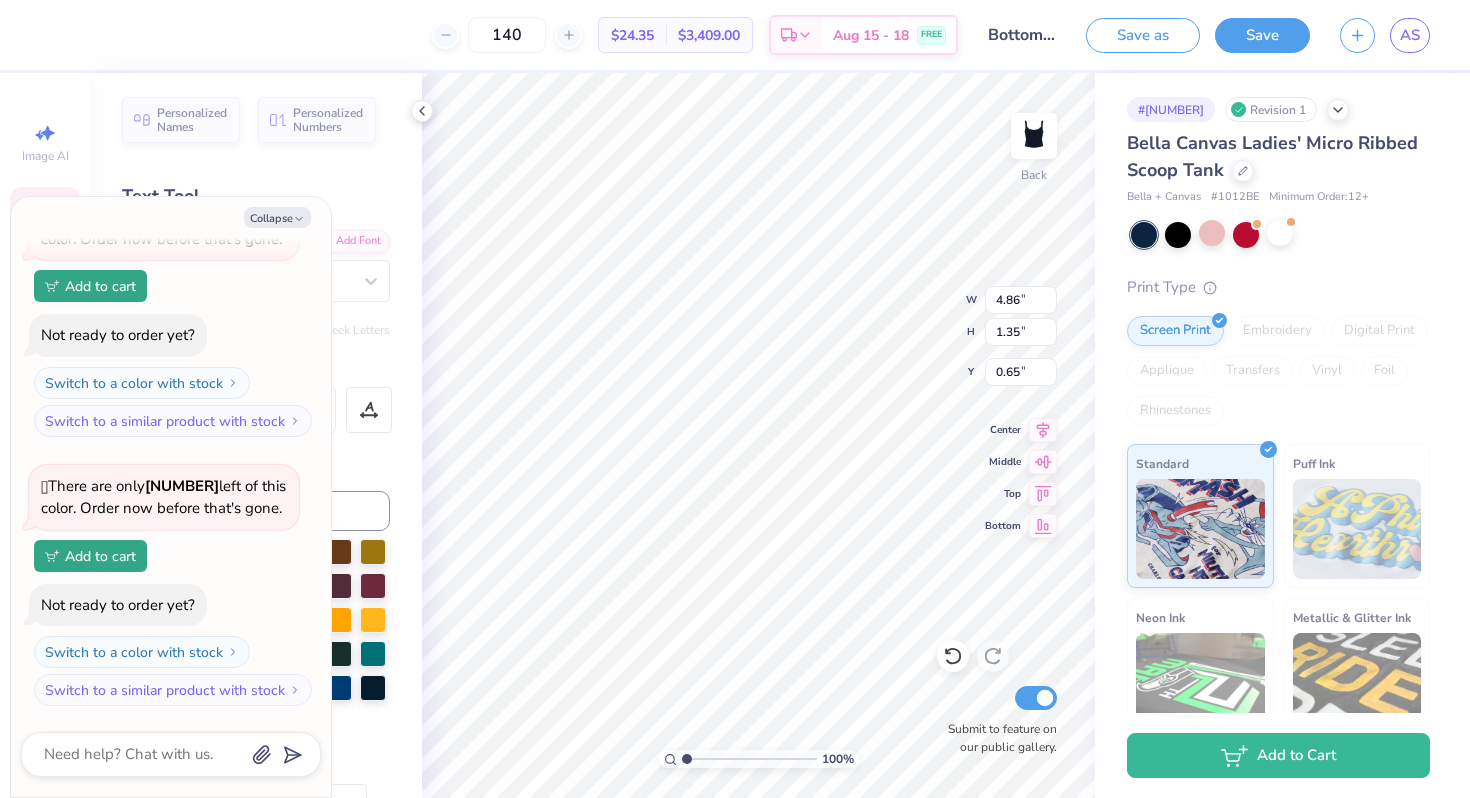 scroll, scrollTop: 0, scrollLeft: 3, axis: horizontal 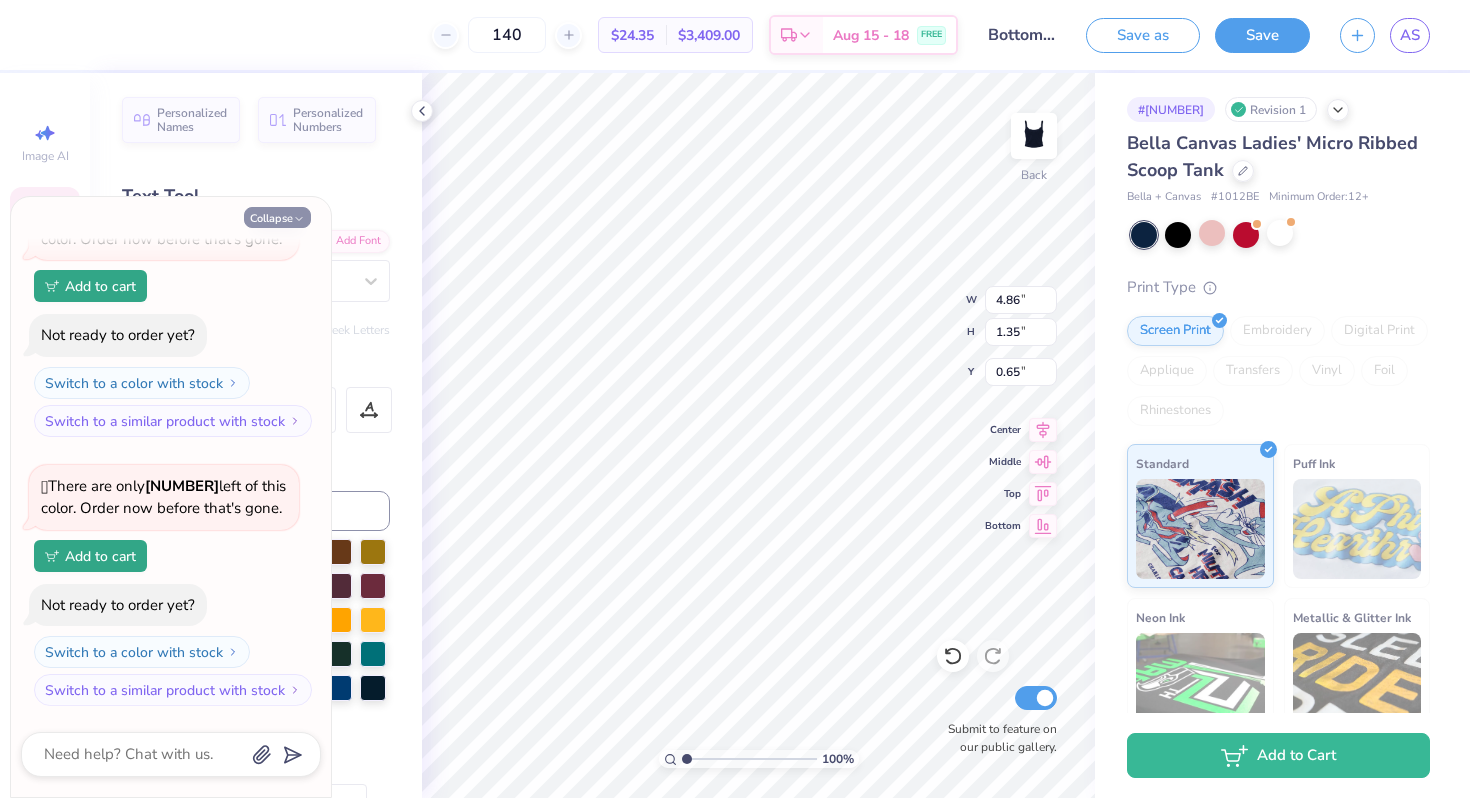 click on "Collapse" at bounding box center [277, 217] 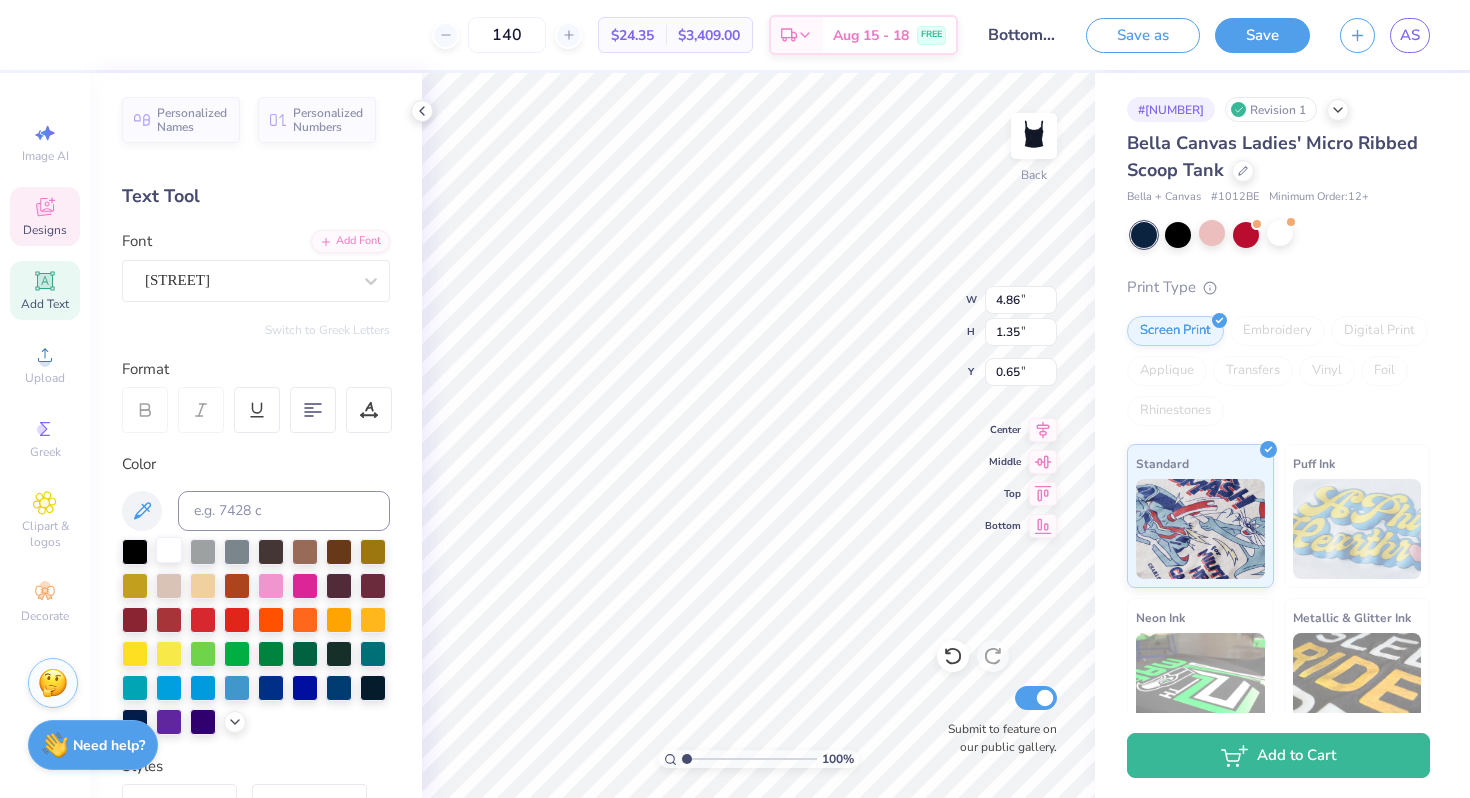 click at bounding box center [169, 550] 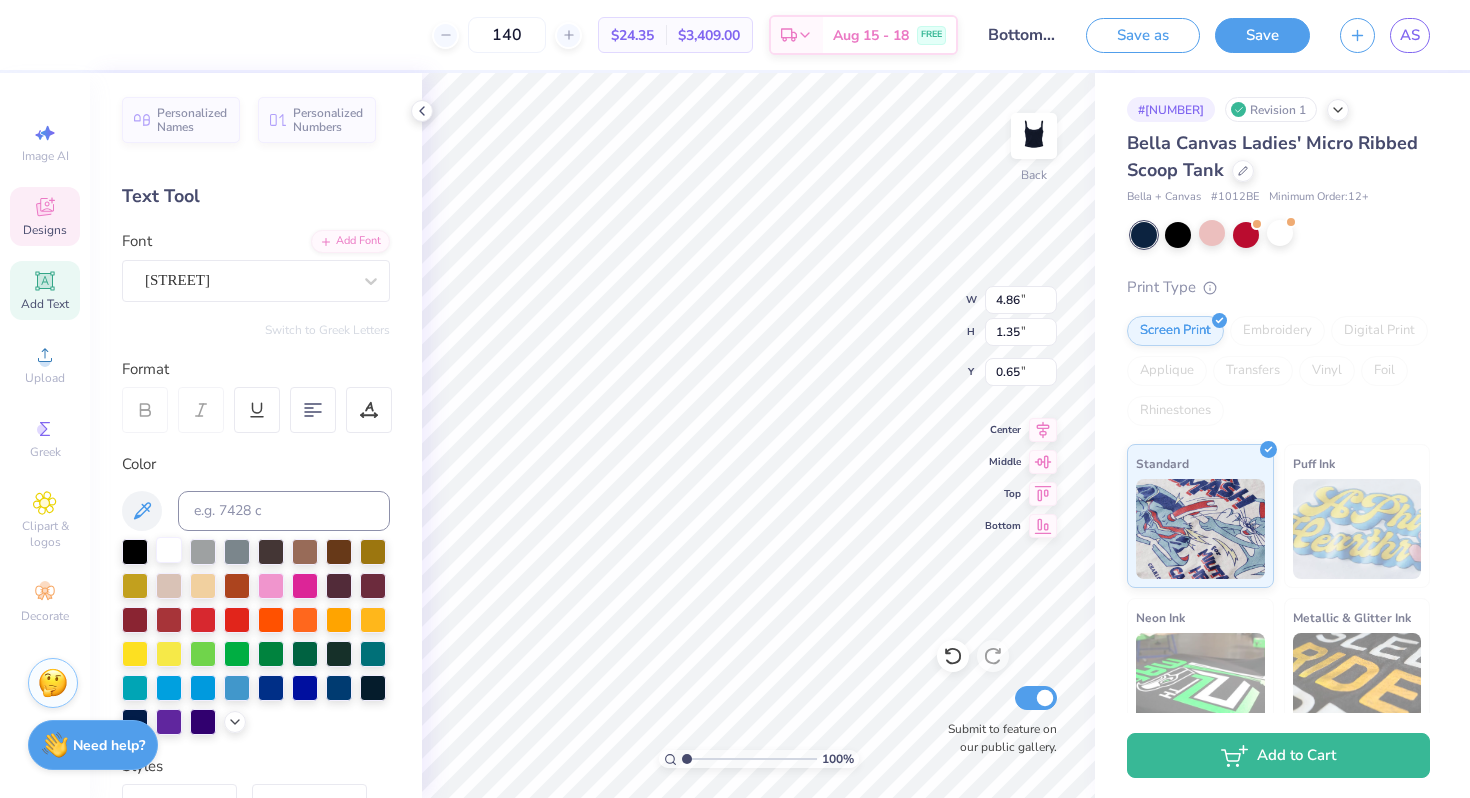 type on "5.20" 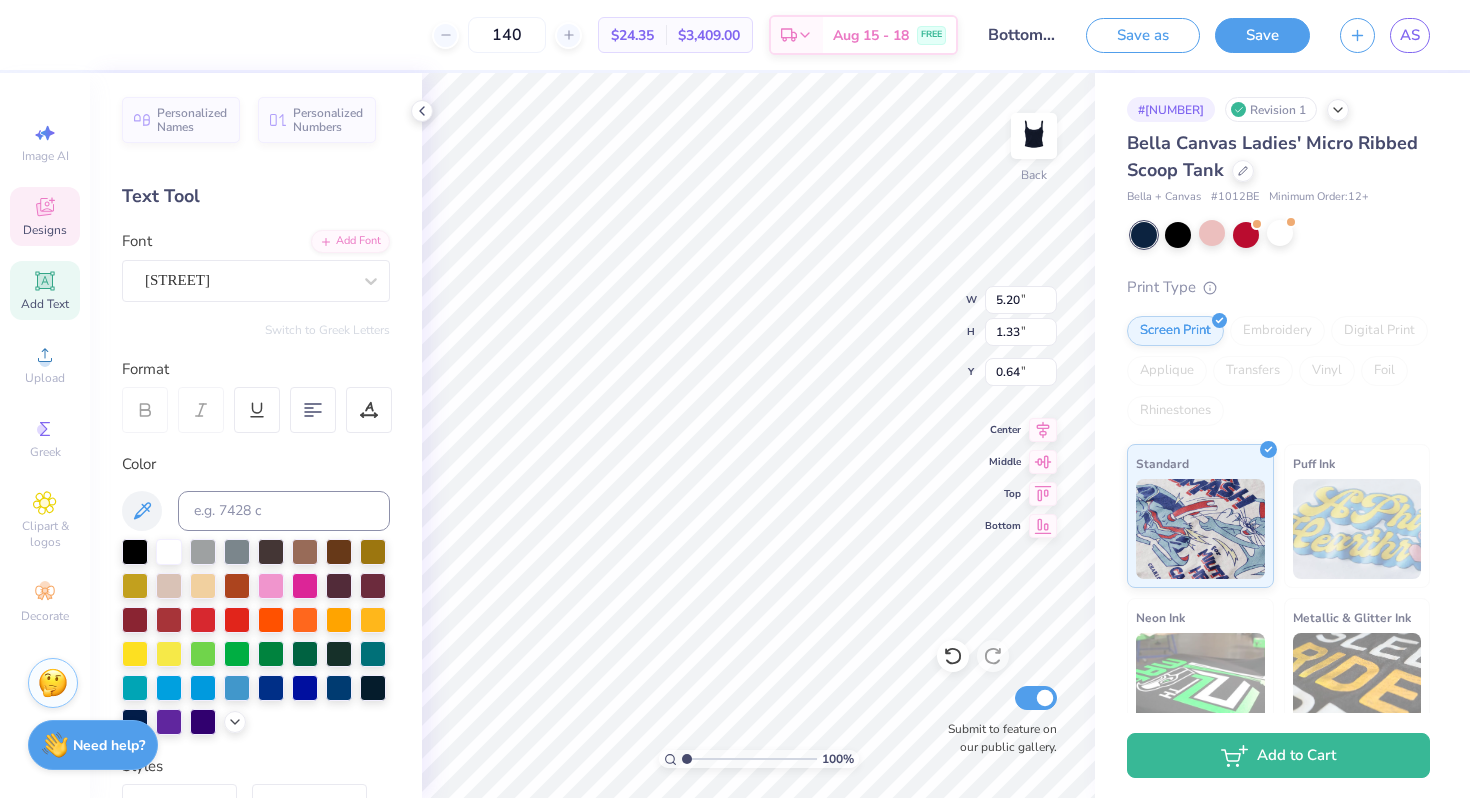 type on "8.13" 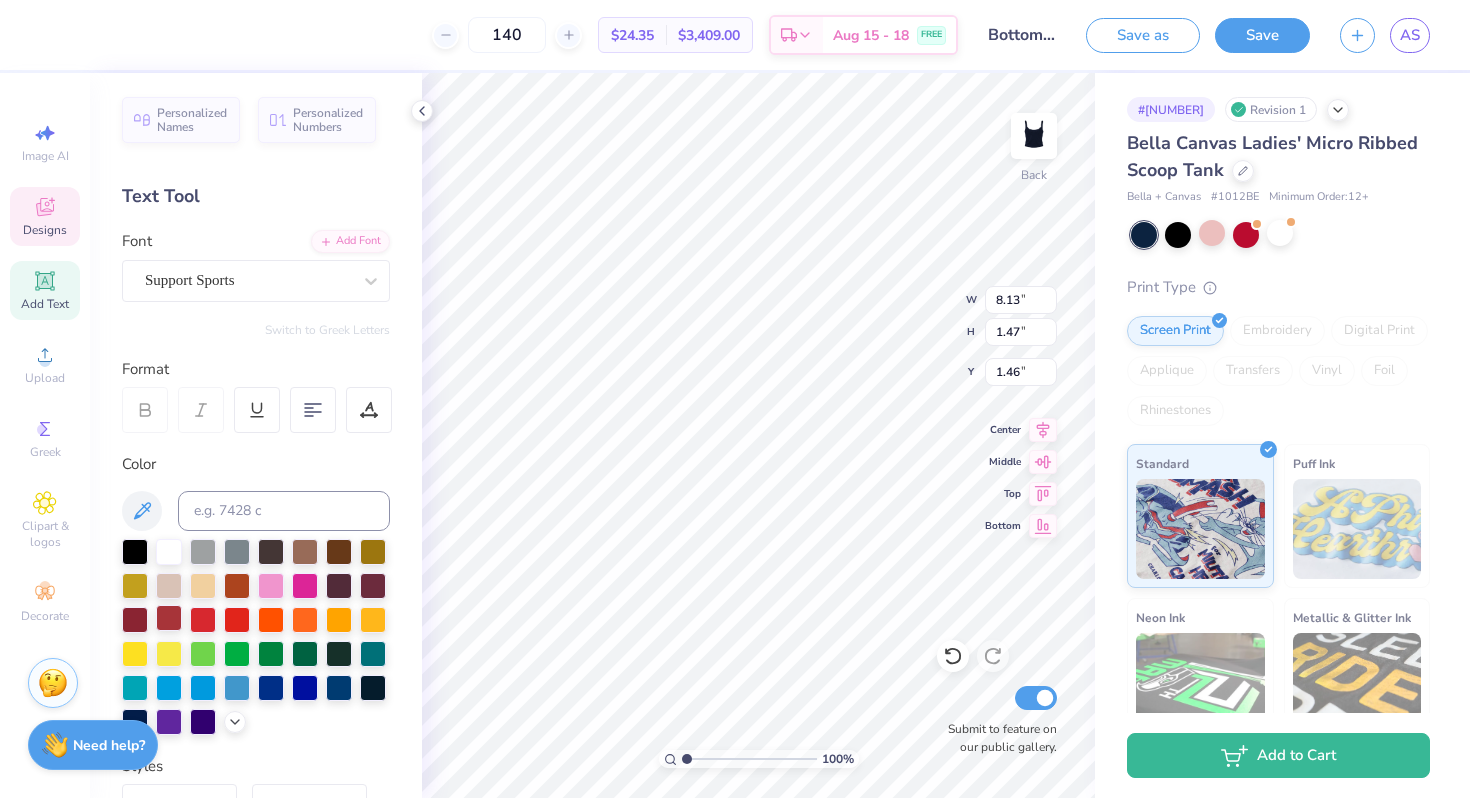 type on "1.26" 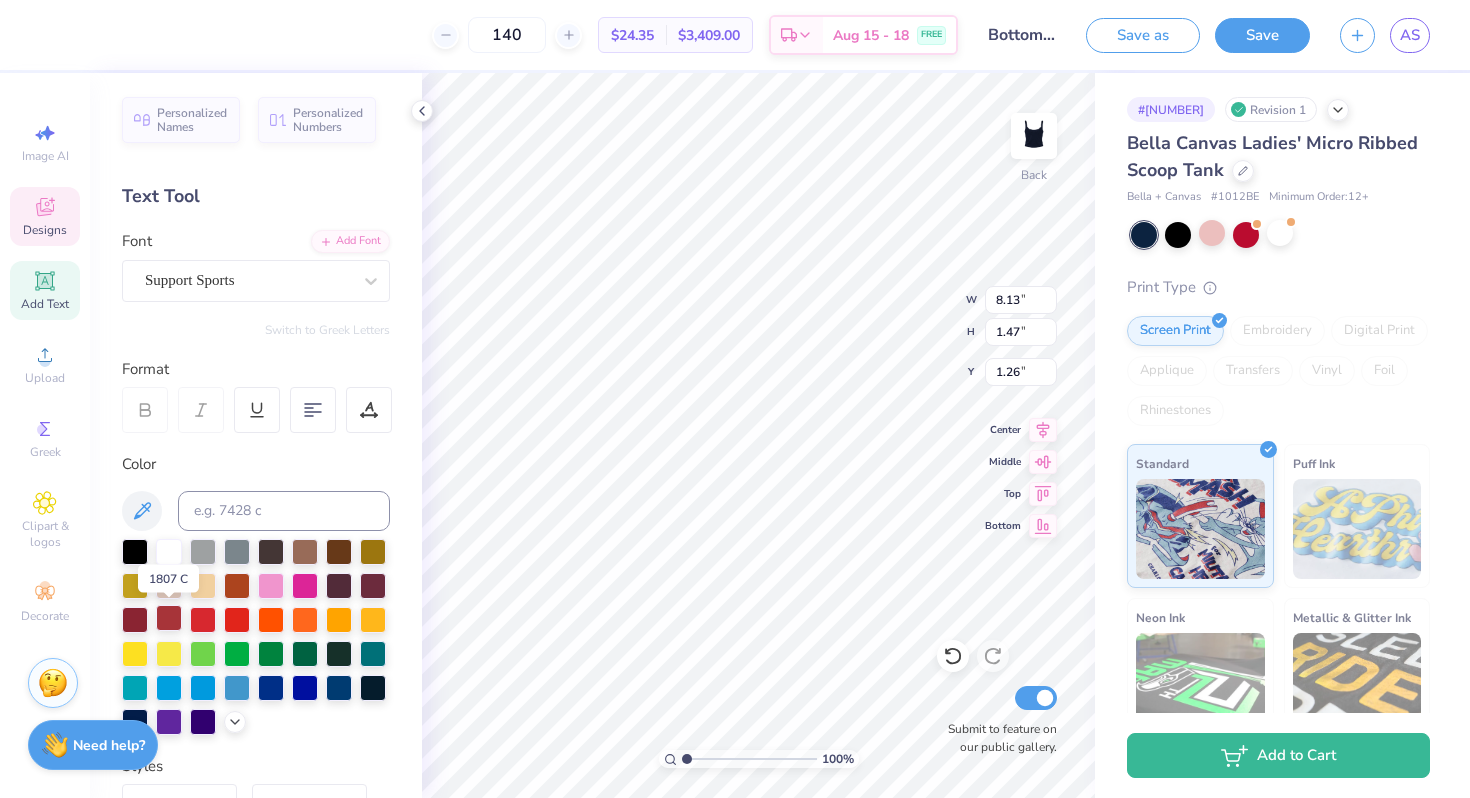 click at bounding box center [169, 618] 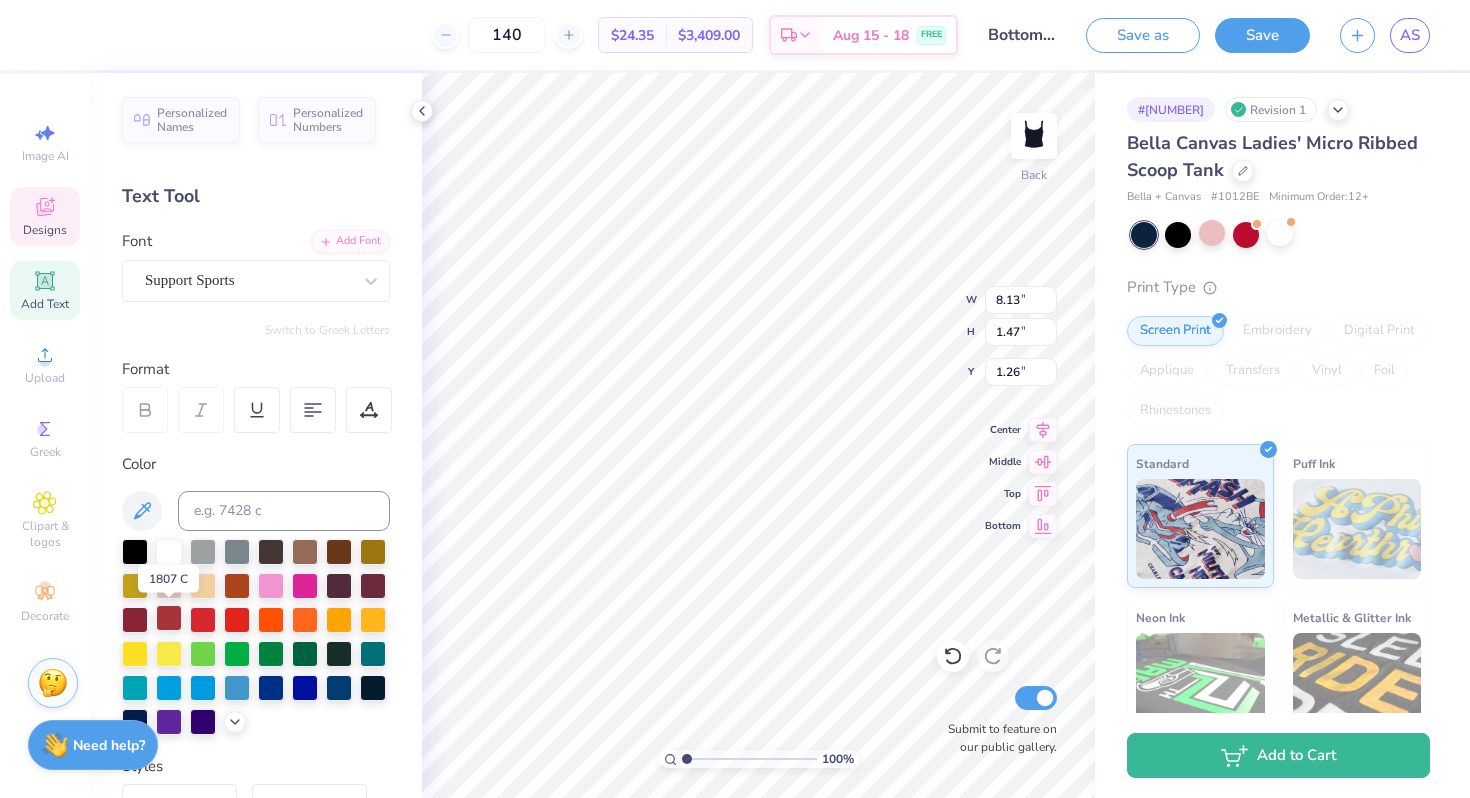 type on "8.11" 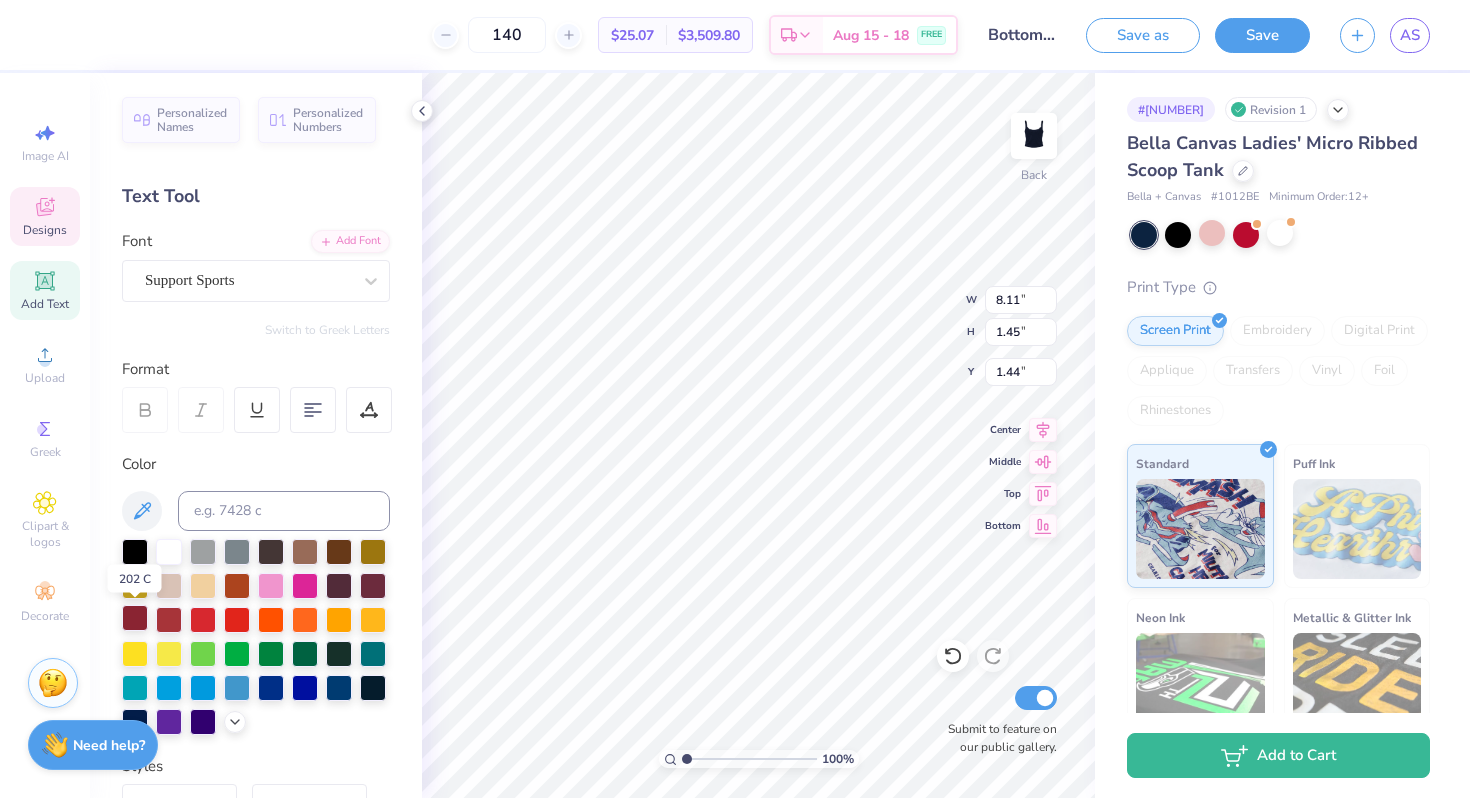 click at bounding box center (135, 618) 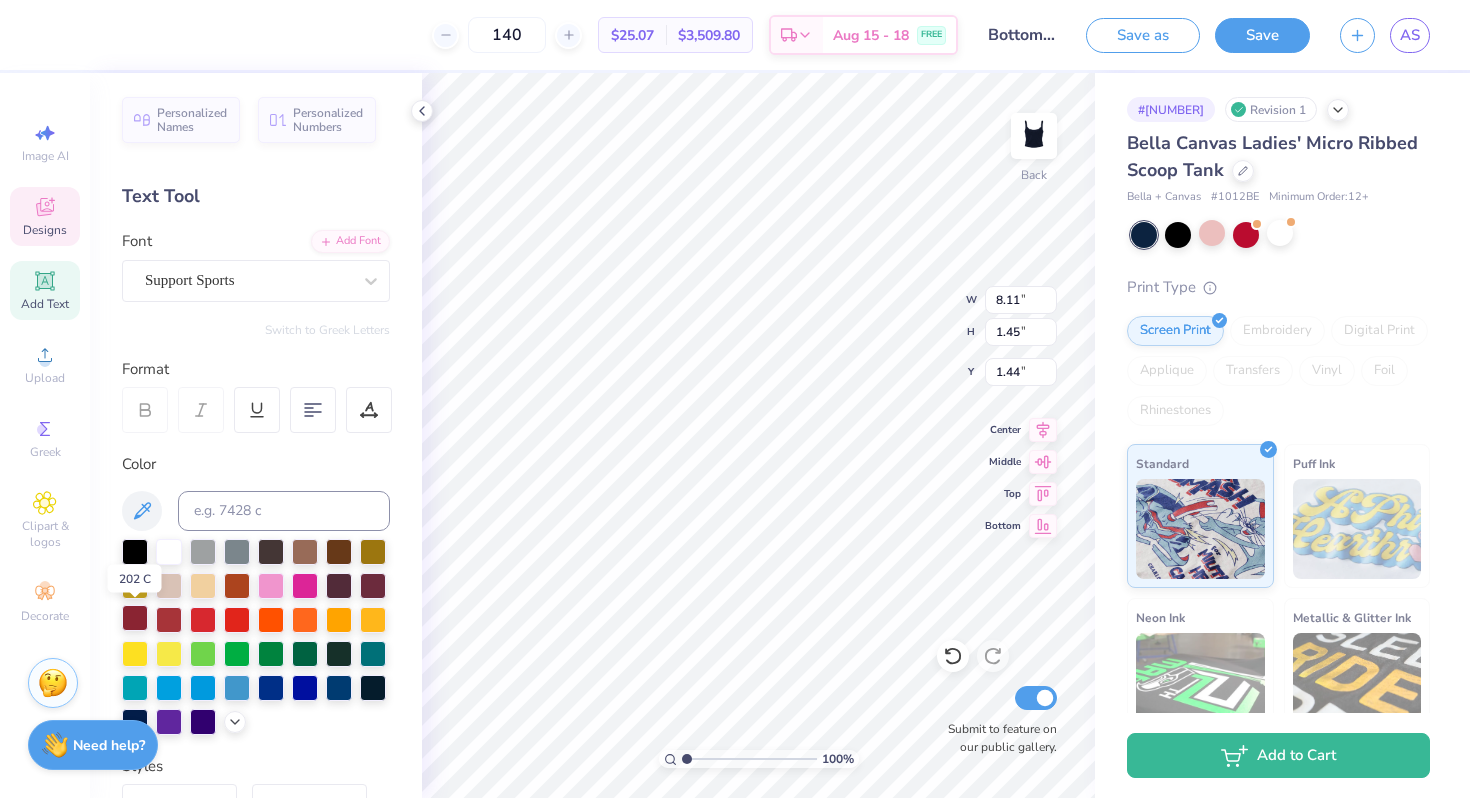 click at bounding box center (169, 620) 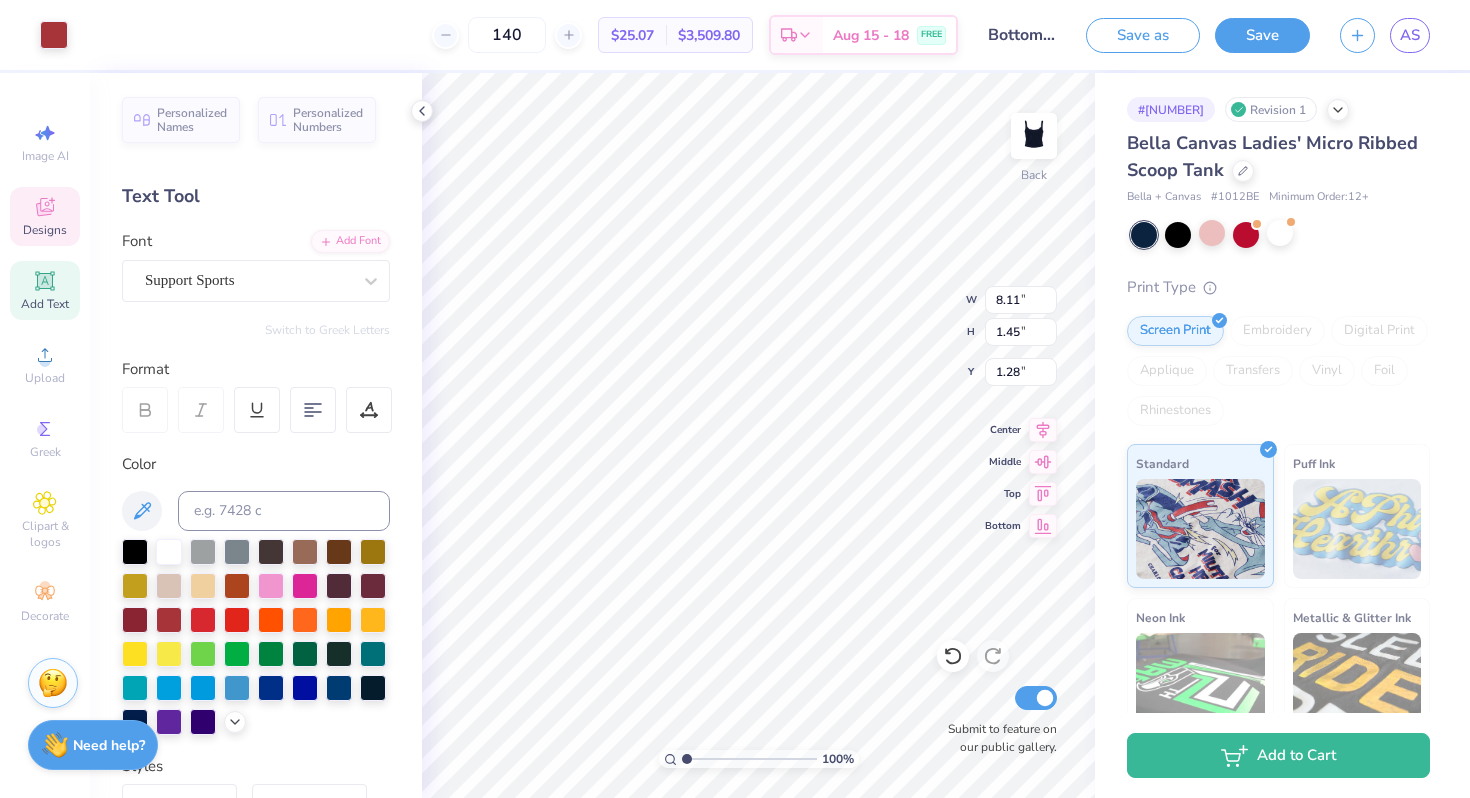 scroll, scrollTop: 0, scrollLeft: 2, axis: horizontal 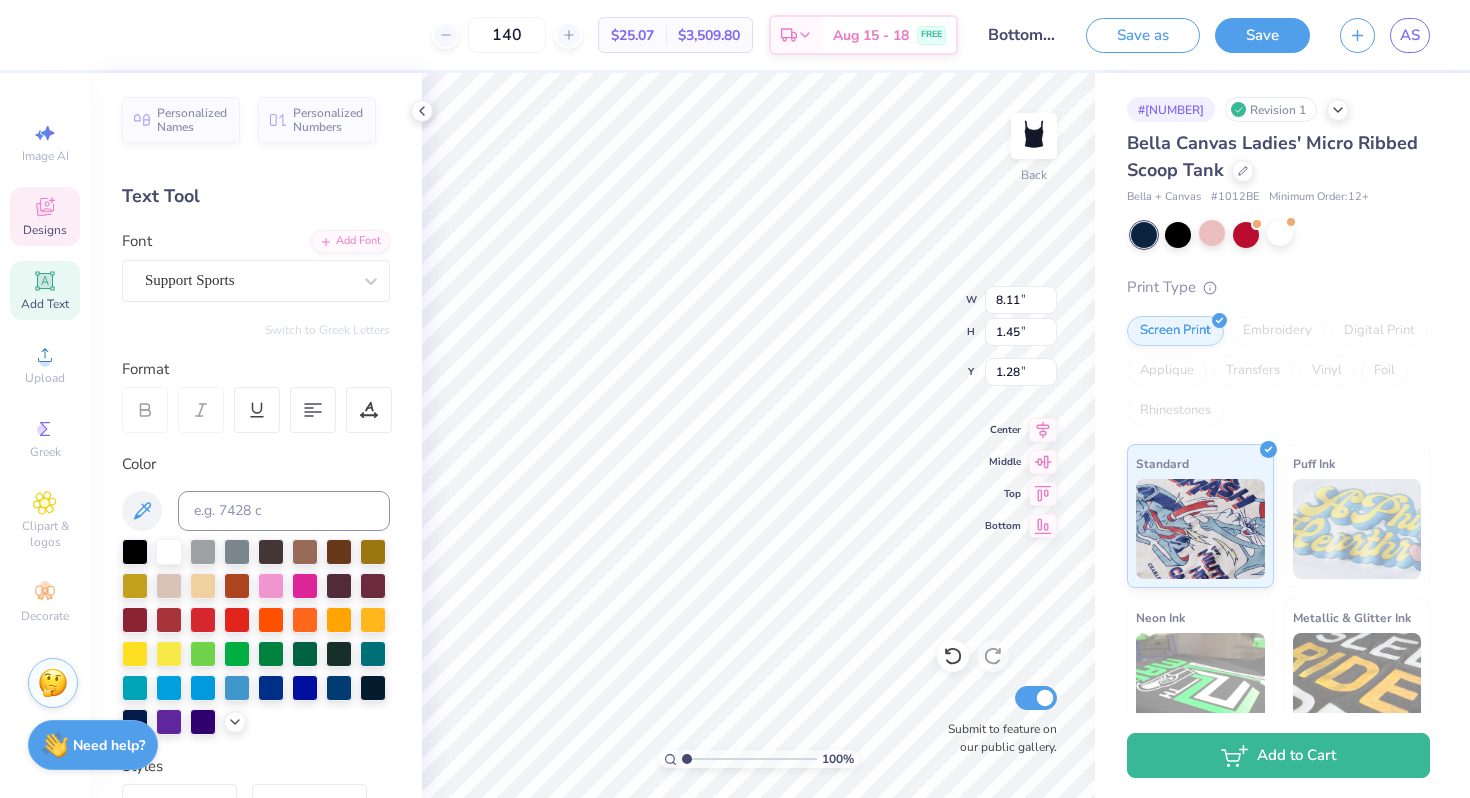type on "SIG Delt" 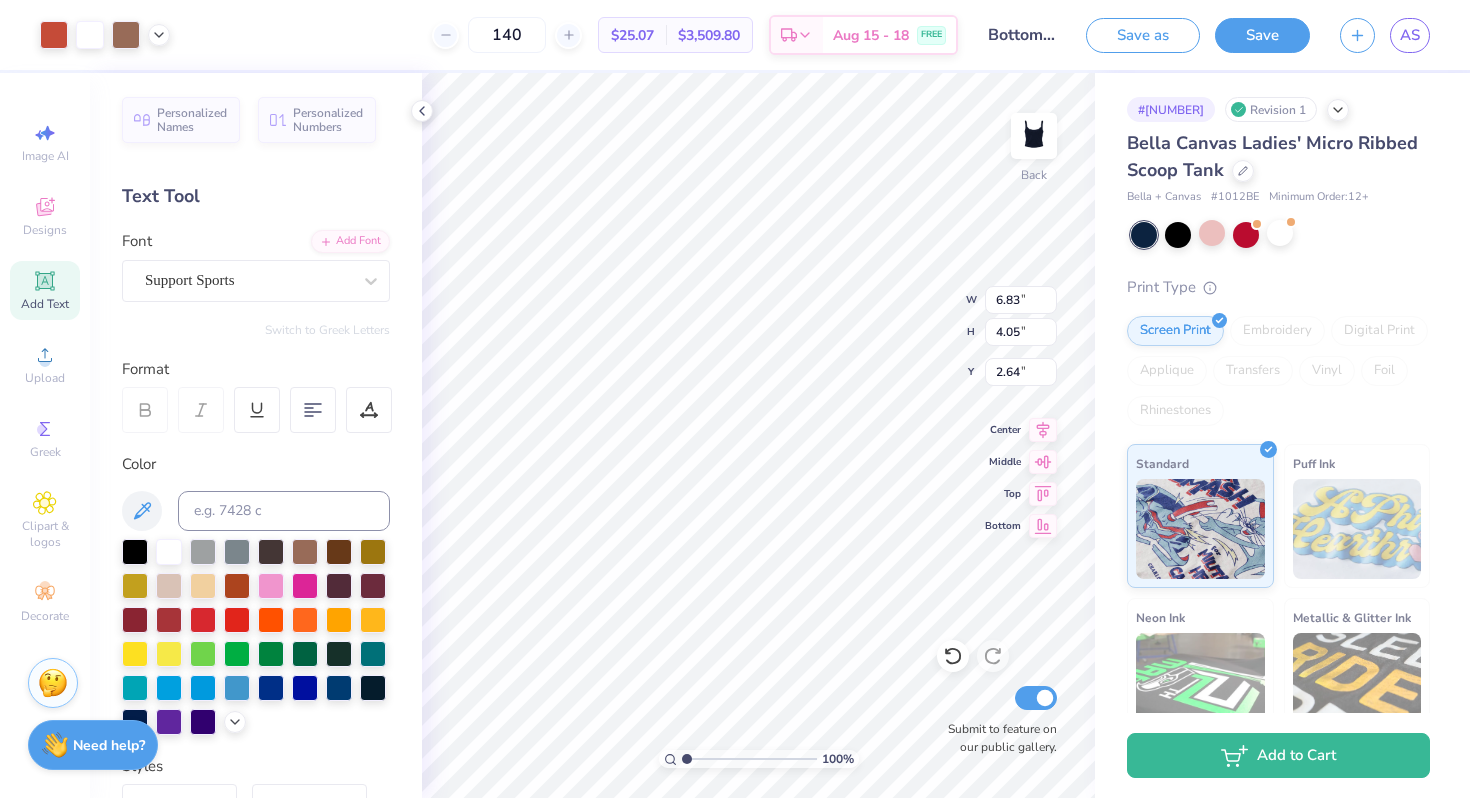 type on "3.75" 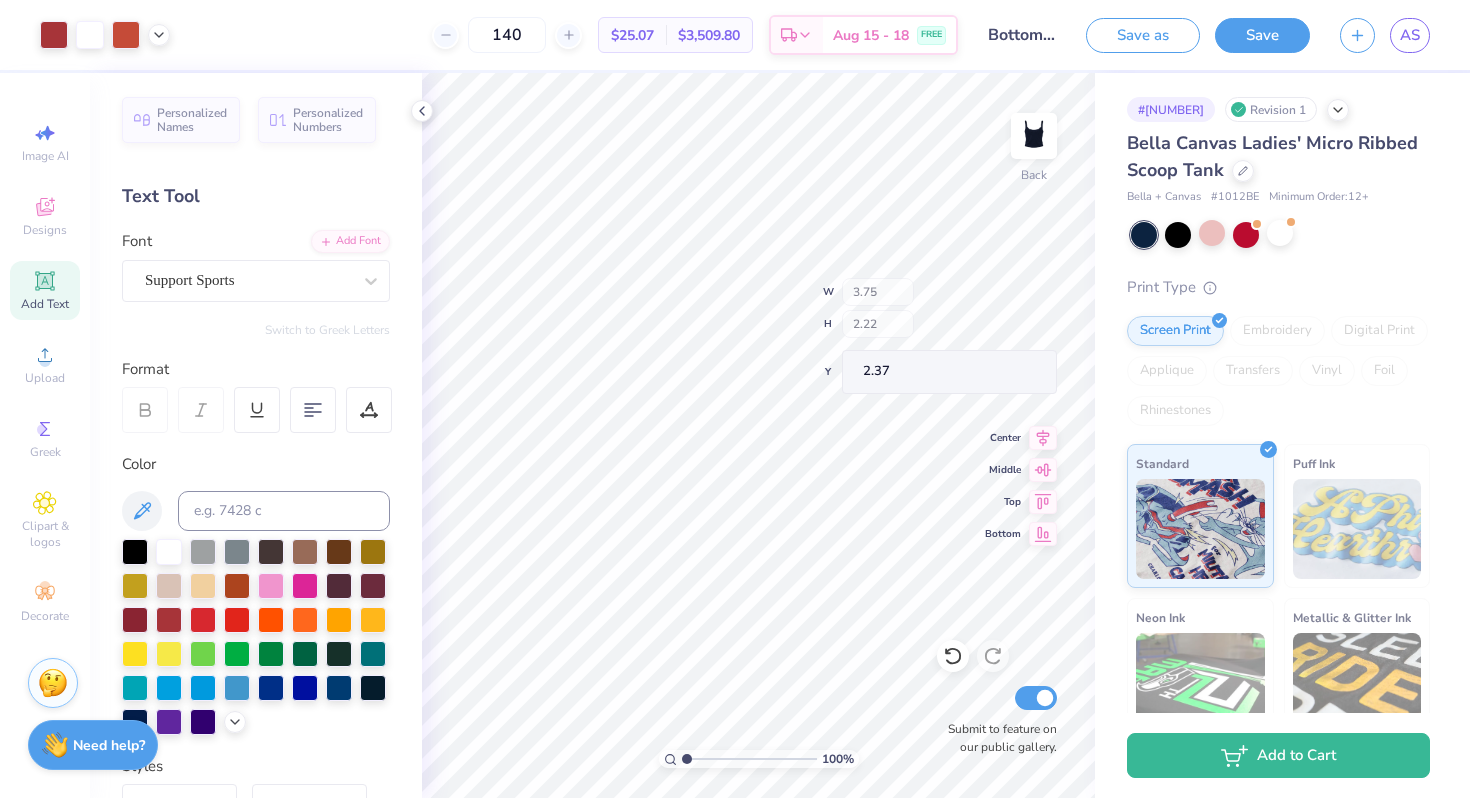 type on "2.37" 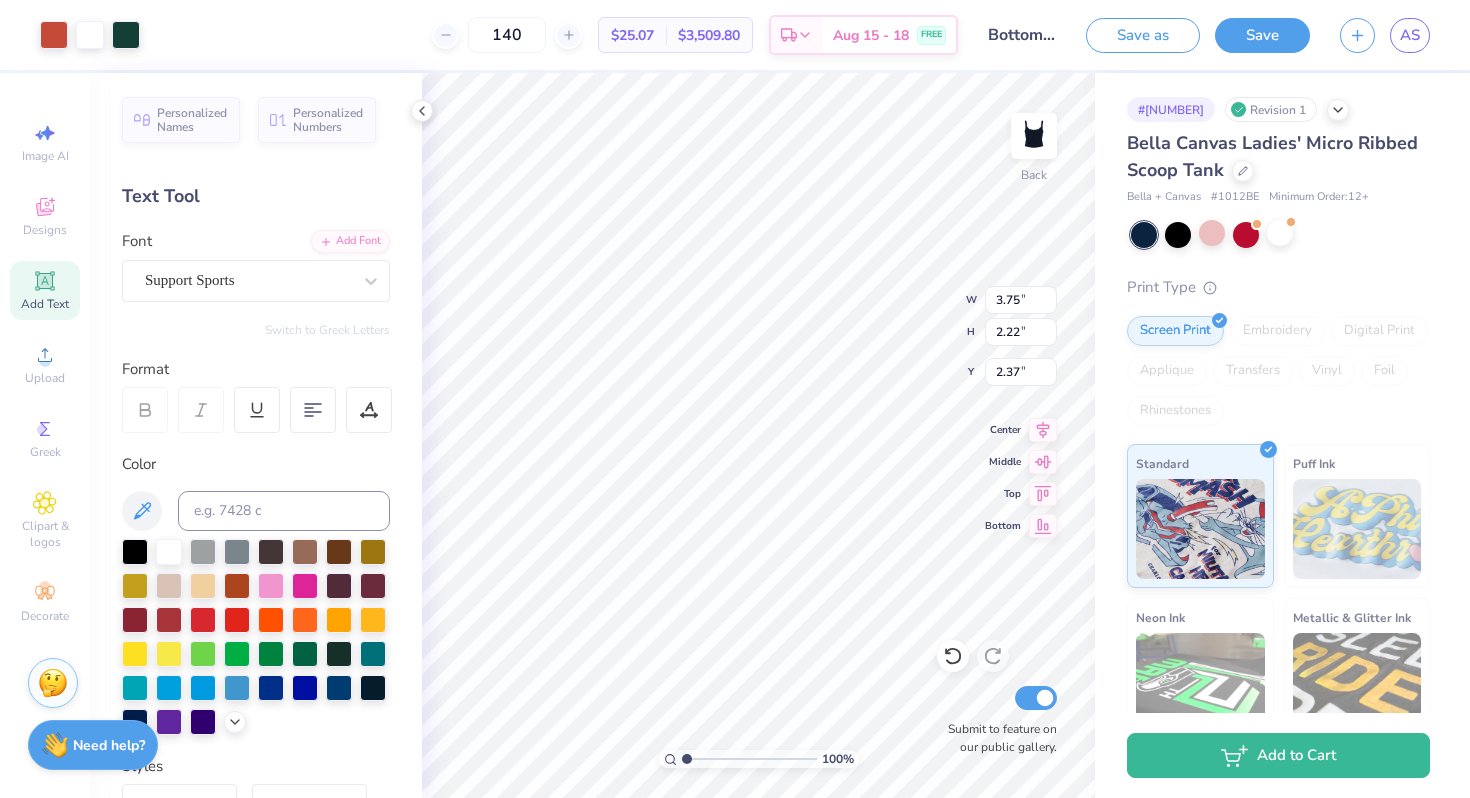 type on "6.13" 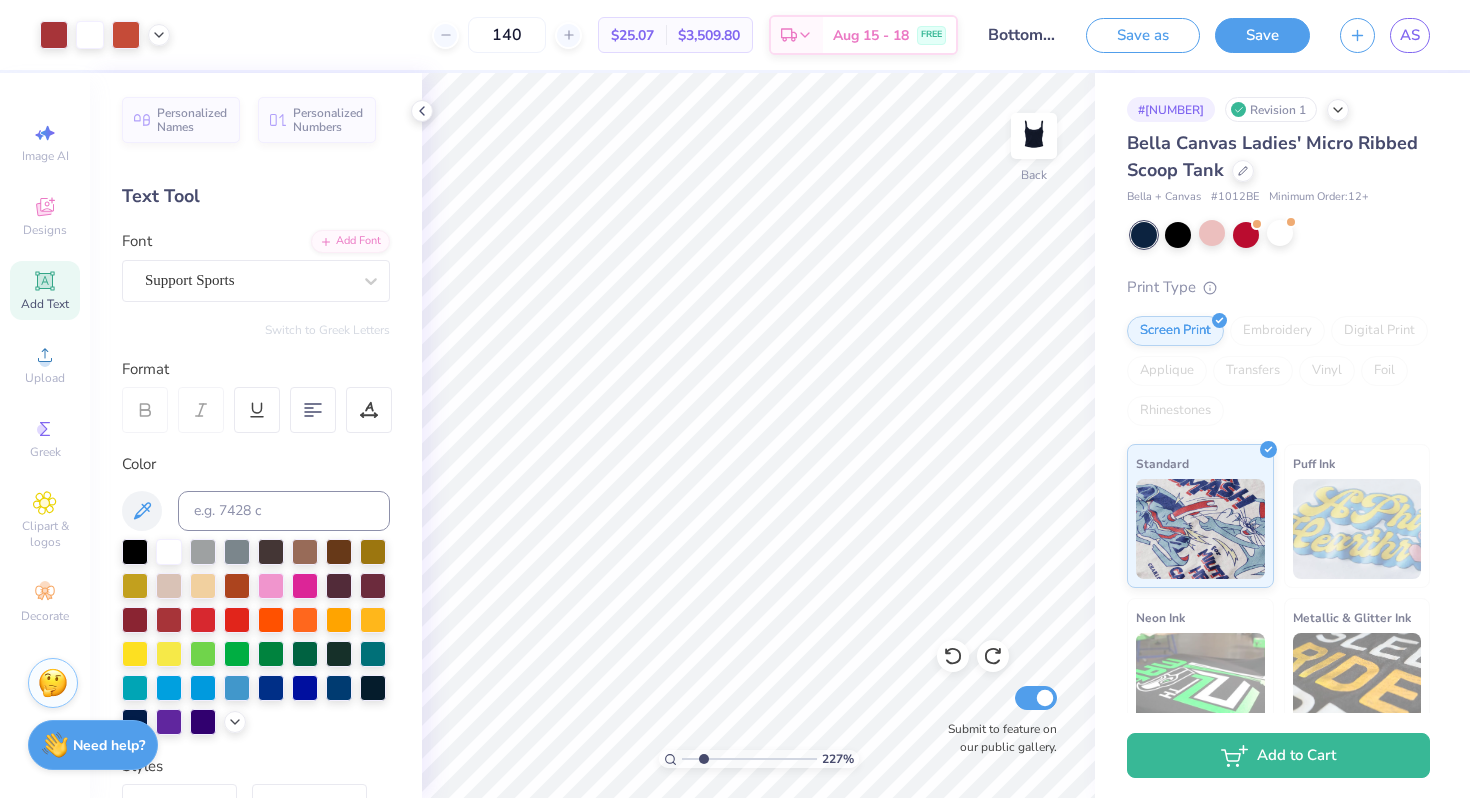 type on "2.29" 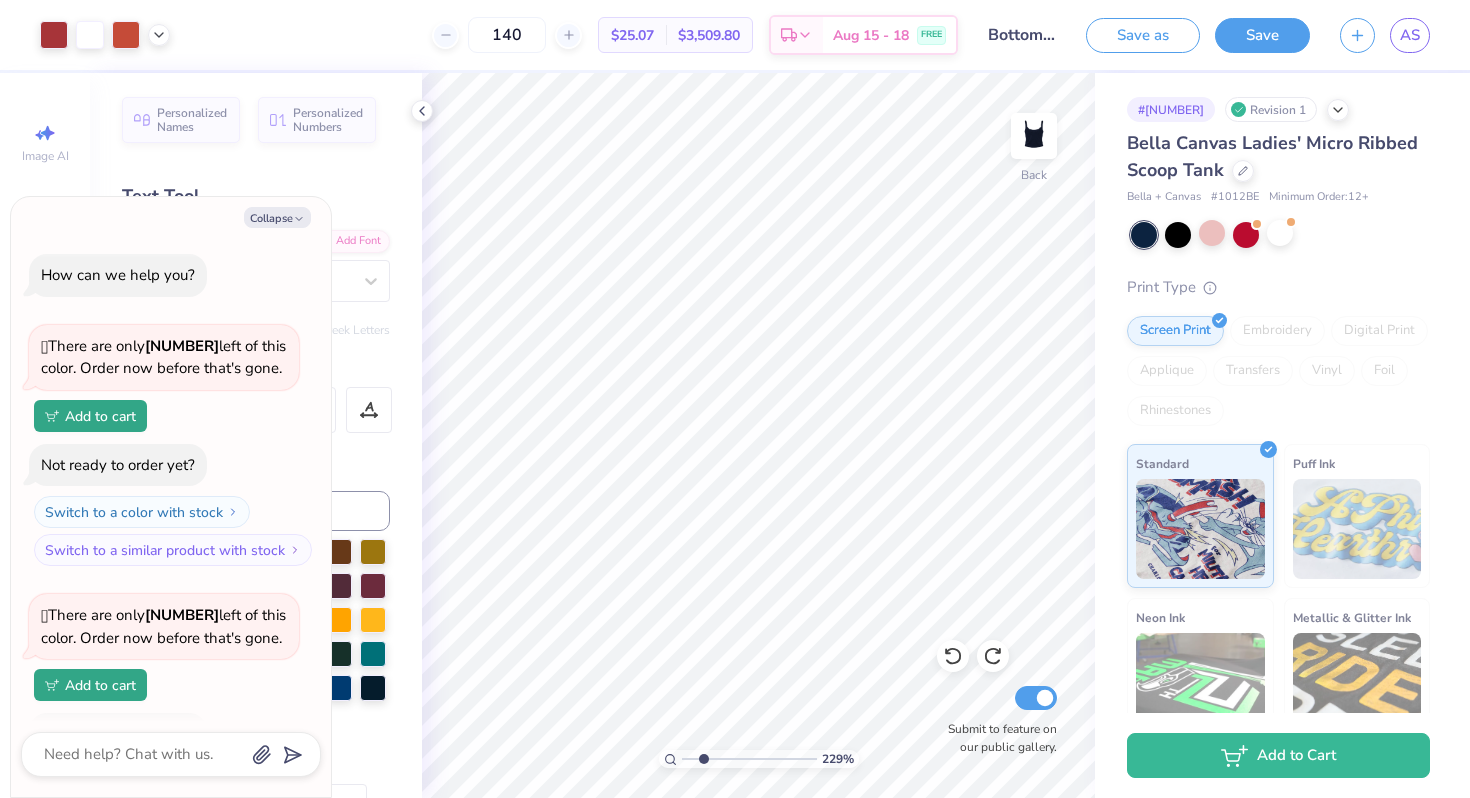 scroll, scrollTop: 521, scrollLeft: 0, axis: vertical 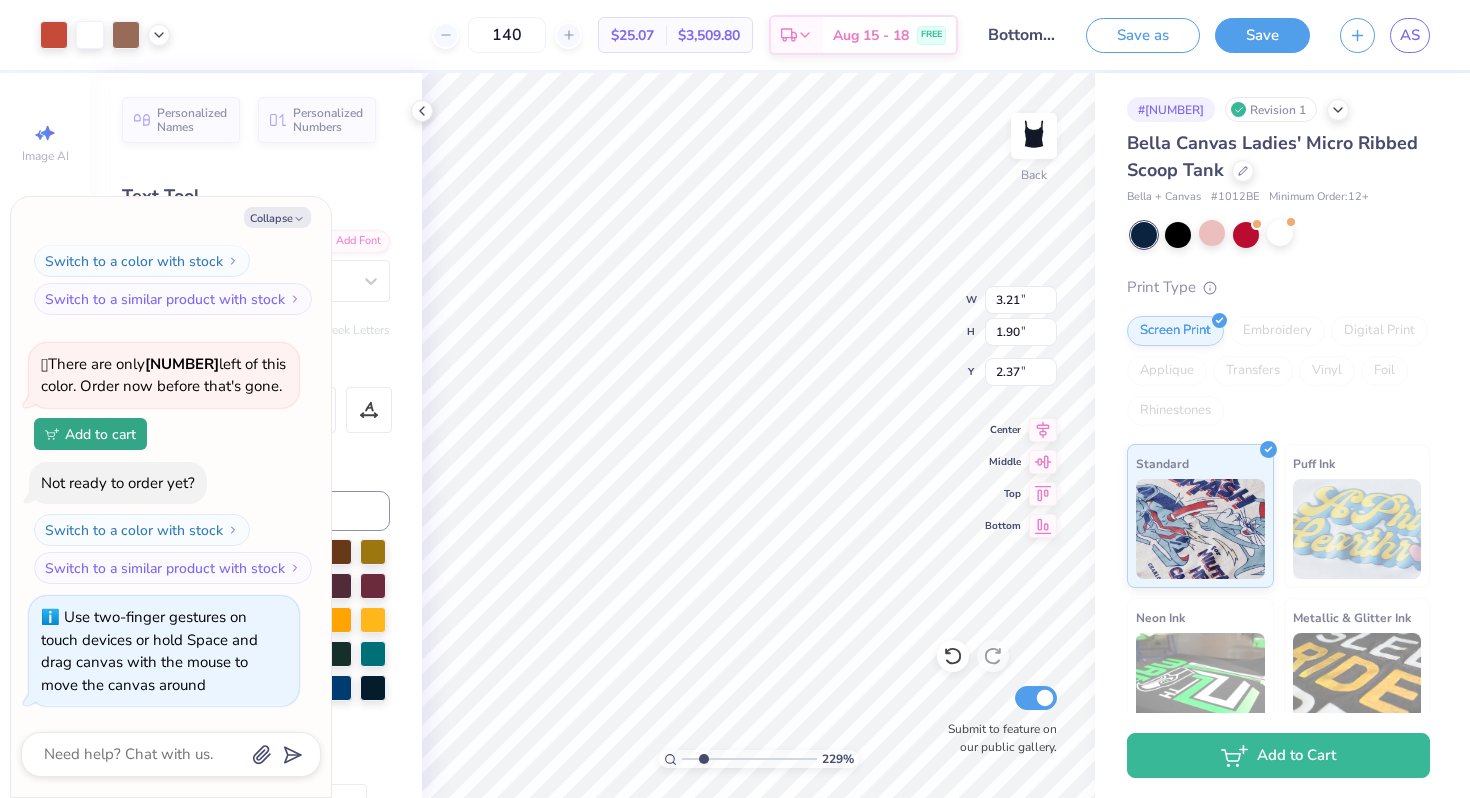 type on "x" 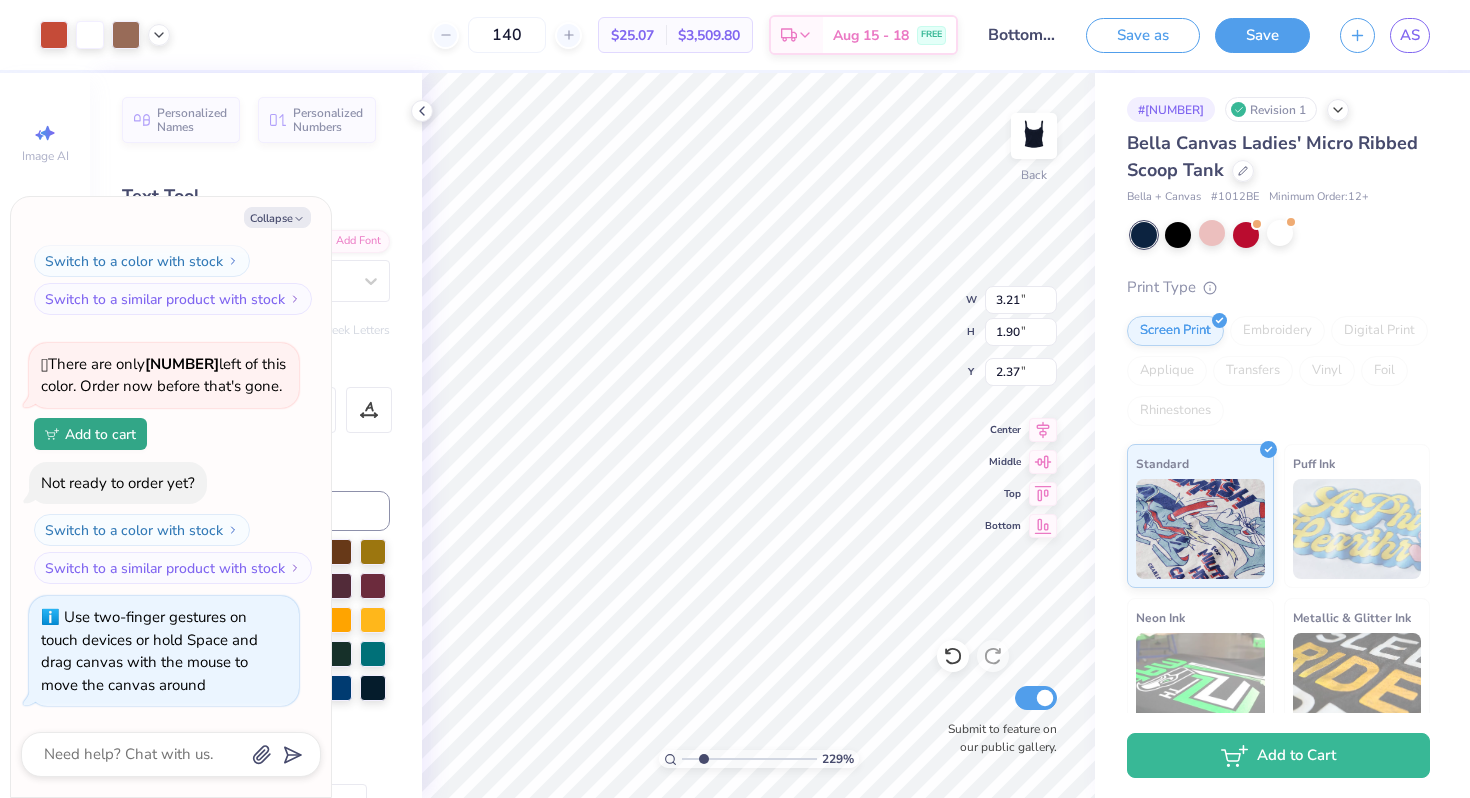 type on "x" 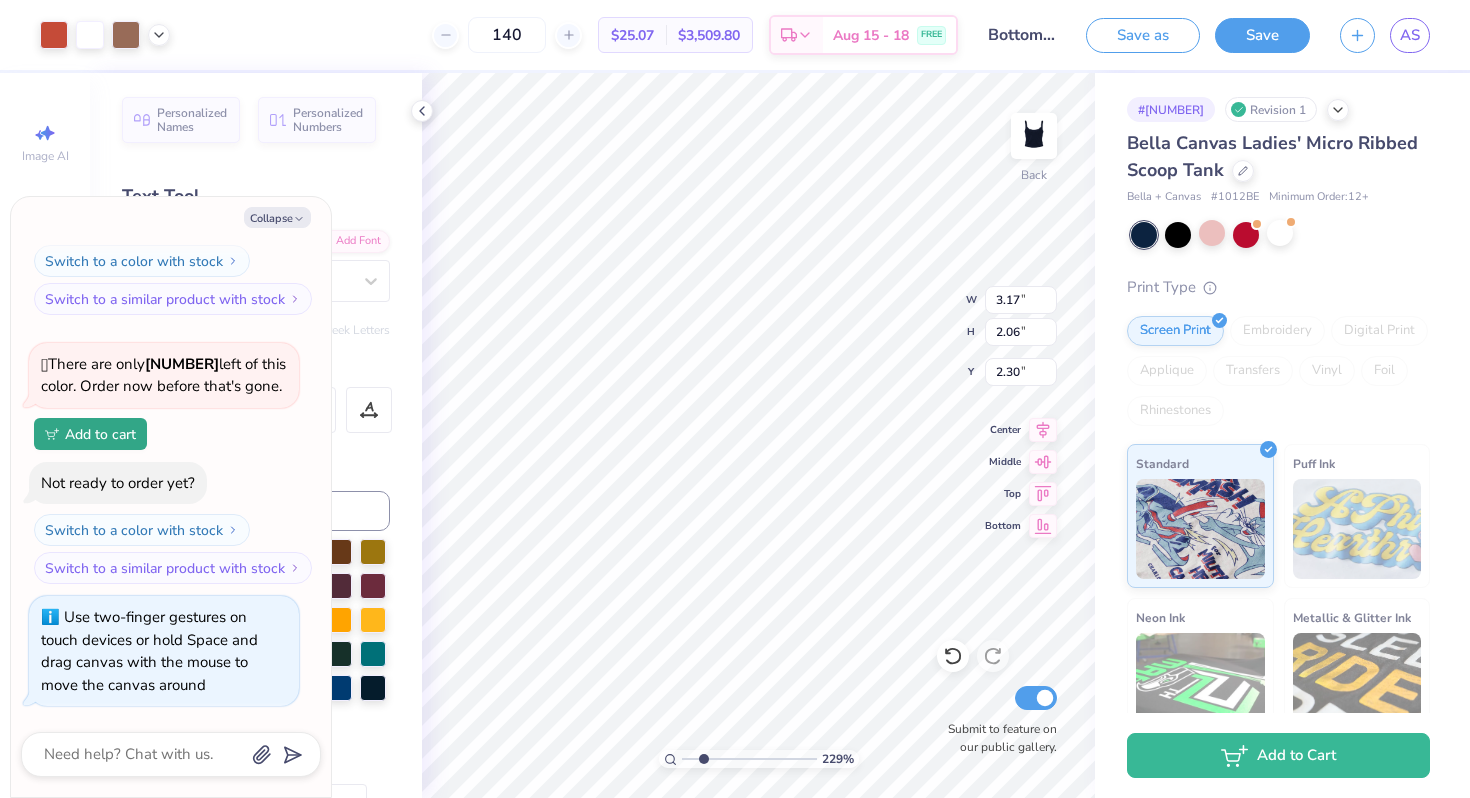 type on "x" 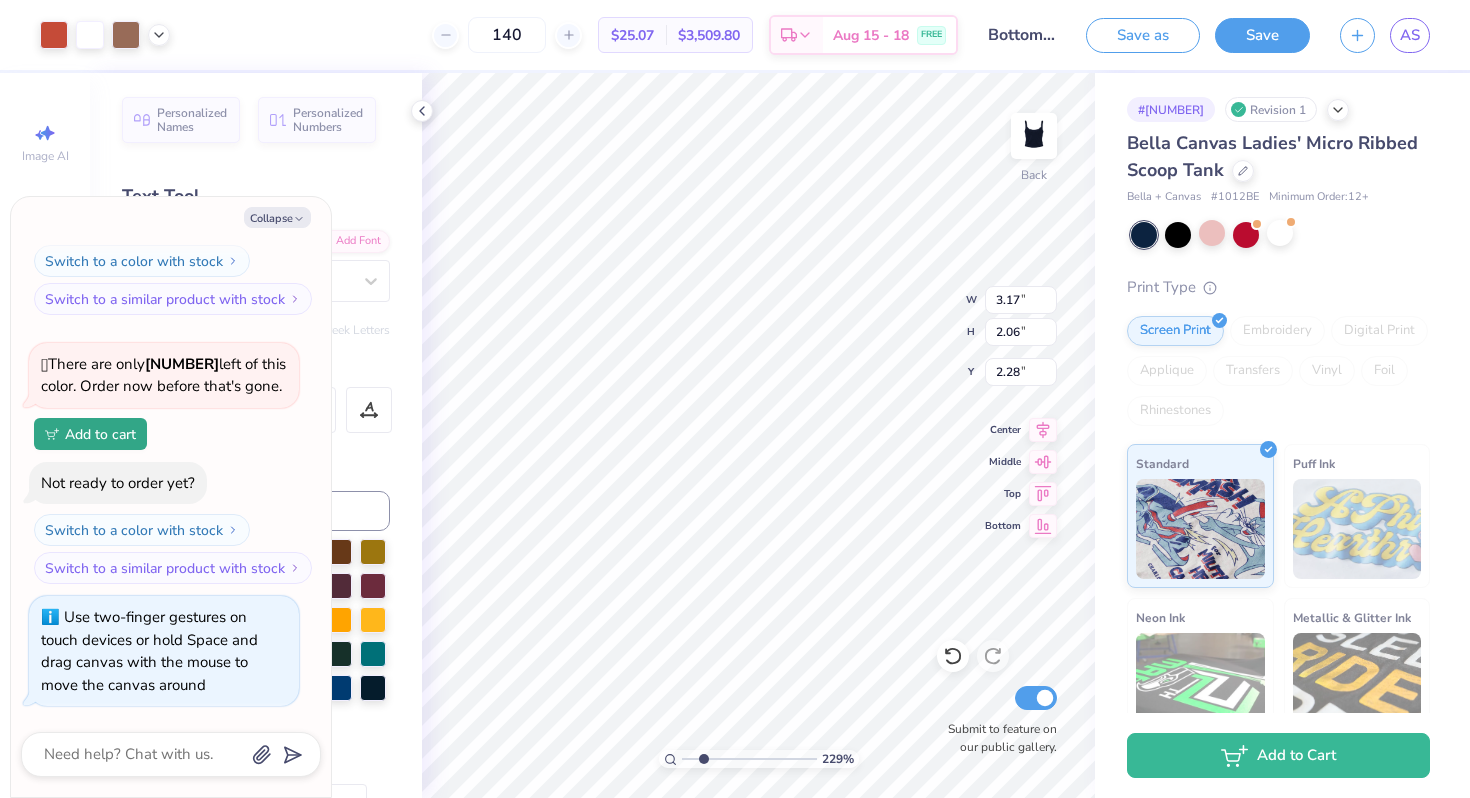 drag, startPoint x: 703, startPoint y: 756, endPoint x: 665, endPoint y: 753, distance: 38.118237 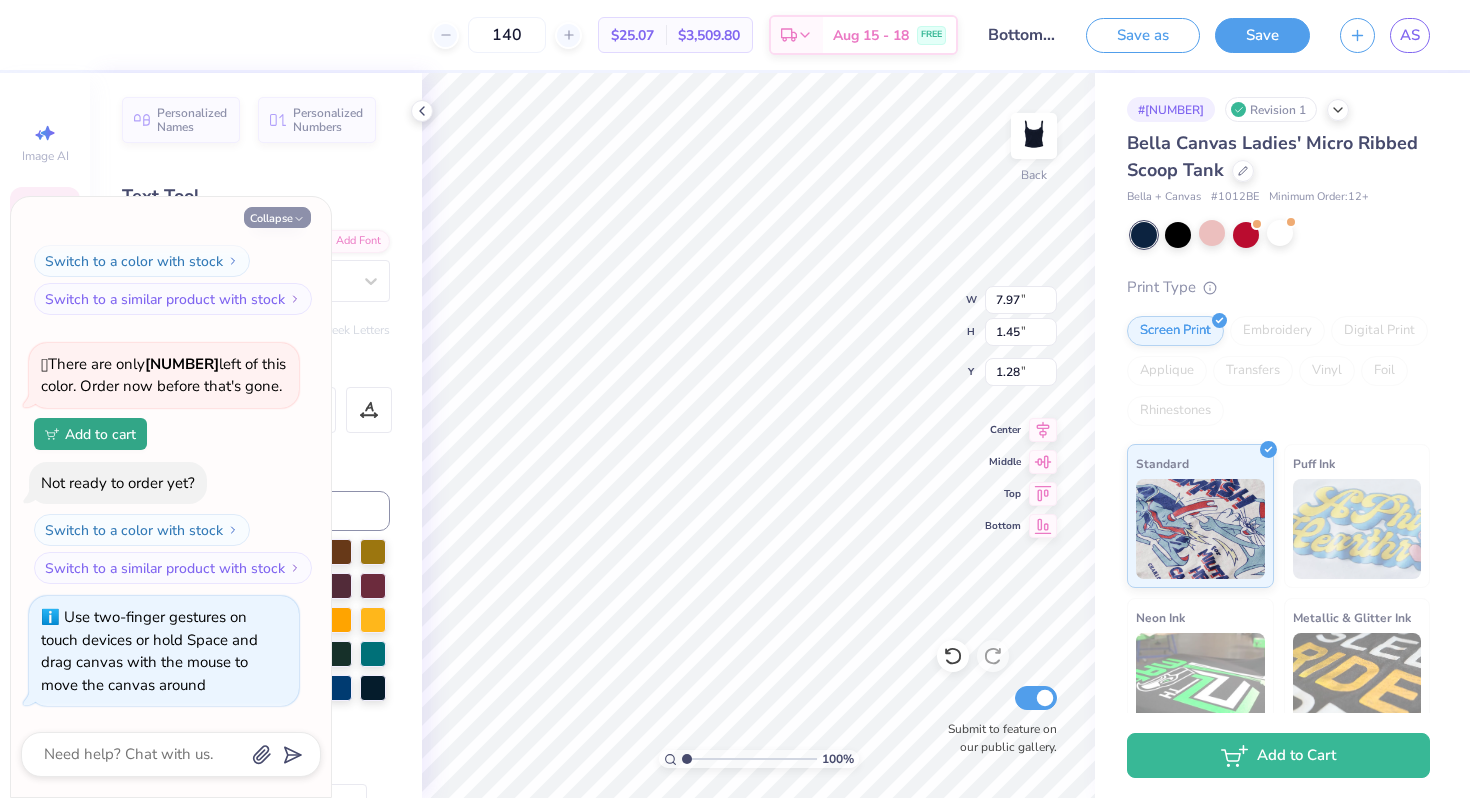 click on "Collapse" at bounding box center [277, 217] 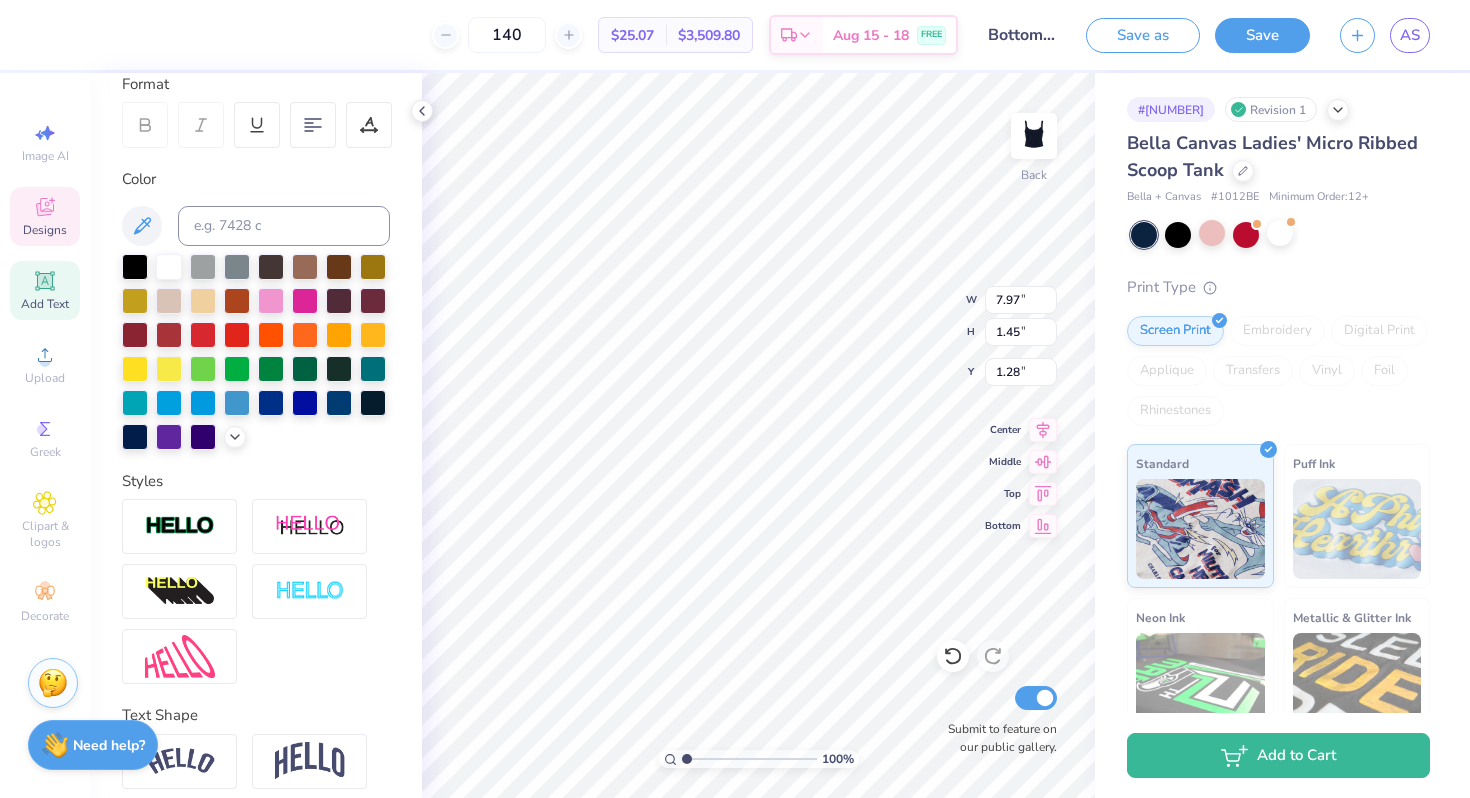 scroll, scrollTop: 364, scrollLeft: 0, axis: vertical 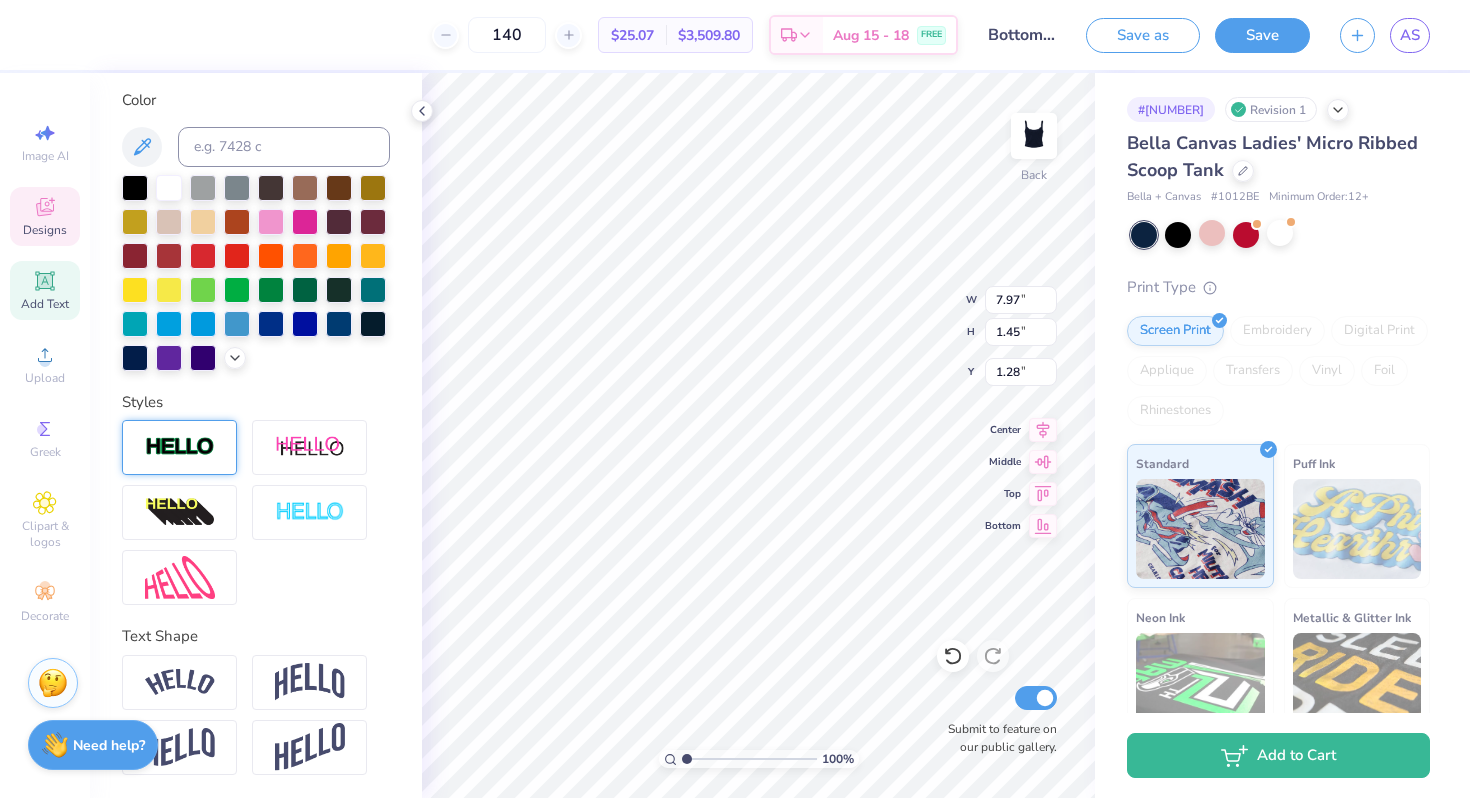 click at bounding box center (180, 447) 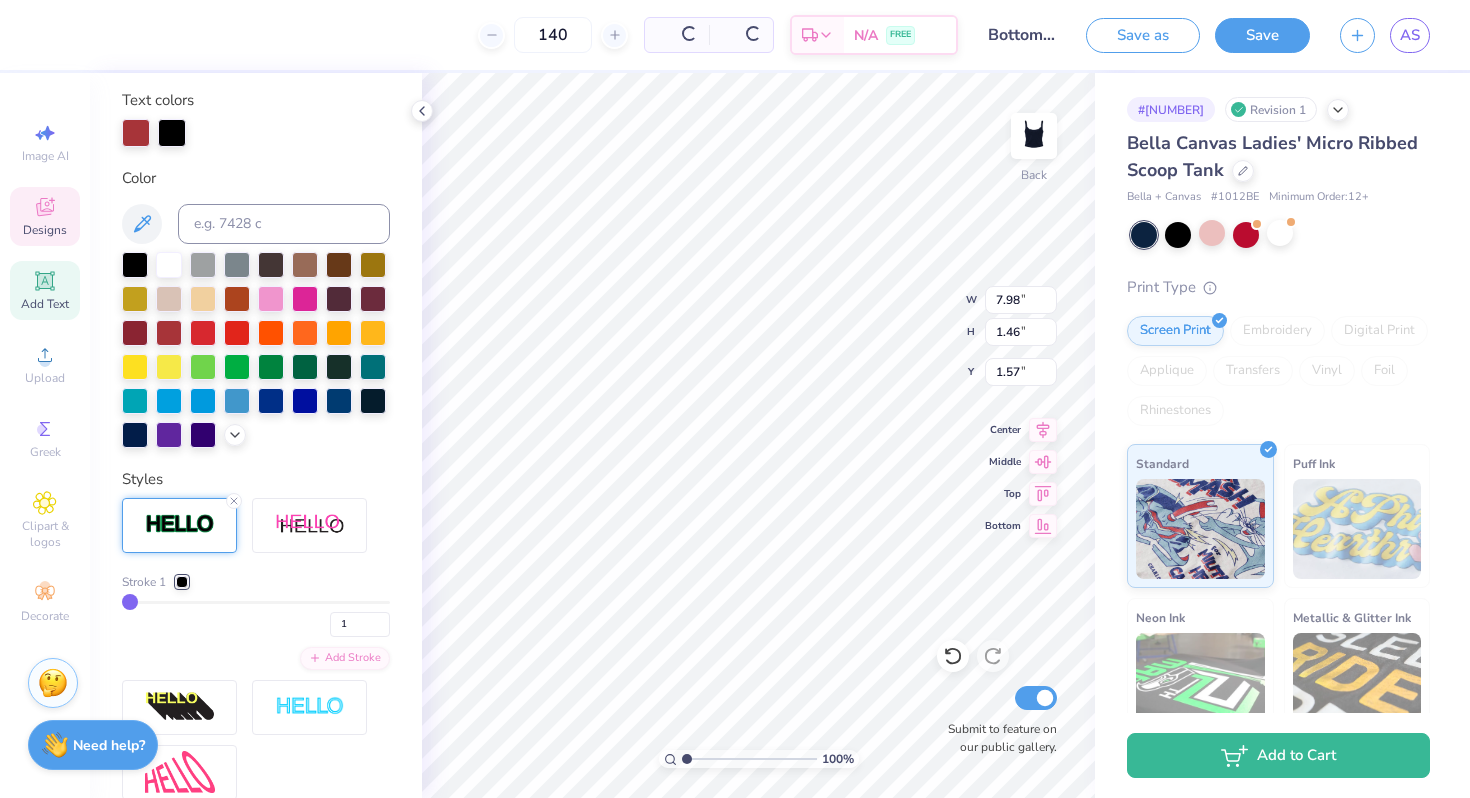 type on "7.98" 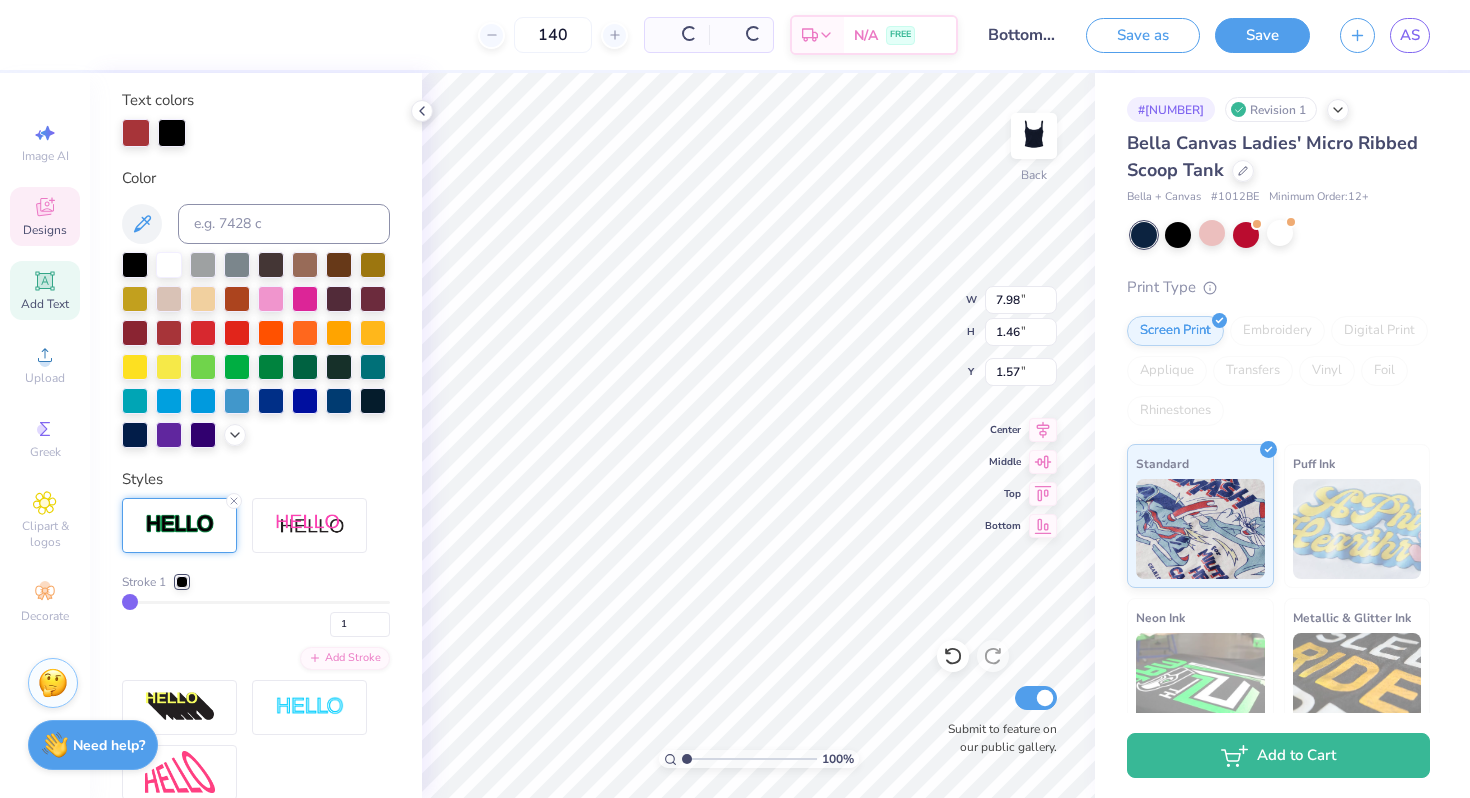 type on "1.46" 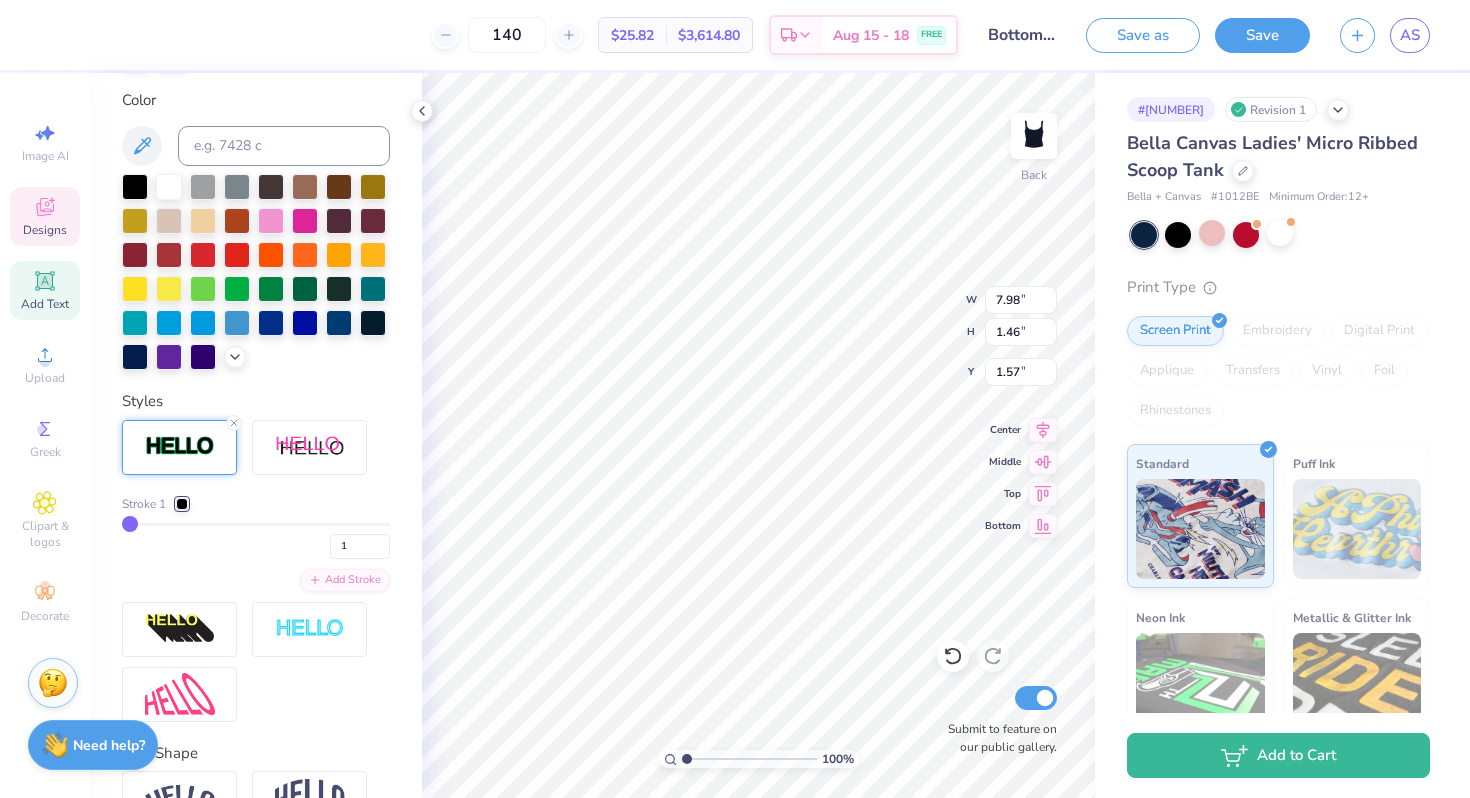 click at bounding box center [182, 504] 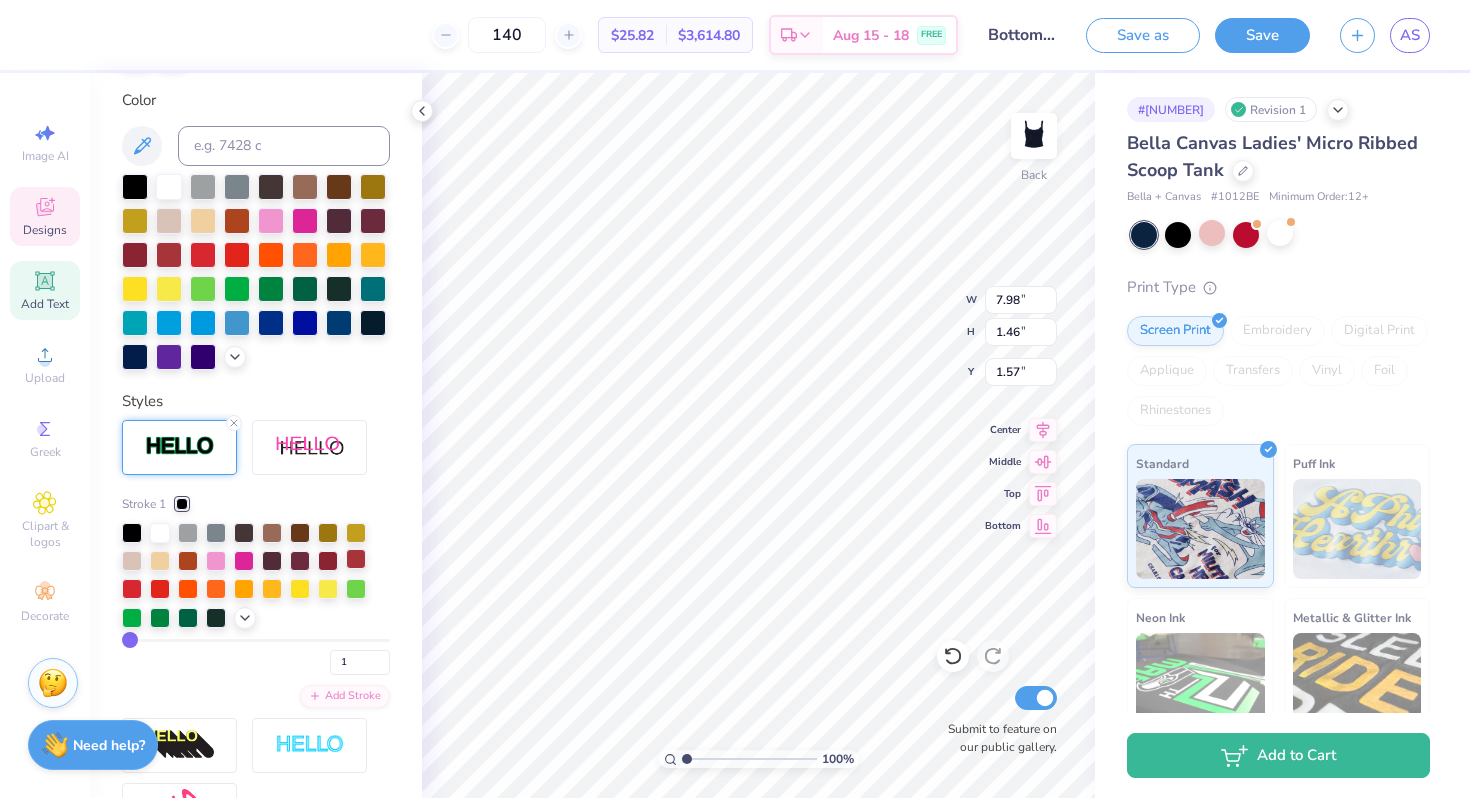 click at bounding box center [356, 559] 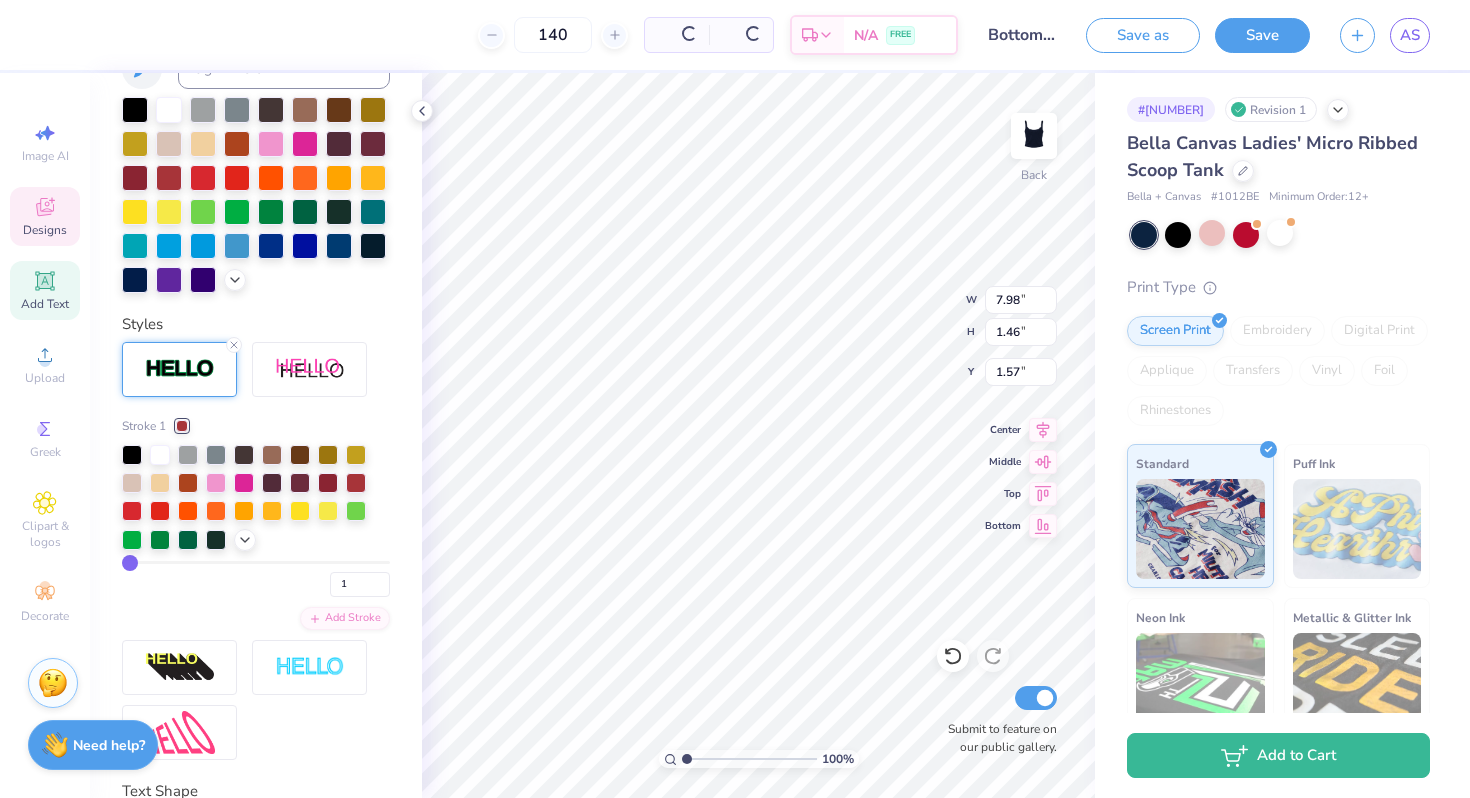 scroll, scrollTop: 364, scrollLeft: 0, axis: vertical 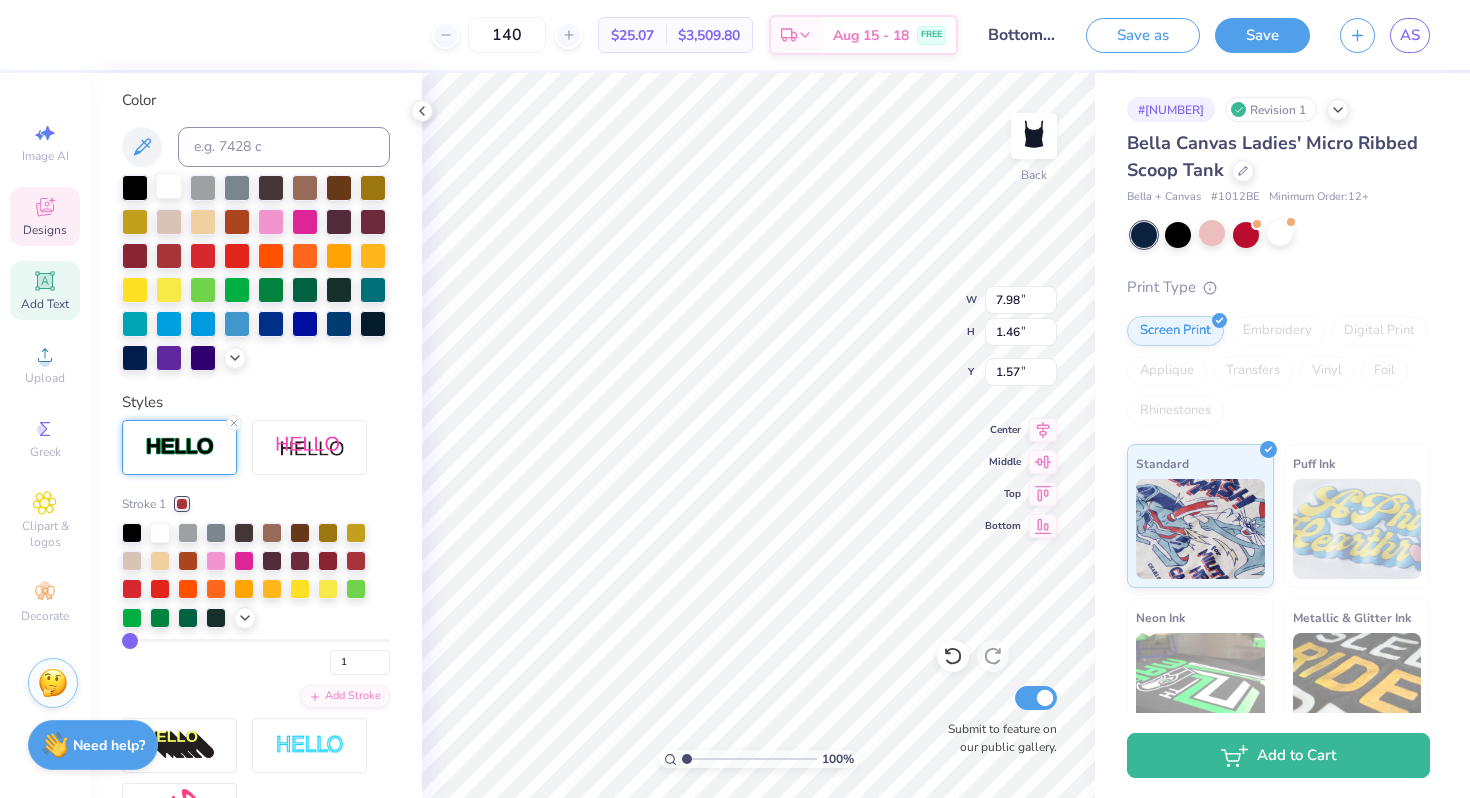 click at bounding box center [169, 186] 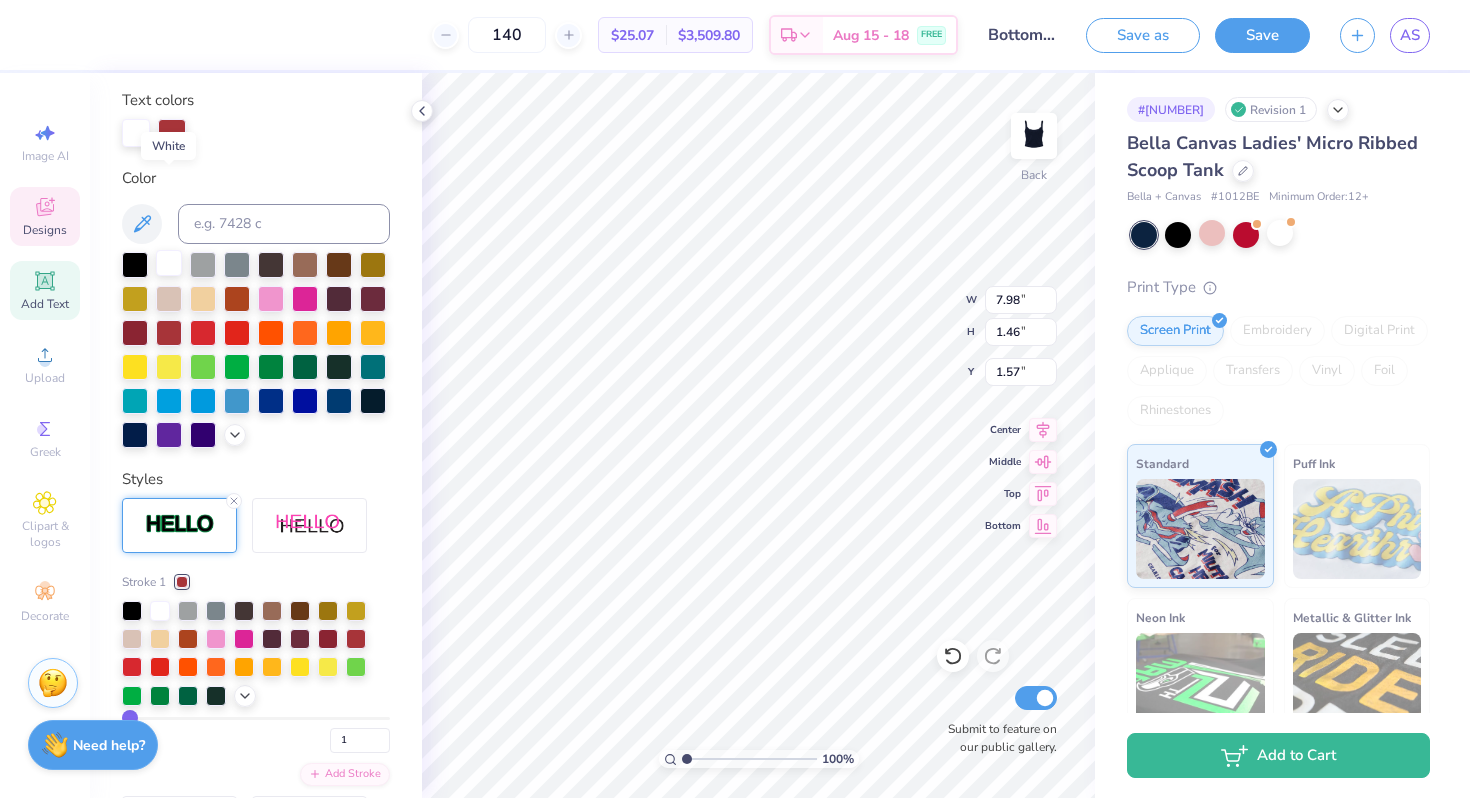 scroll, scrollTop: 442, scrollLeft: 0, axis: vertical 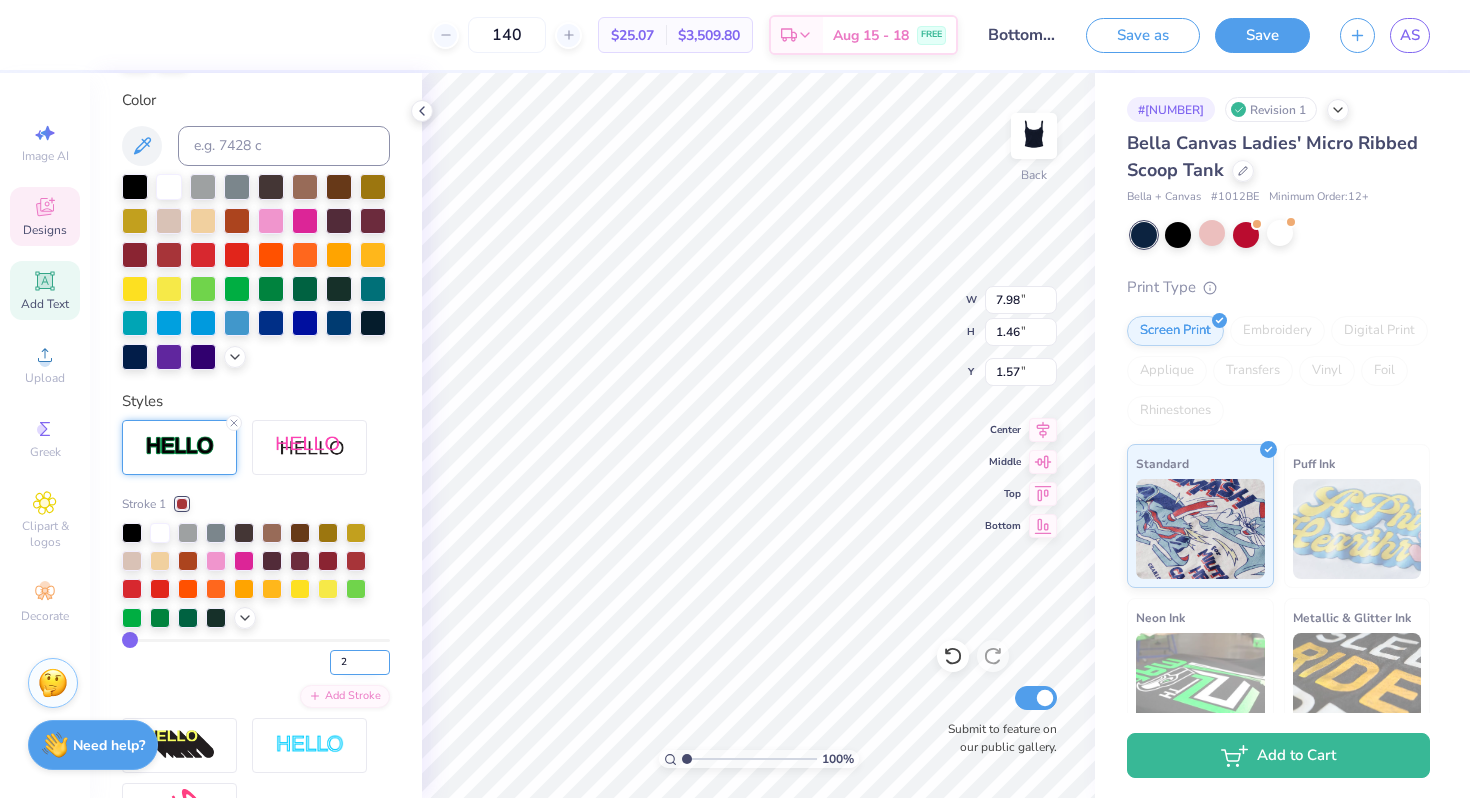 click on "2" at bounding box center [360, 662] 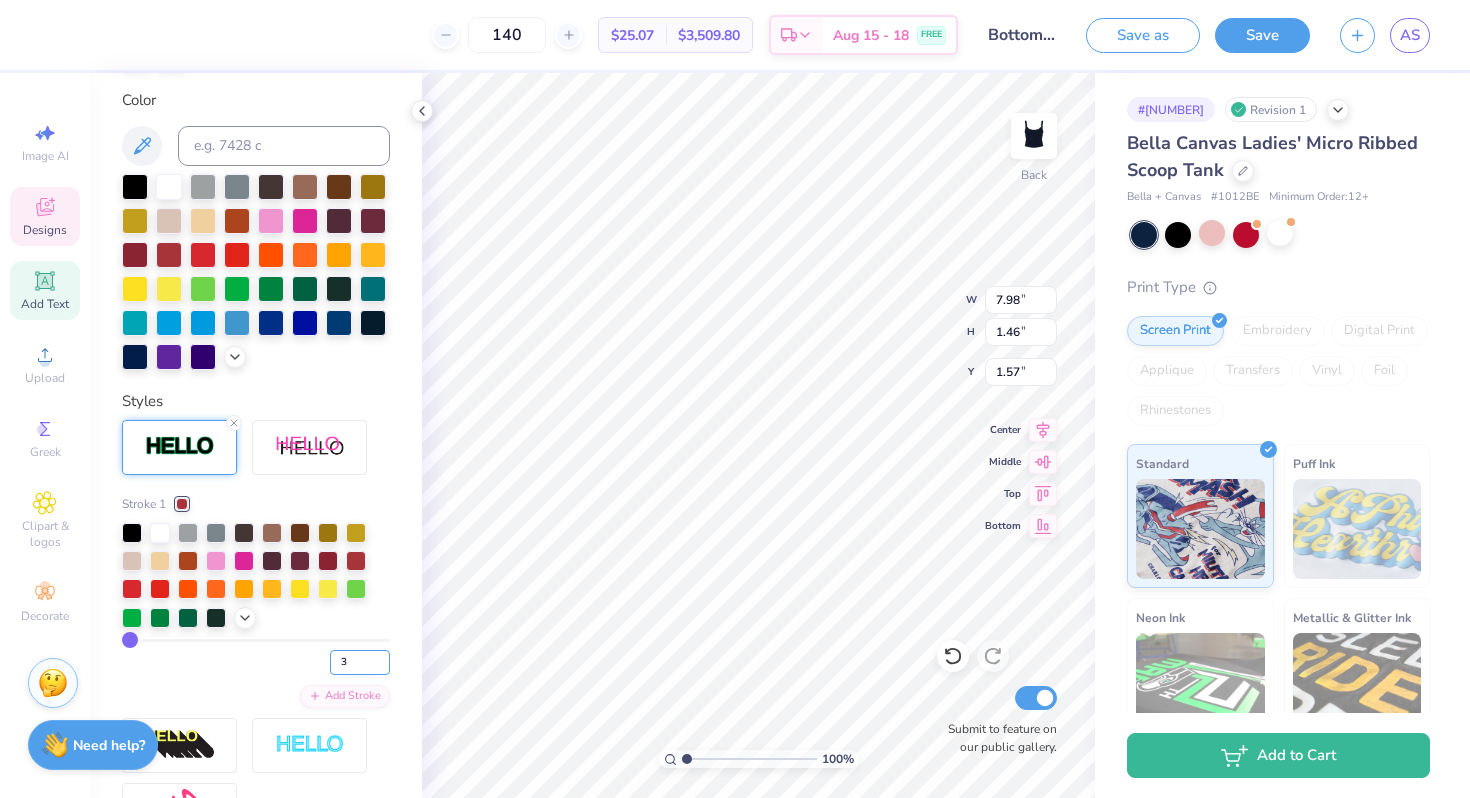 type on "3" 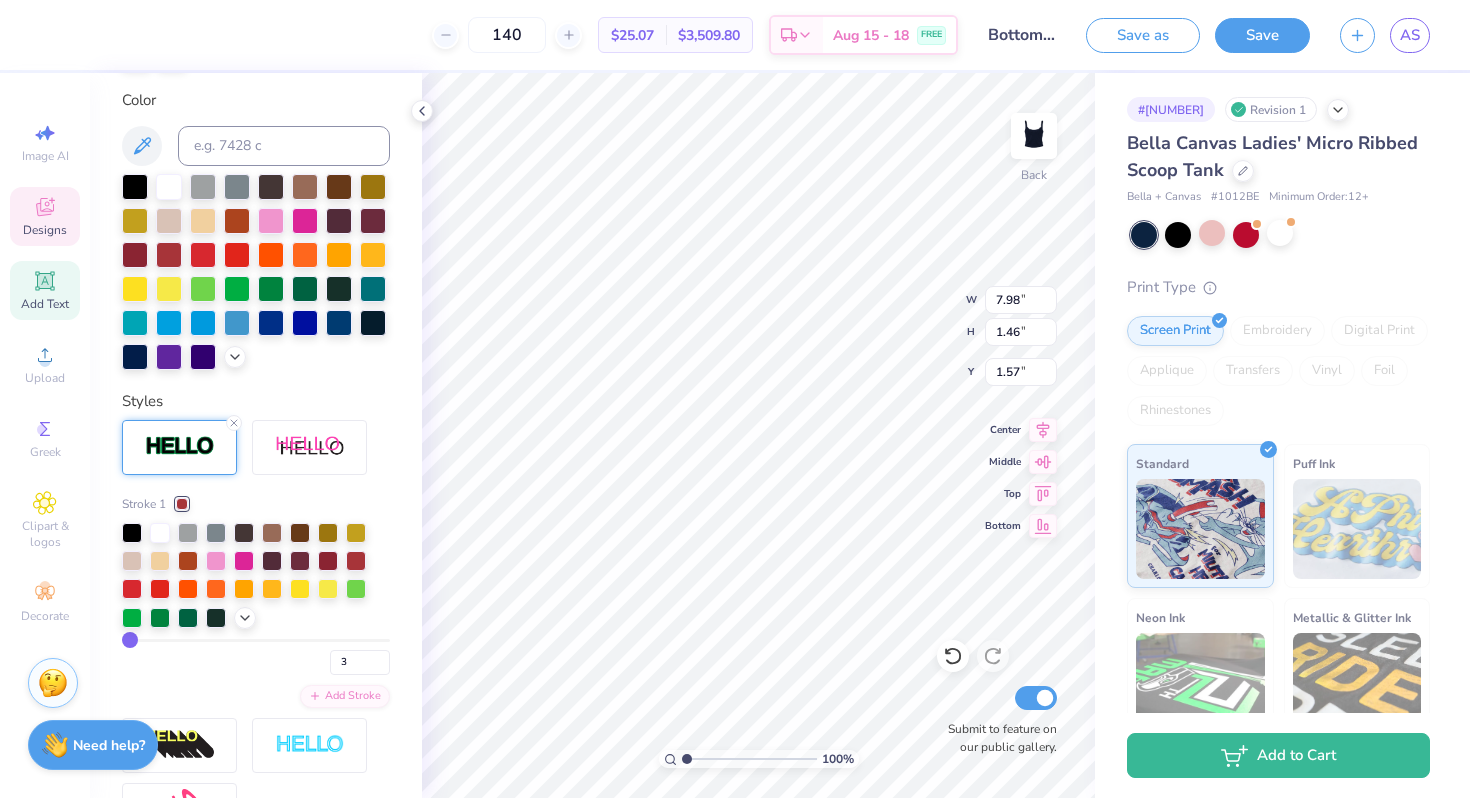 type on "3" 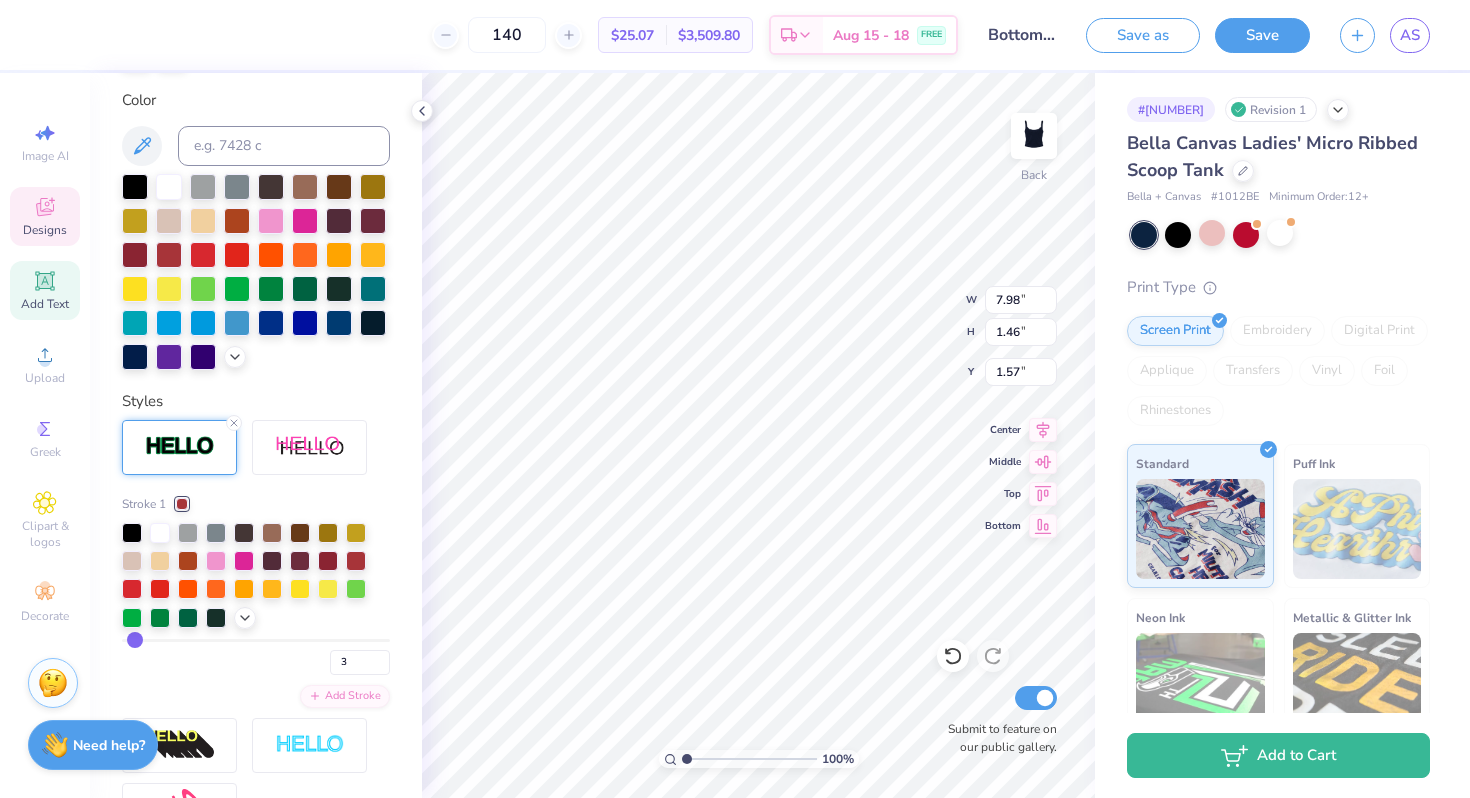 click on "3" at bounding box center [256, 657] 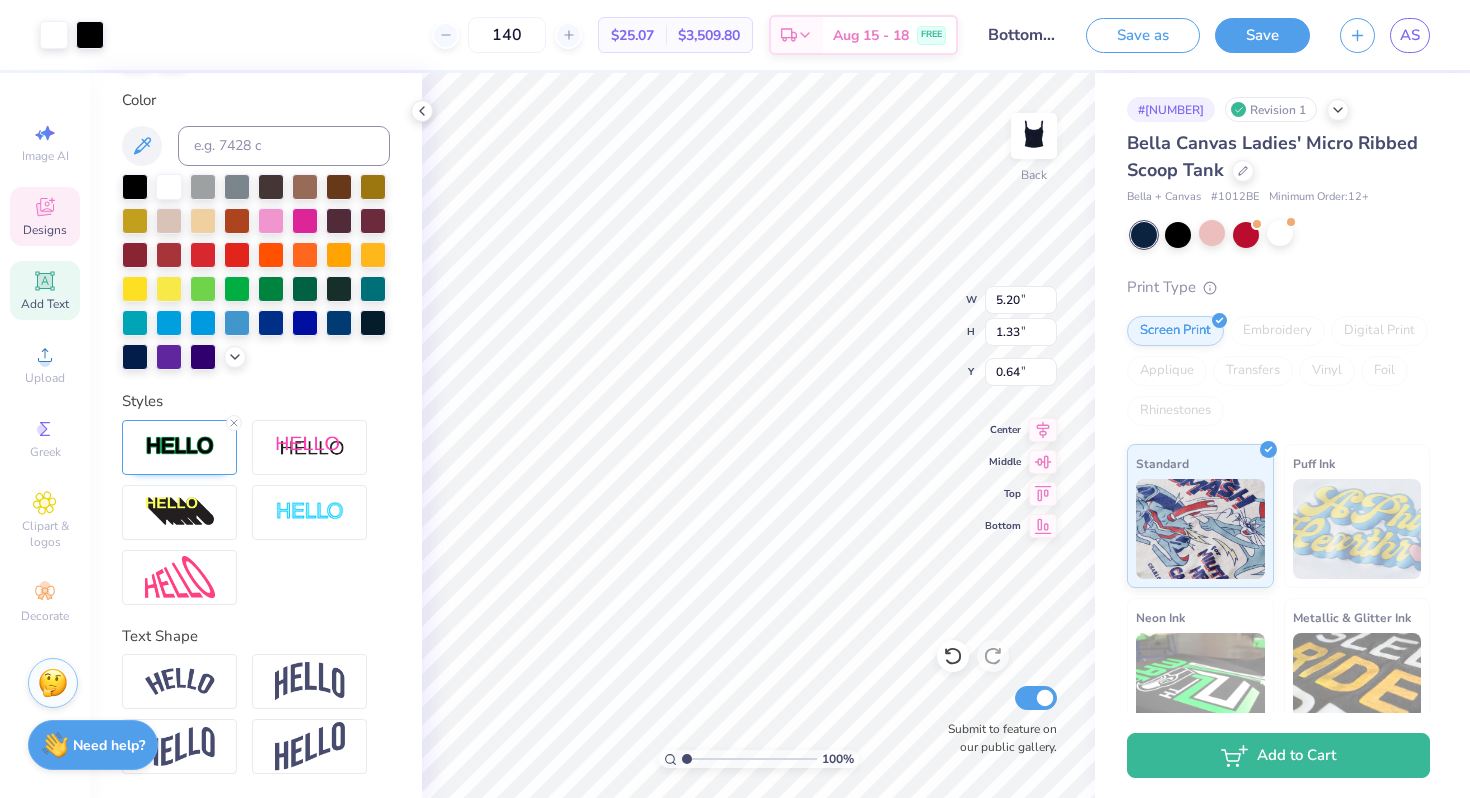 scroll, scrollTop: 442, scrollLeft: 0, axis: vertical 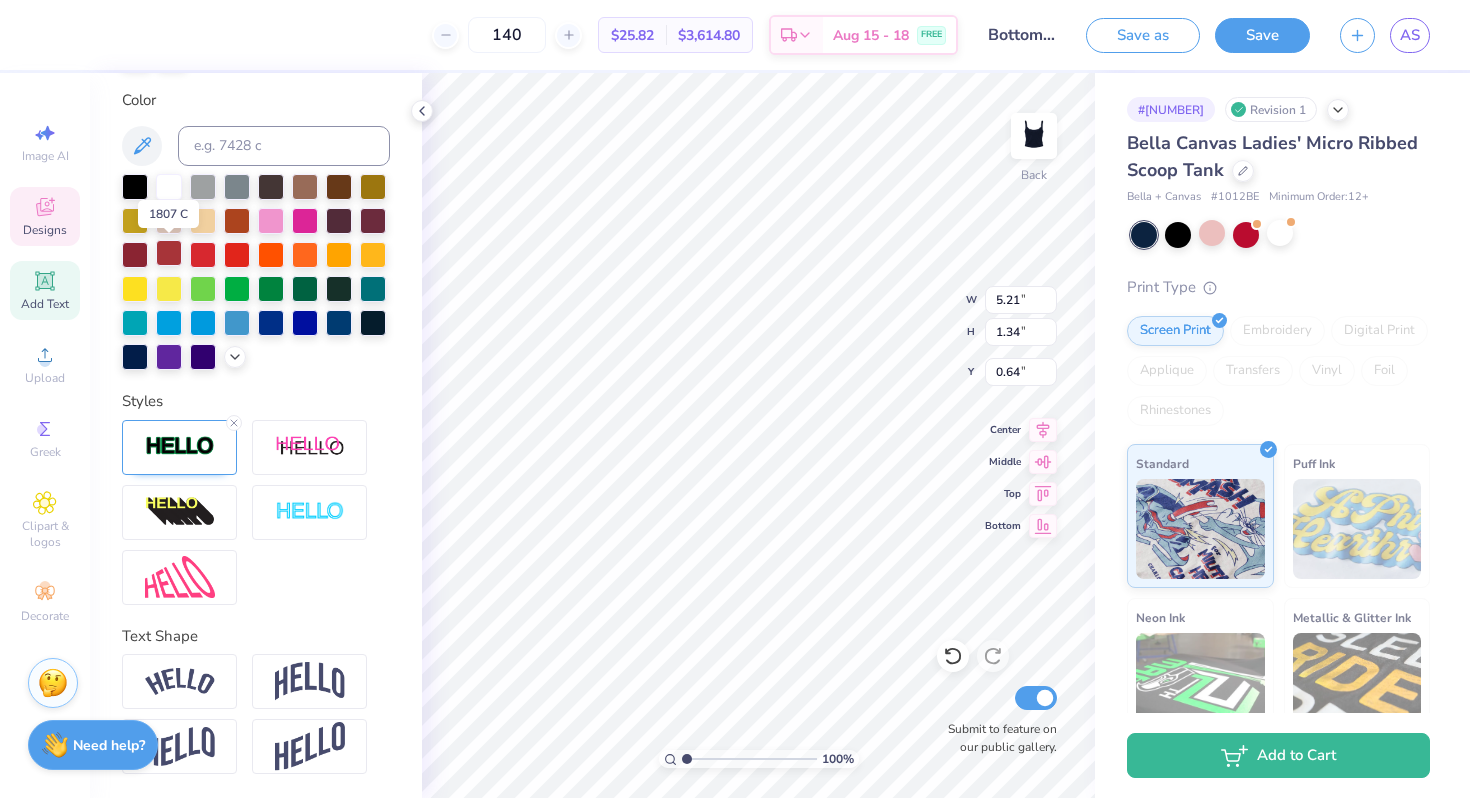 click at bounding box center (169, 253) 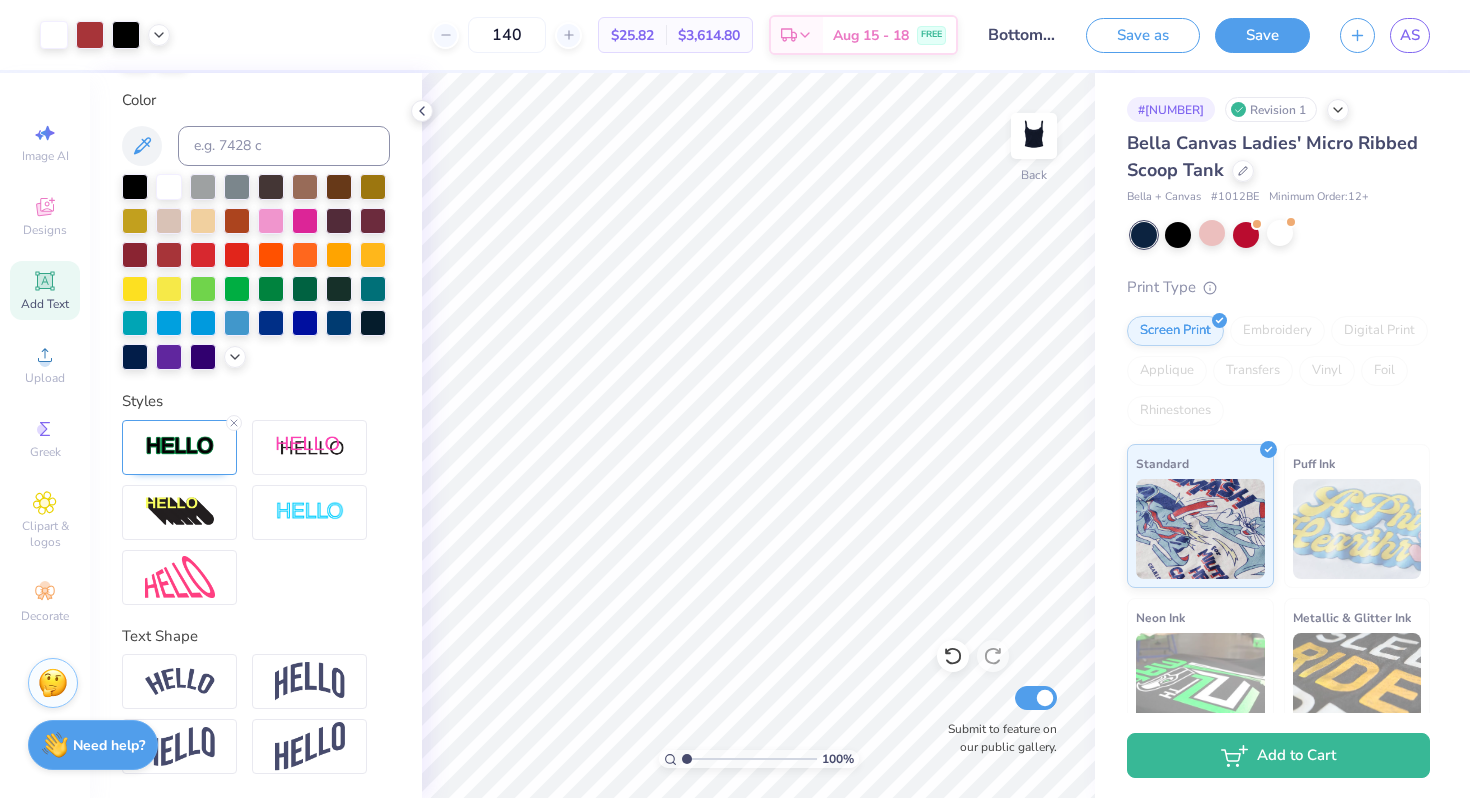 click at bounding box center (749, 759) 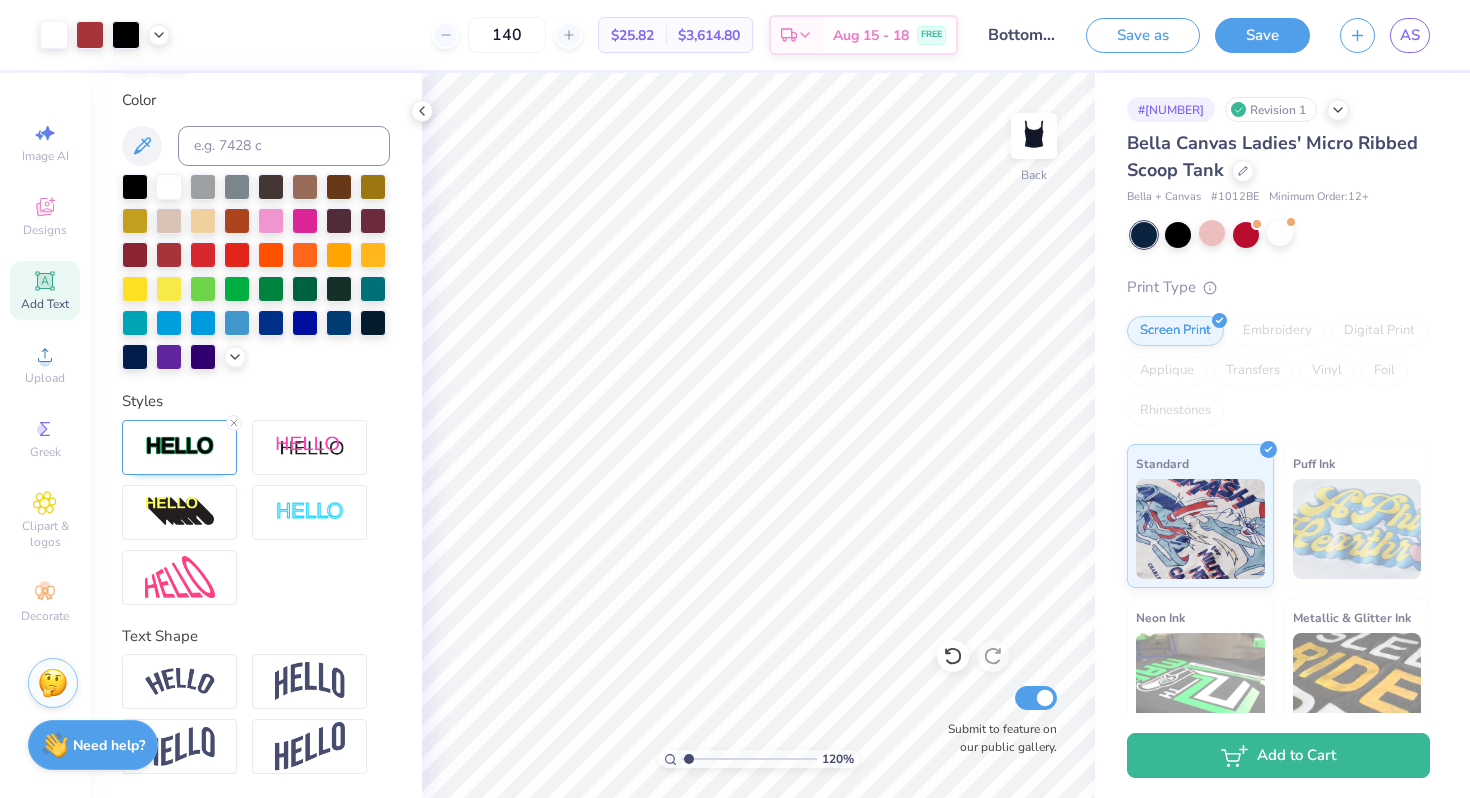 type on "1" 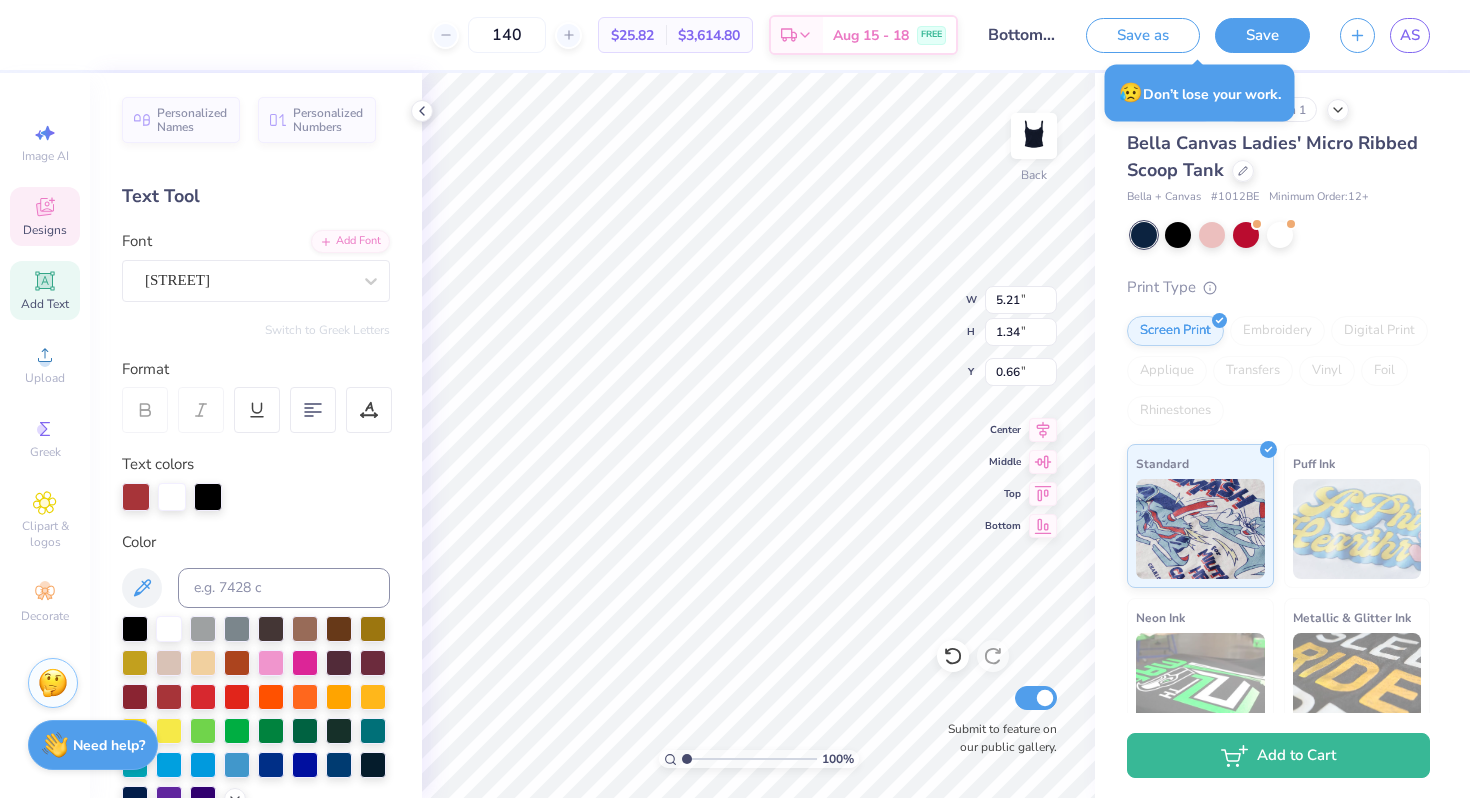 scroll, scrollTop: 0, scrollLeft: 4, axis: horizontal 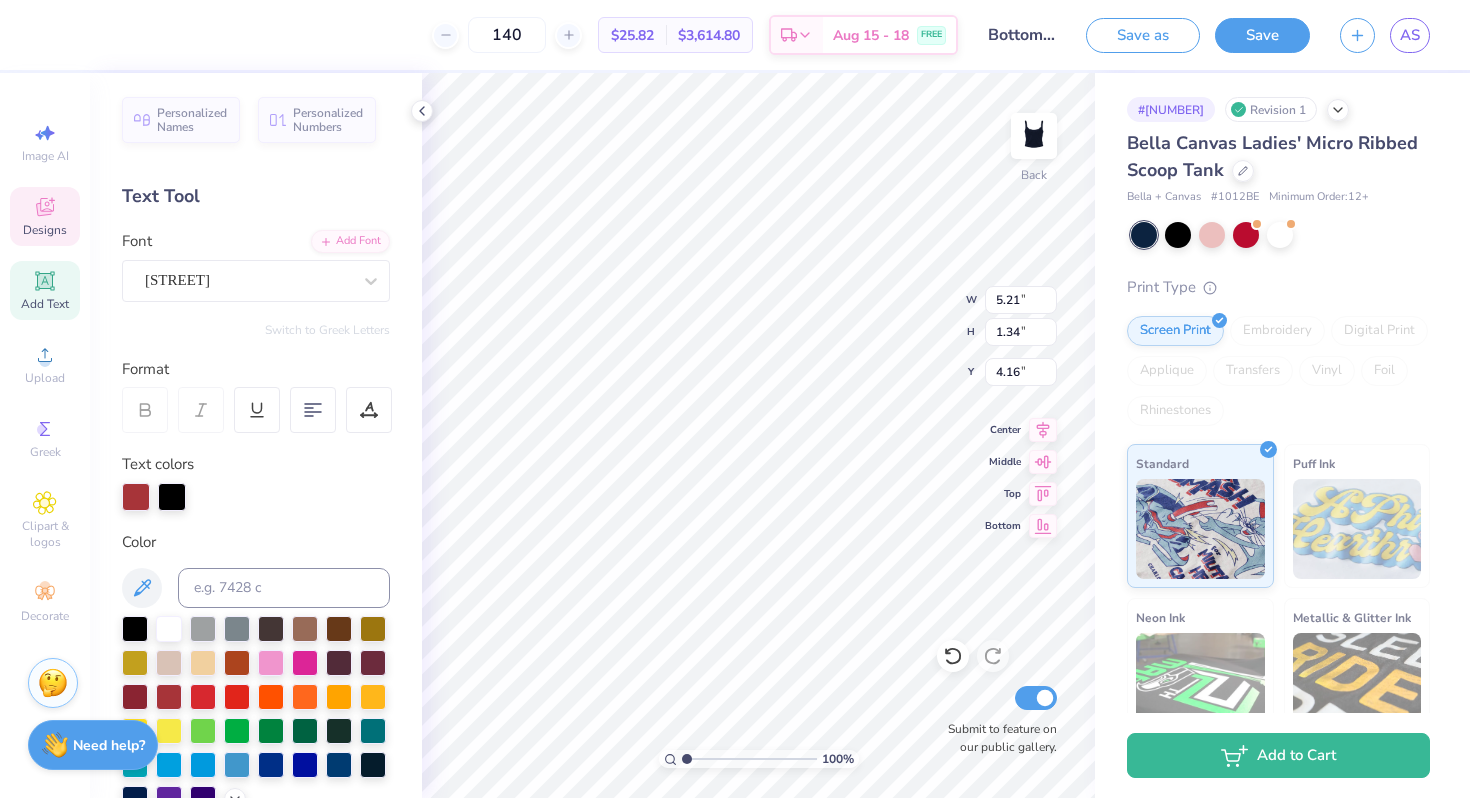 type on "4.16" 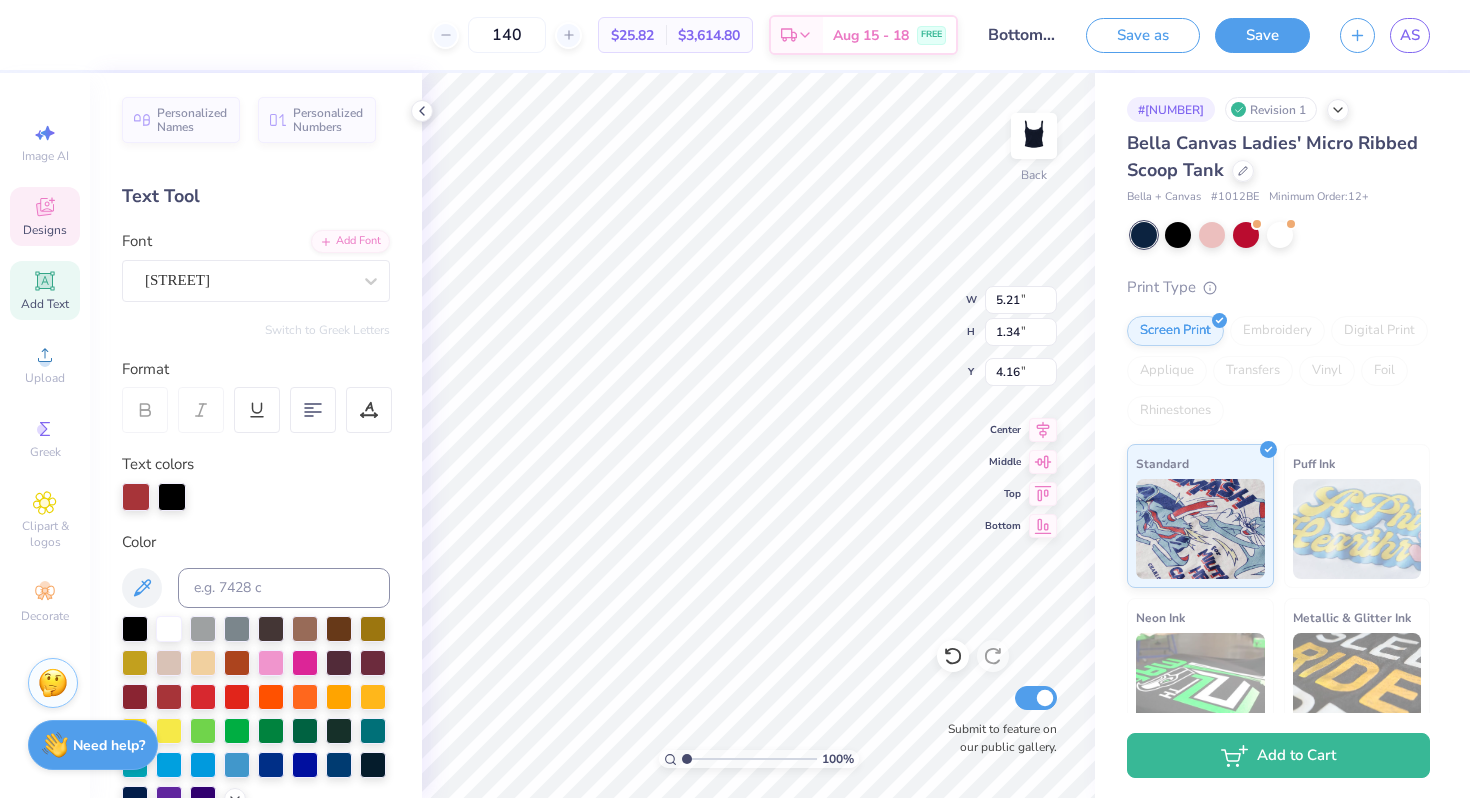 scroll, scrollTop: 0, scrollLeft: 0, axis: both 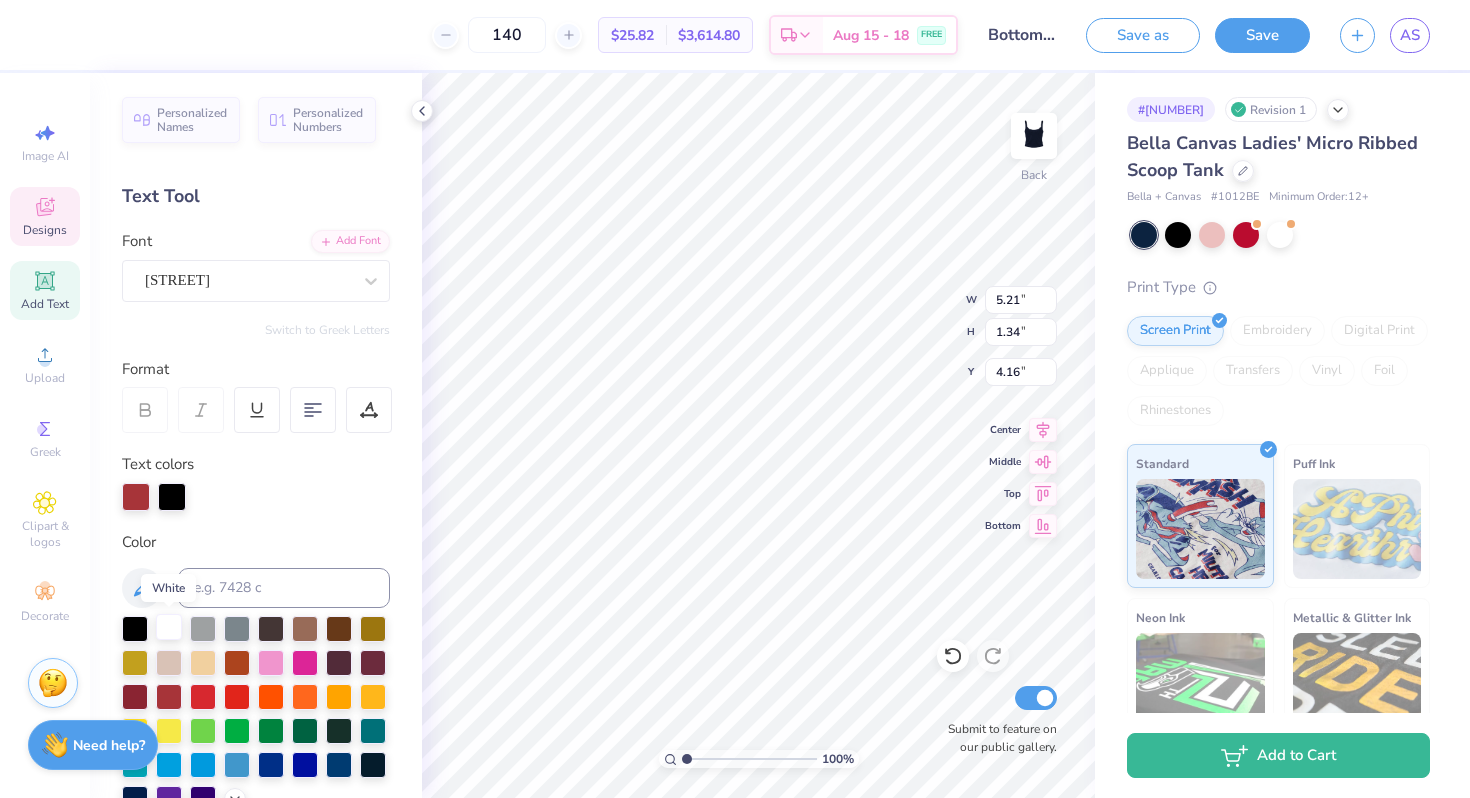 click at bounding box center (169, 627) 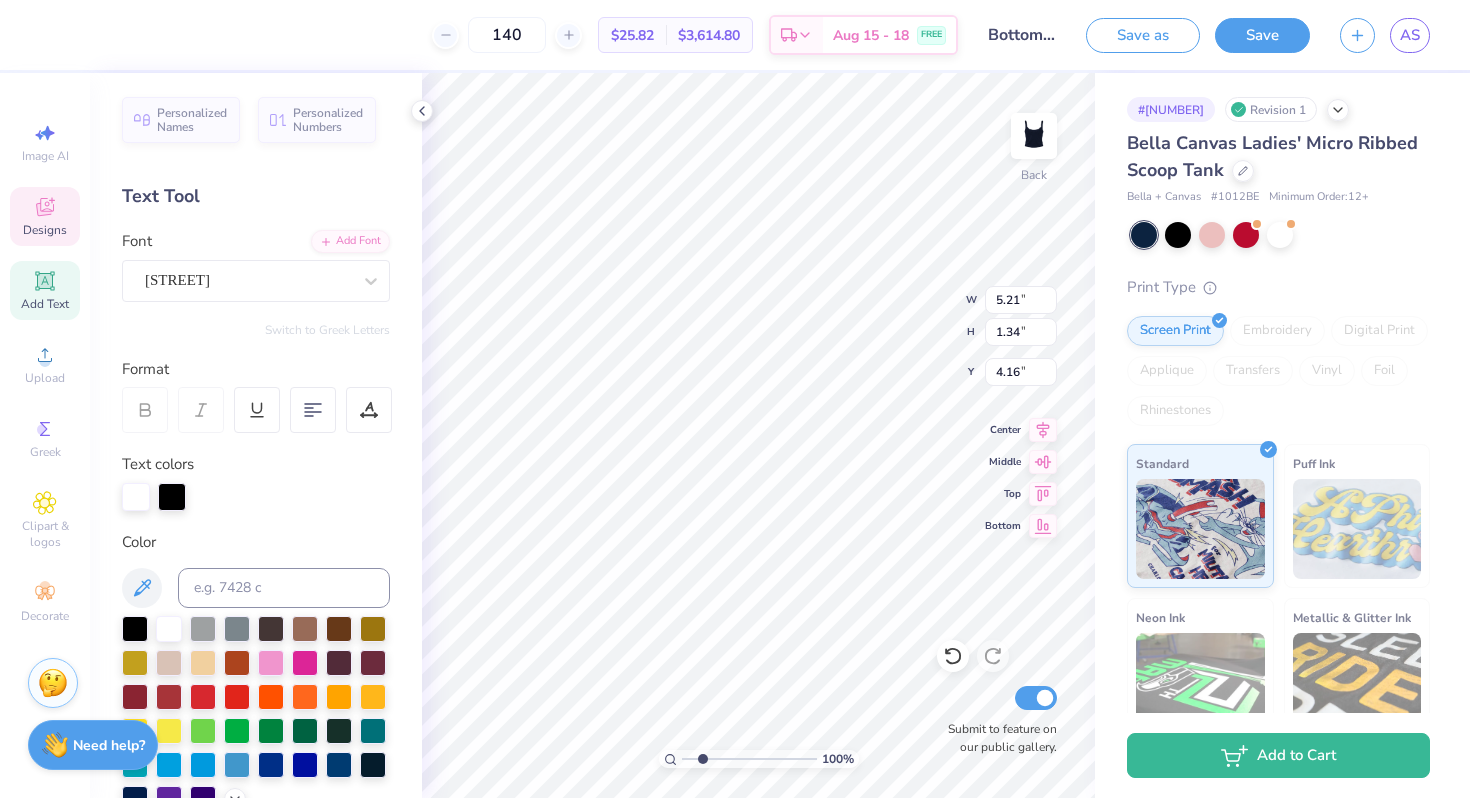 click at bounding box center [749, 759] 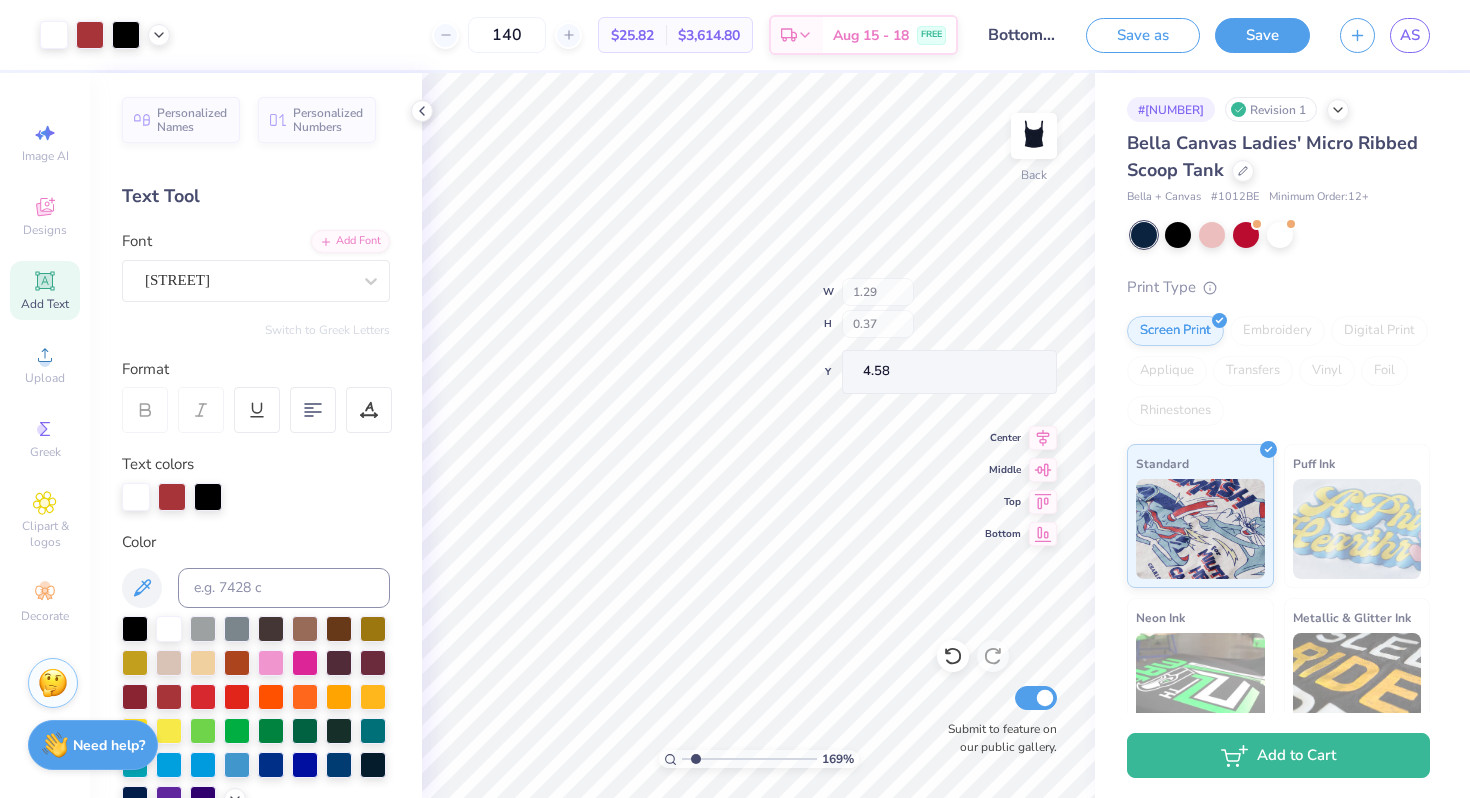 type on "1.29" 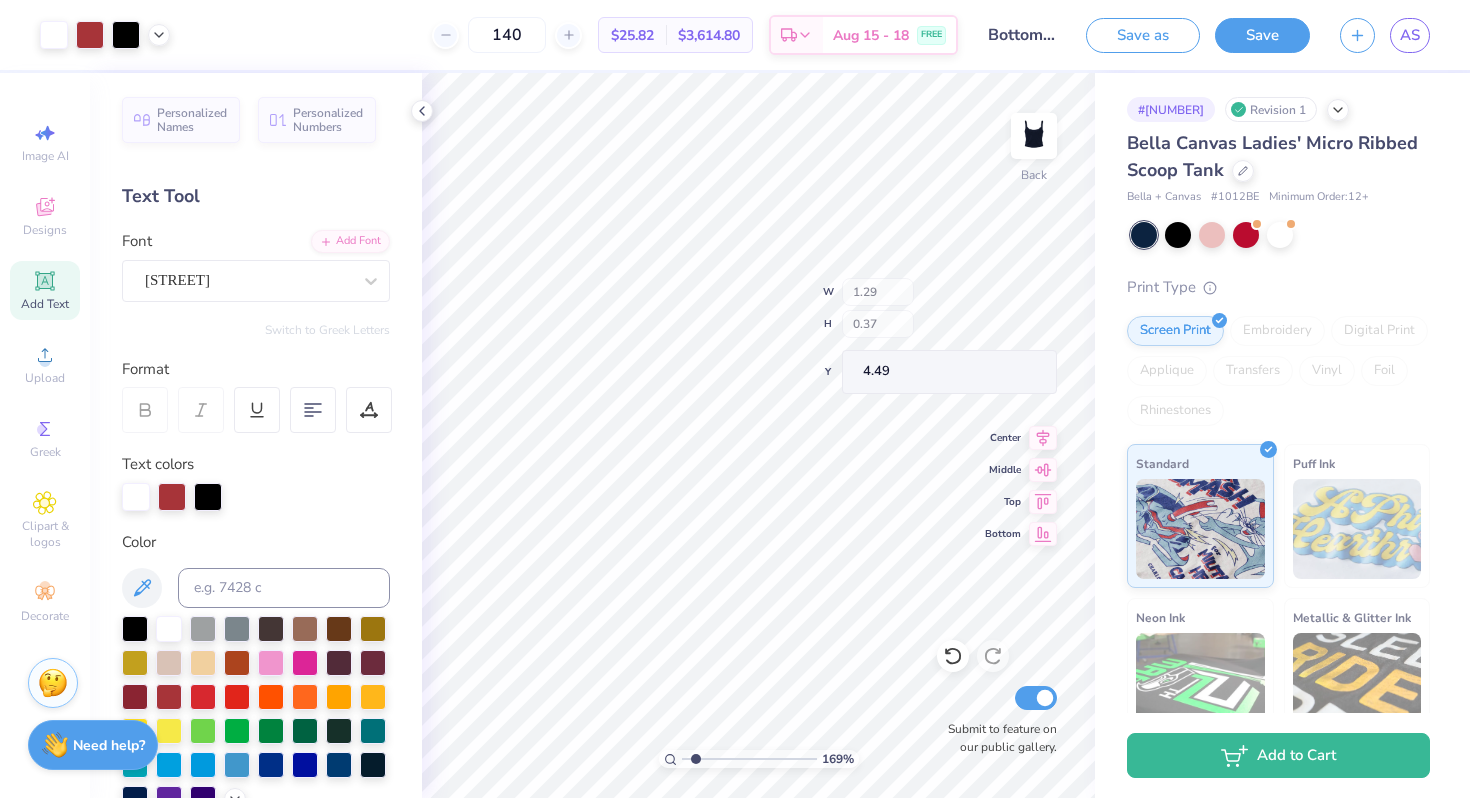 type on "4.49" 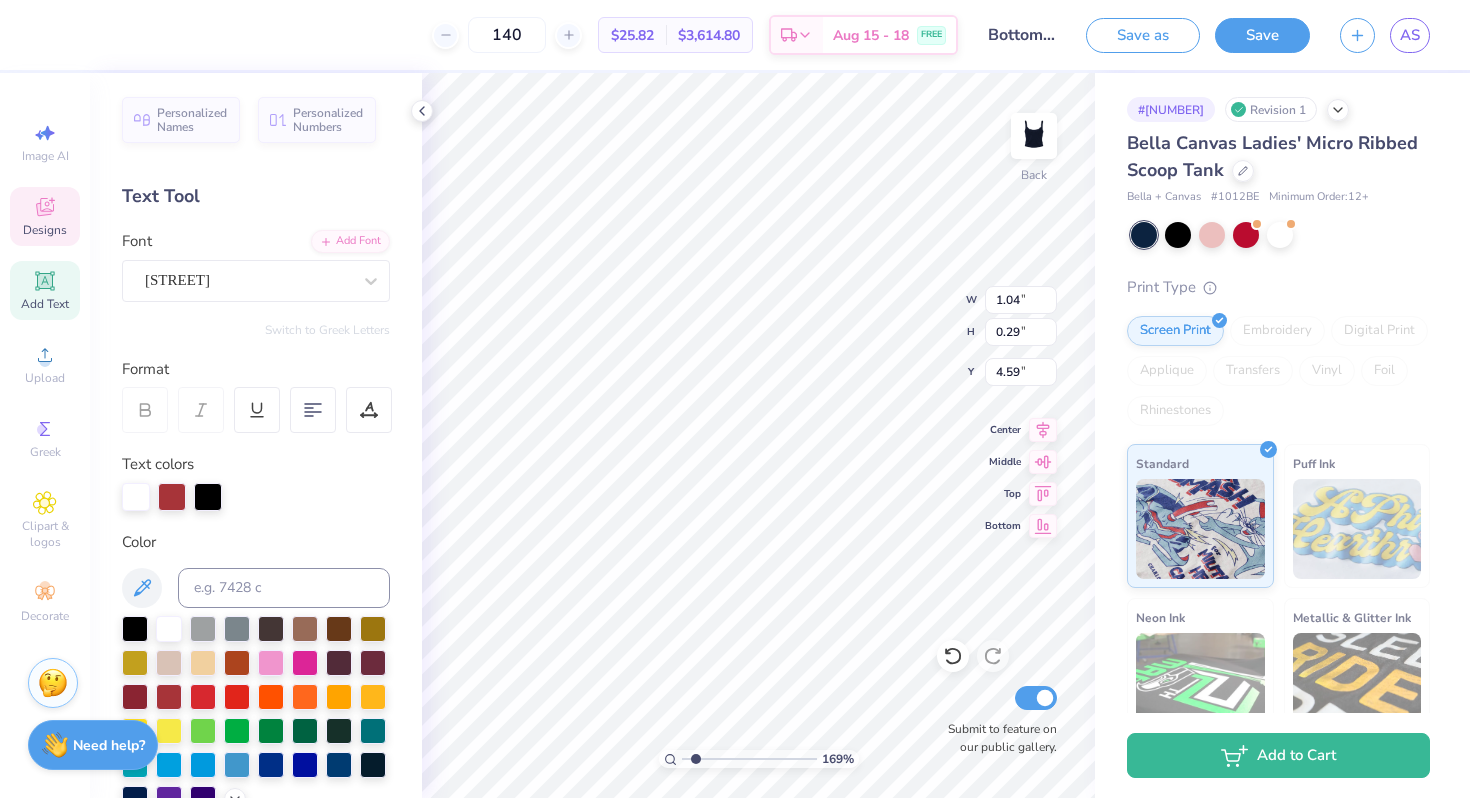 type on "1.04" 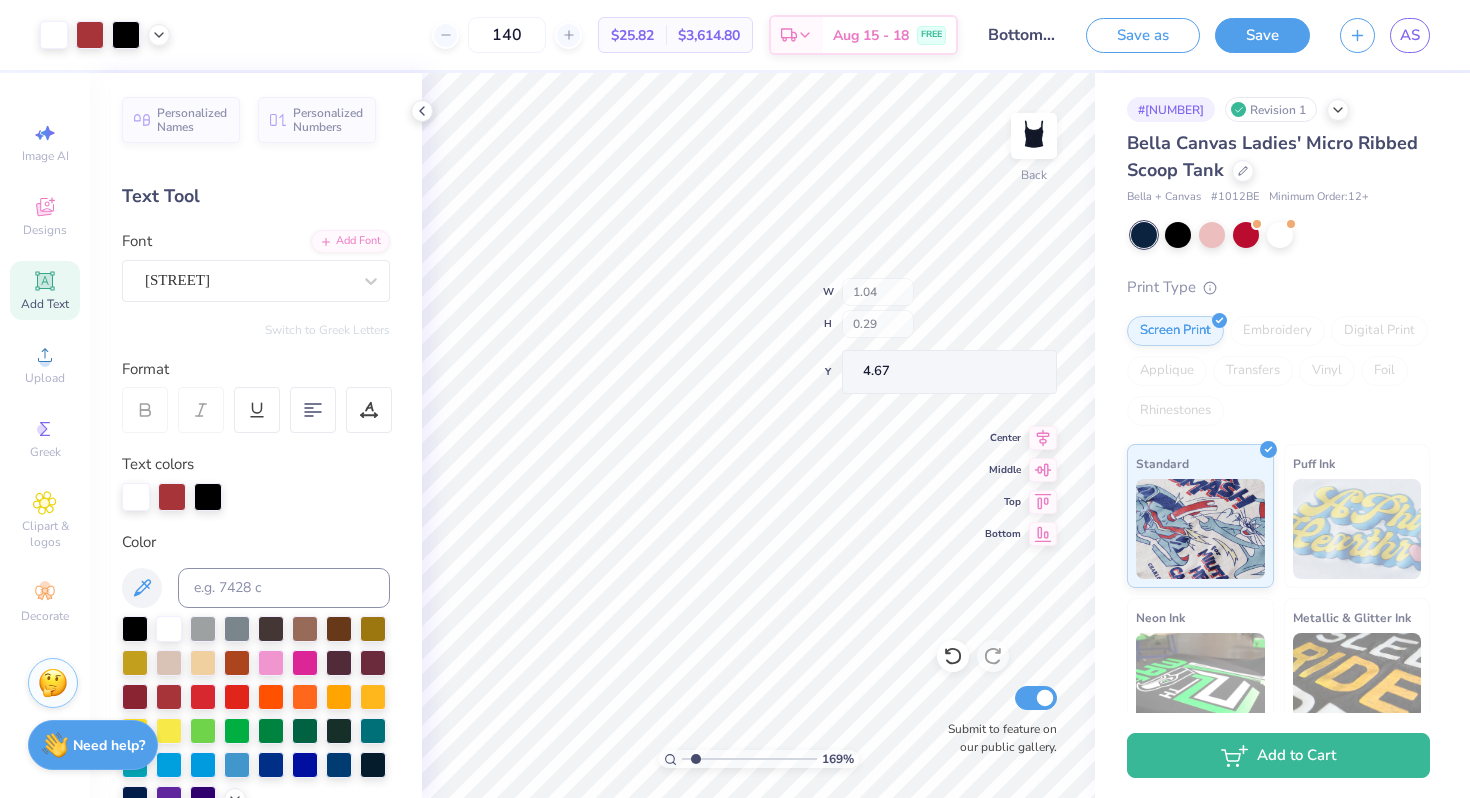 type on "4.67" 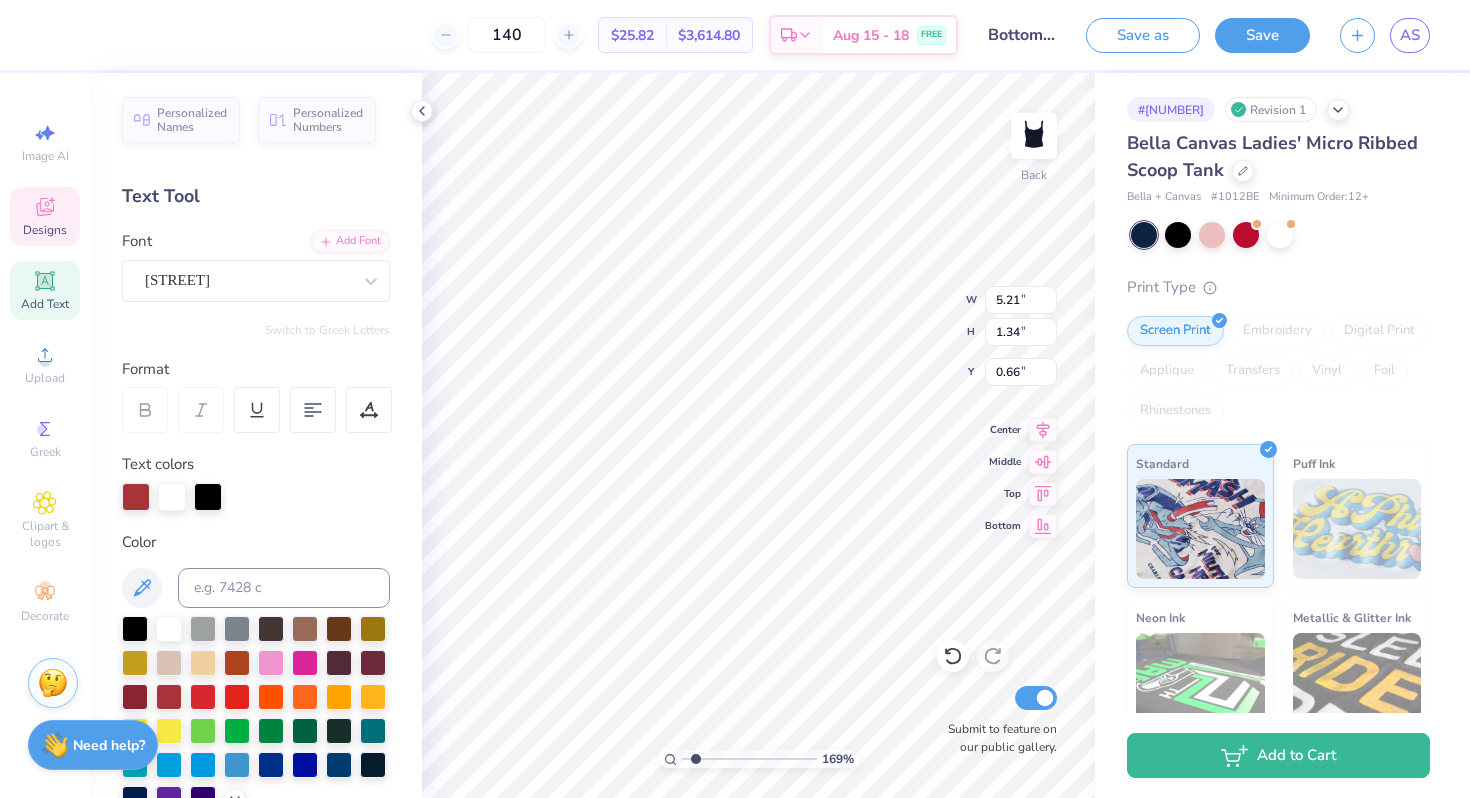scroll, scrollTop: 0, scrollLeft: 0, axis: both 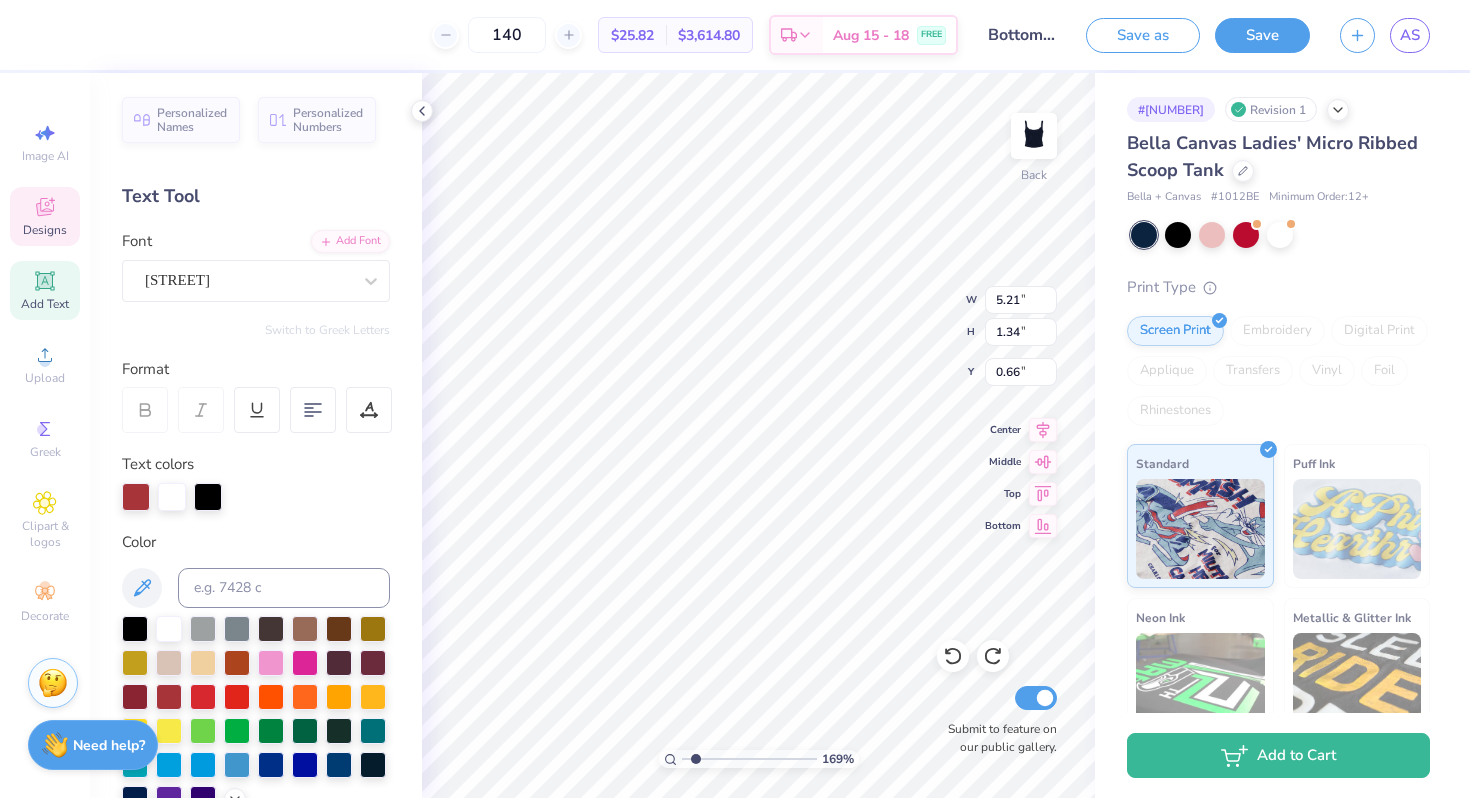 type on "5.21" 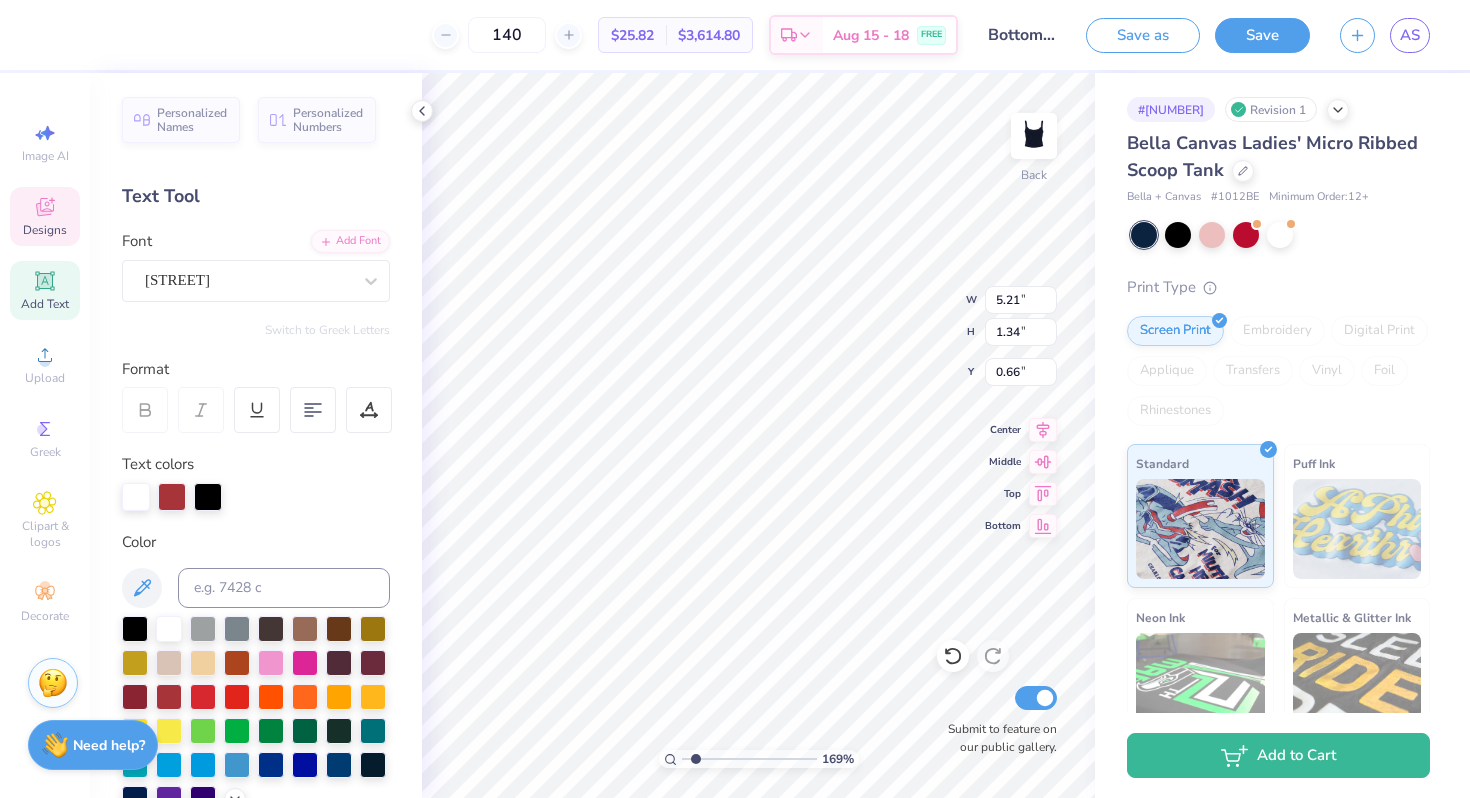 type on "1.04" 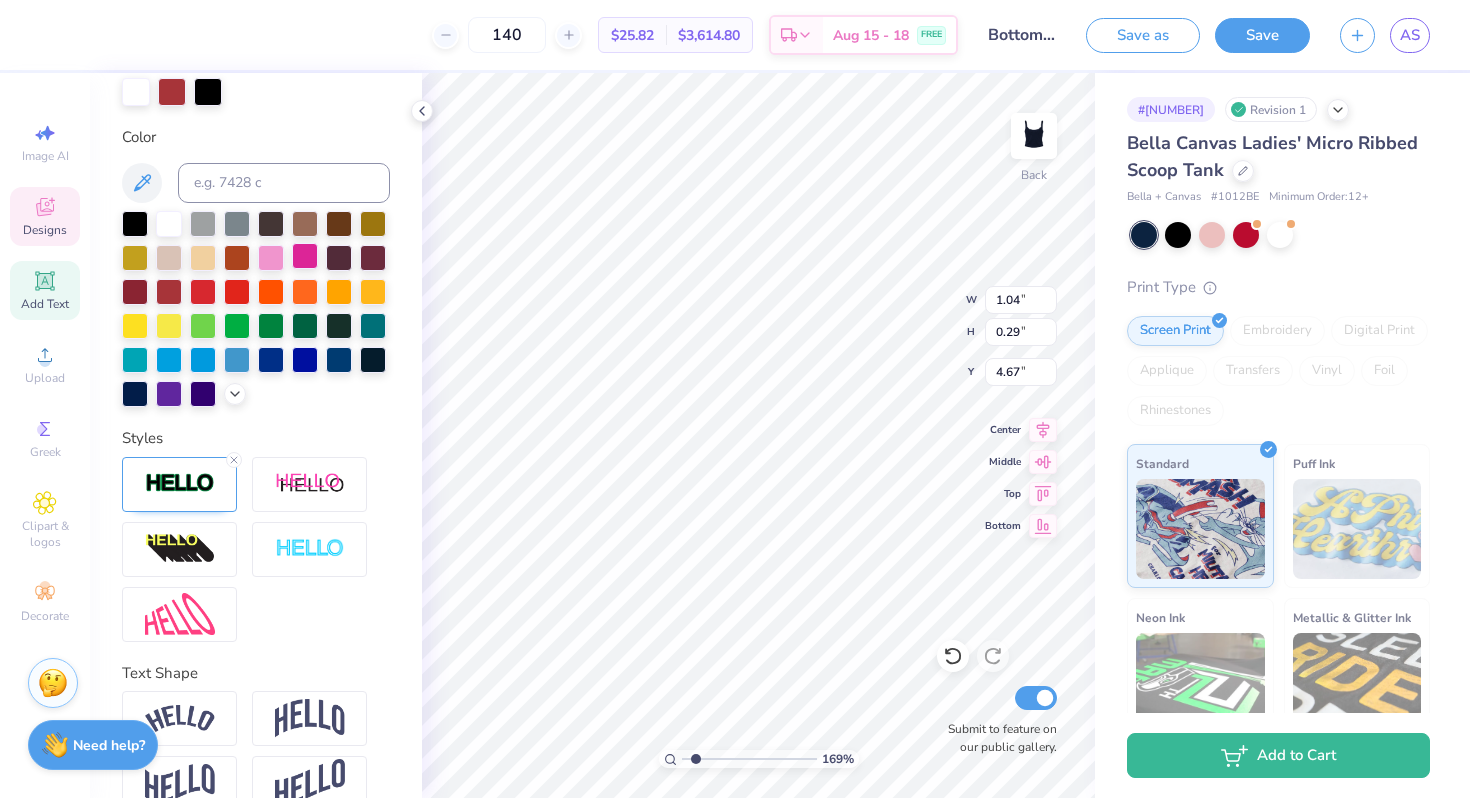 scroll, scrollTop: 442, scrollLeft: 0, axis: vertical 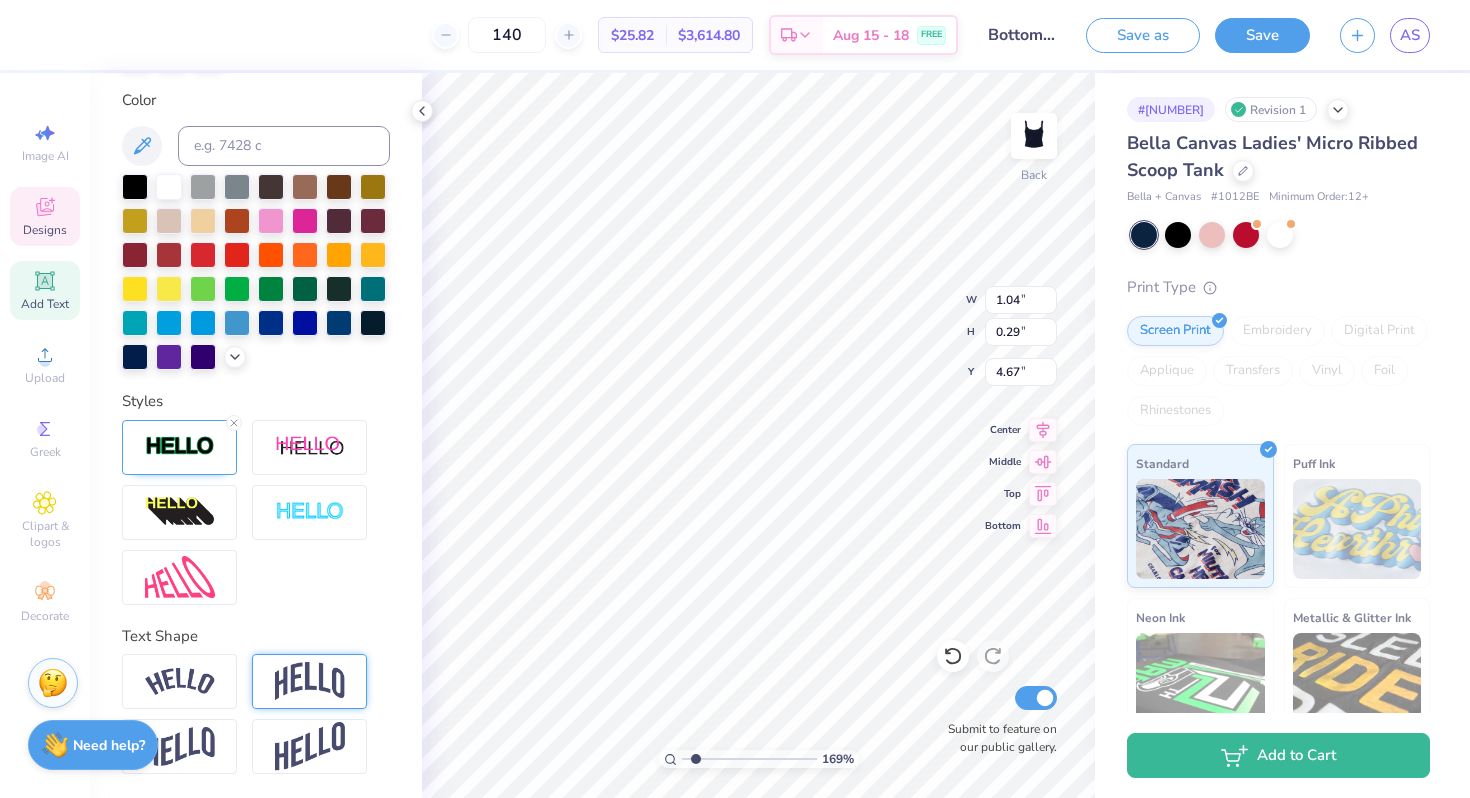 click at bounding box center (310, 681) 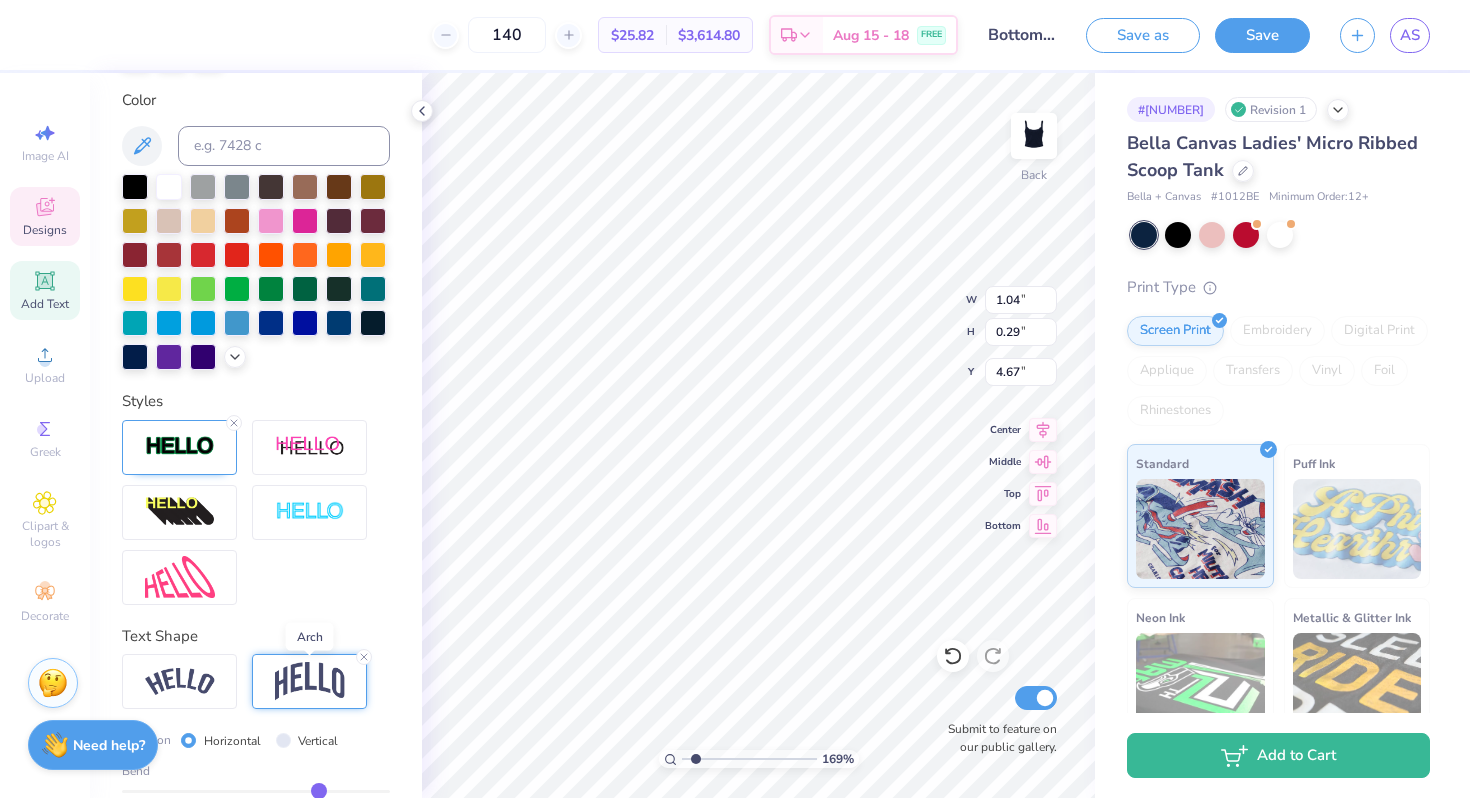 type on "0.48" 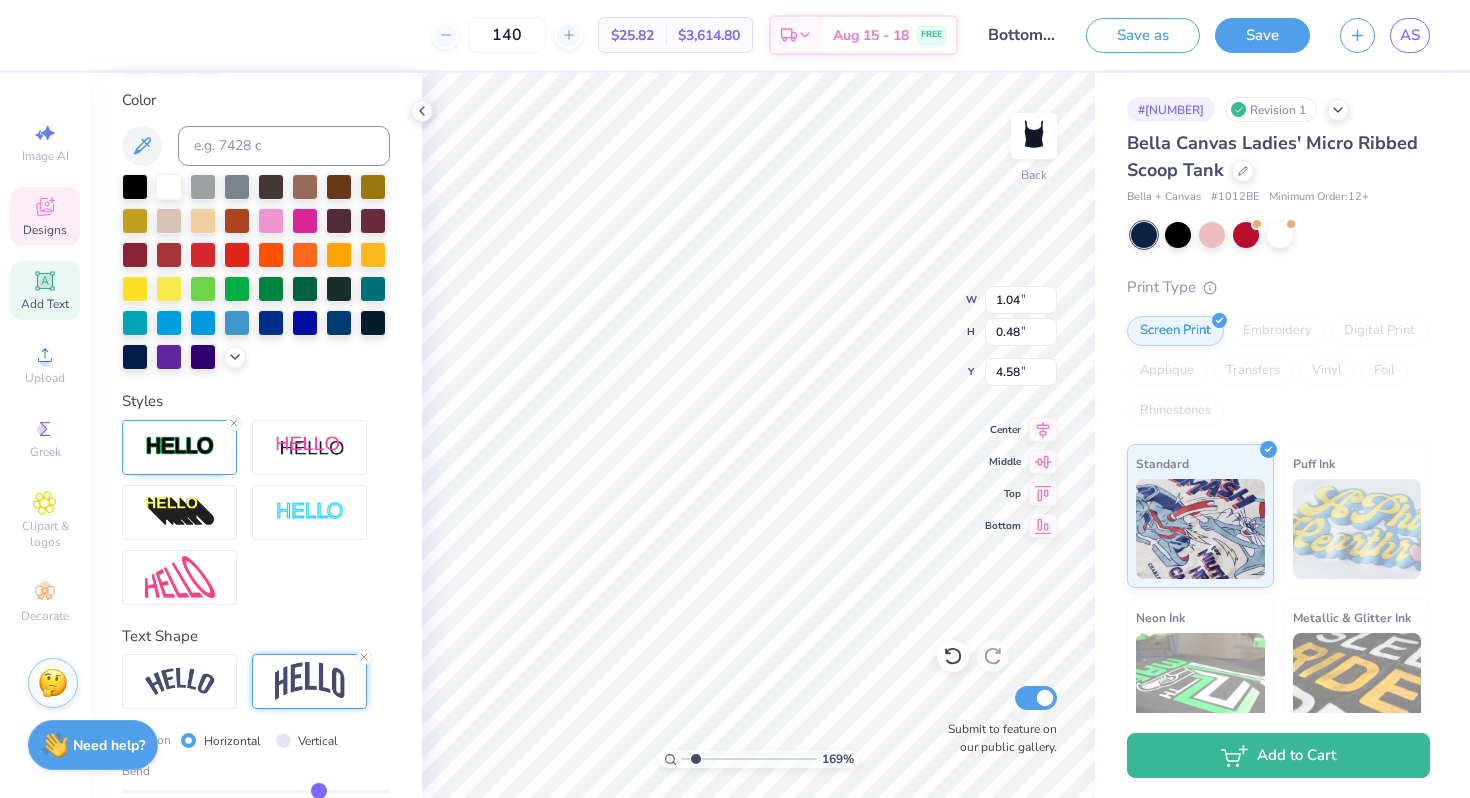 scroll, scrollTop: 558, scrollLeft: 0, axis: vertical 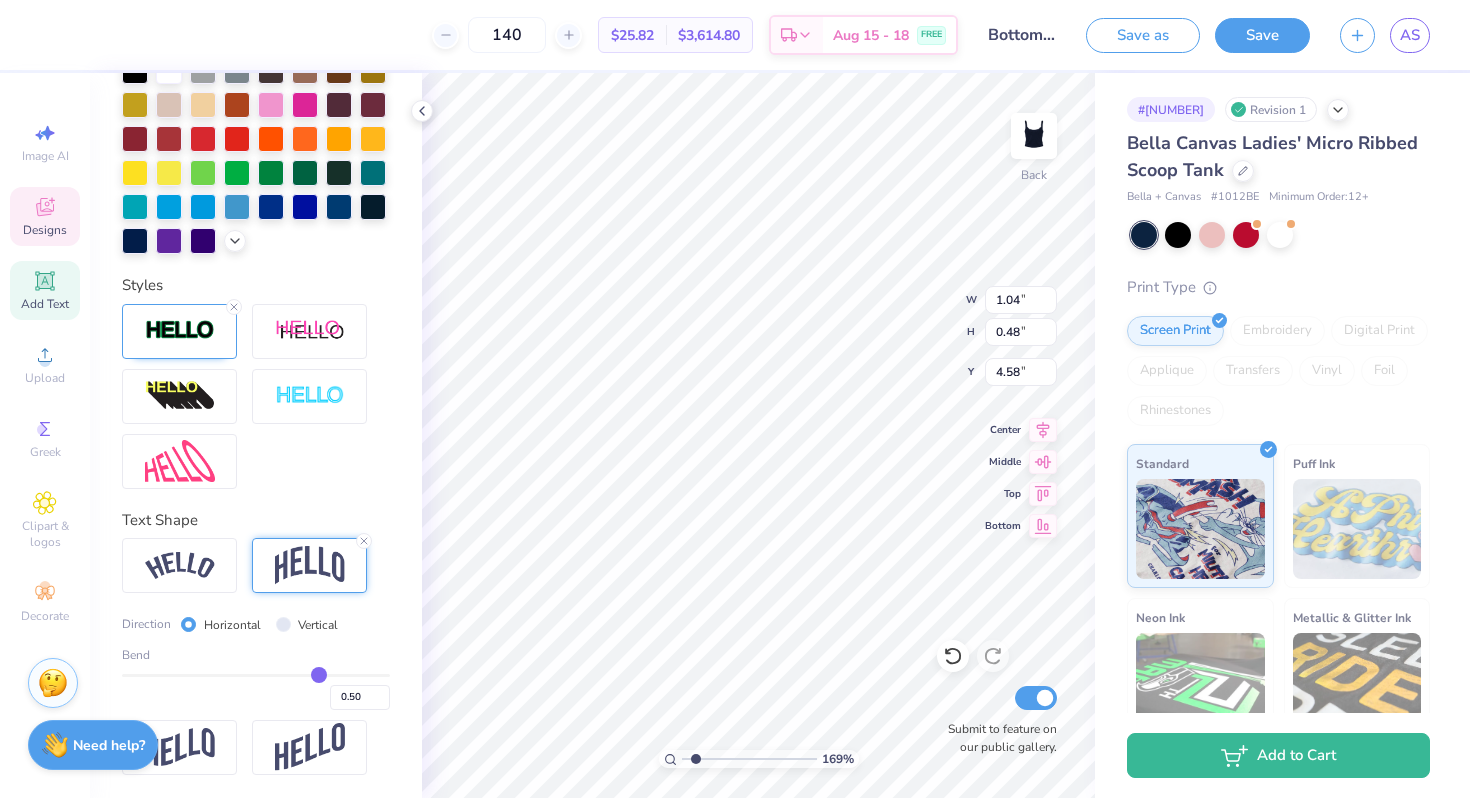 type on "0.50" 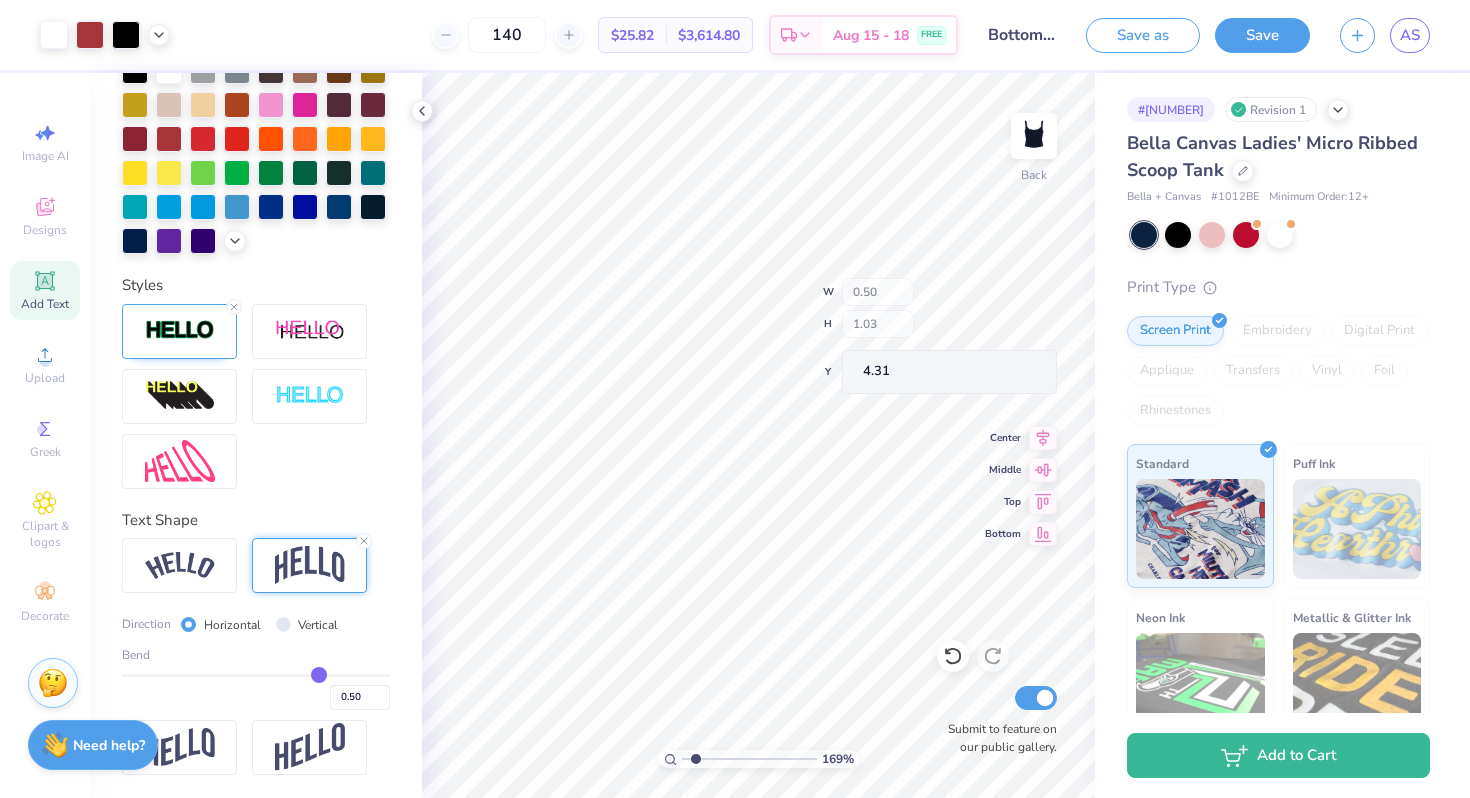 type on "3.20" 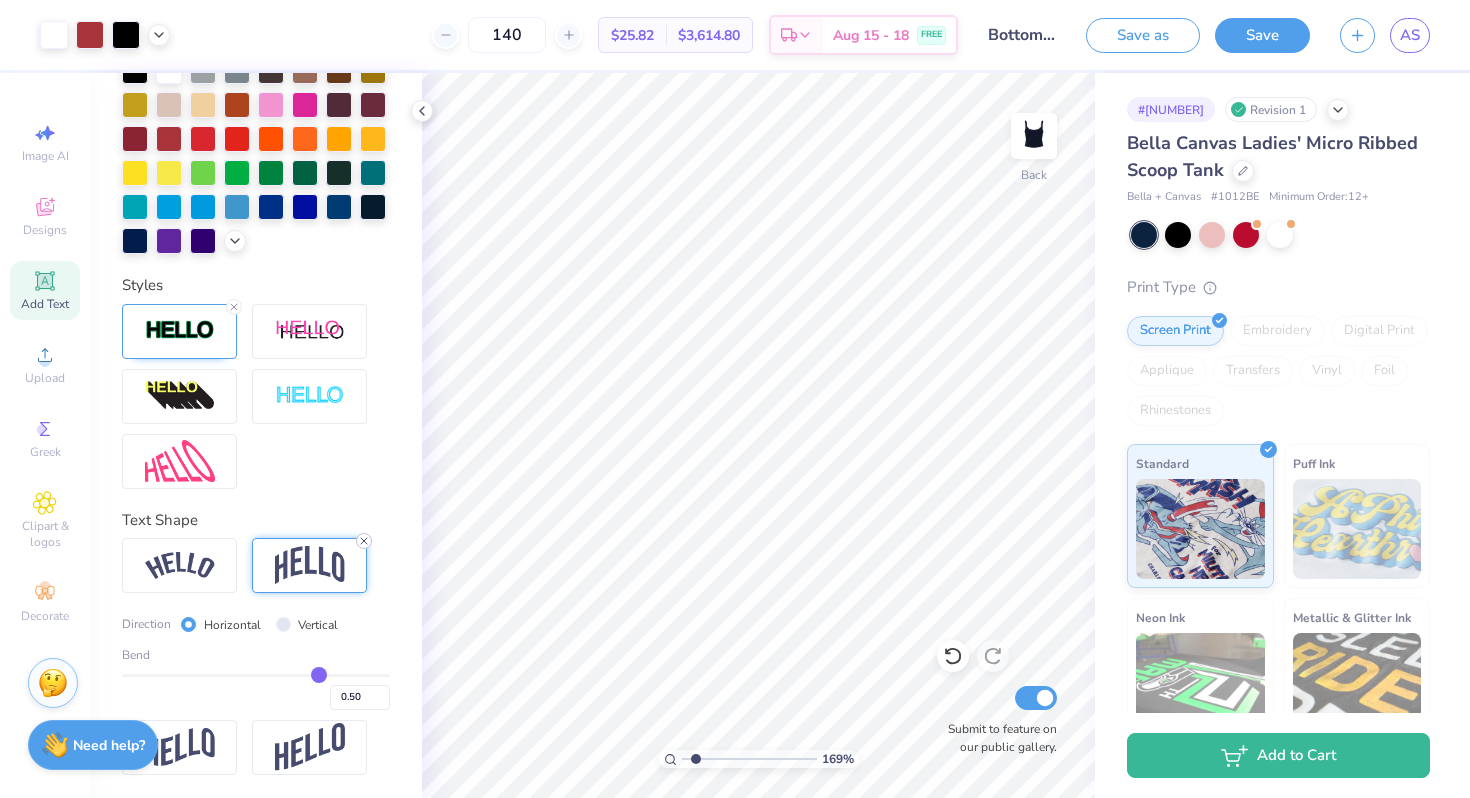 click 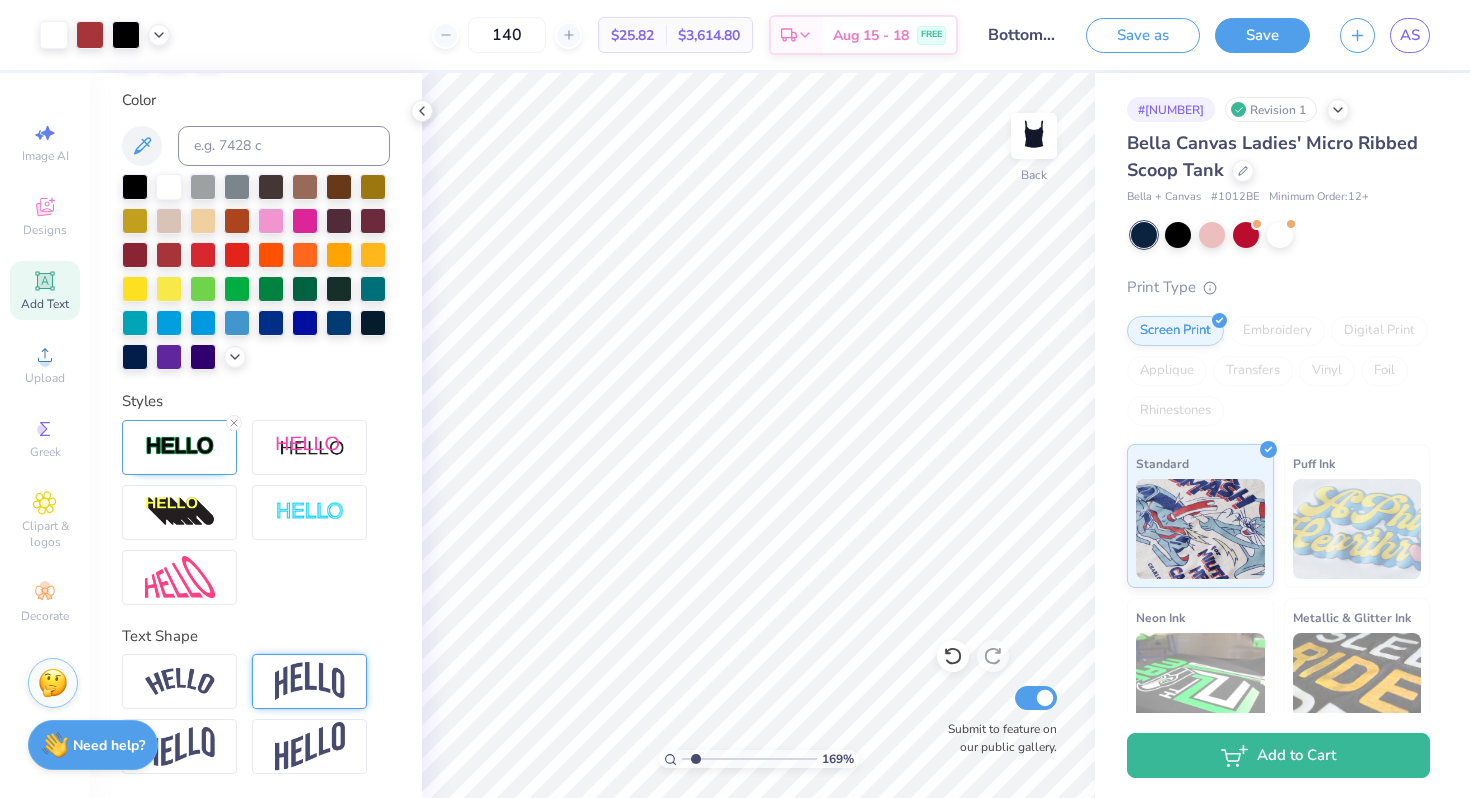 scroll, scrollTop: 442, scrollLeft: 0, axis: vertical 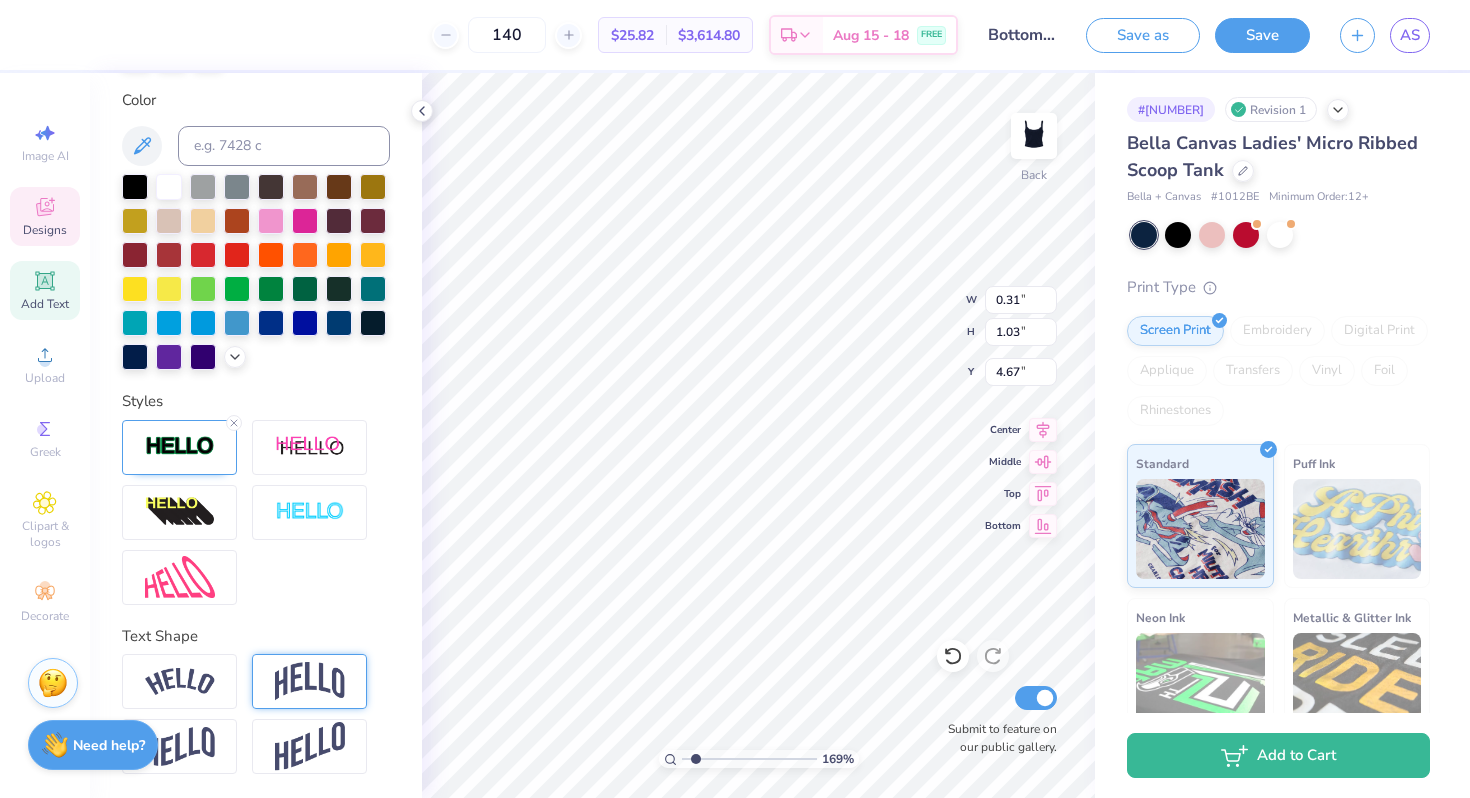 type on "4.67" 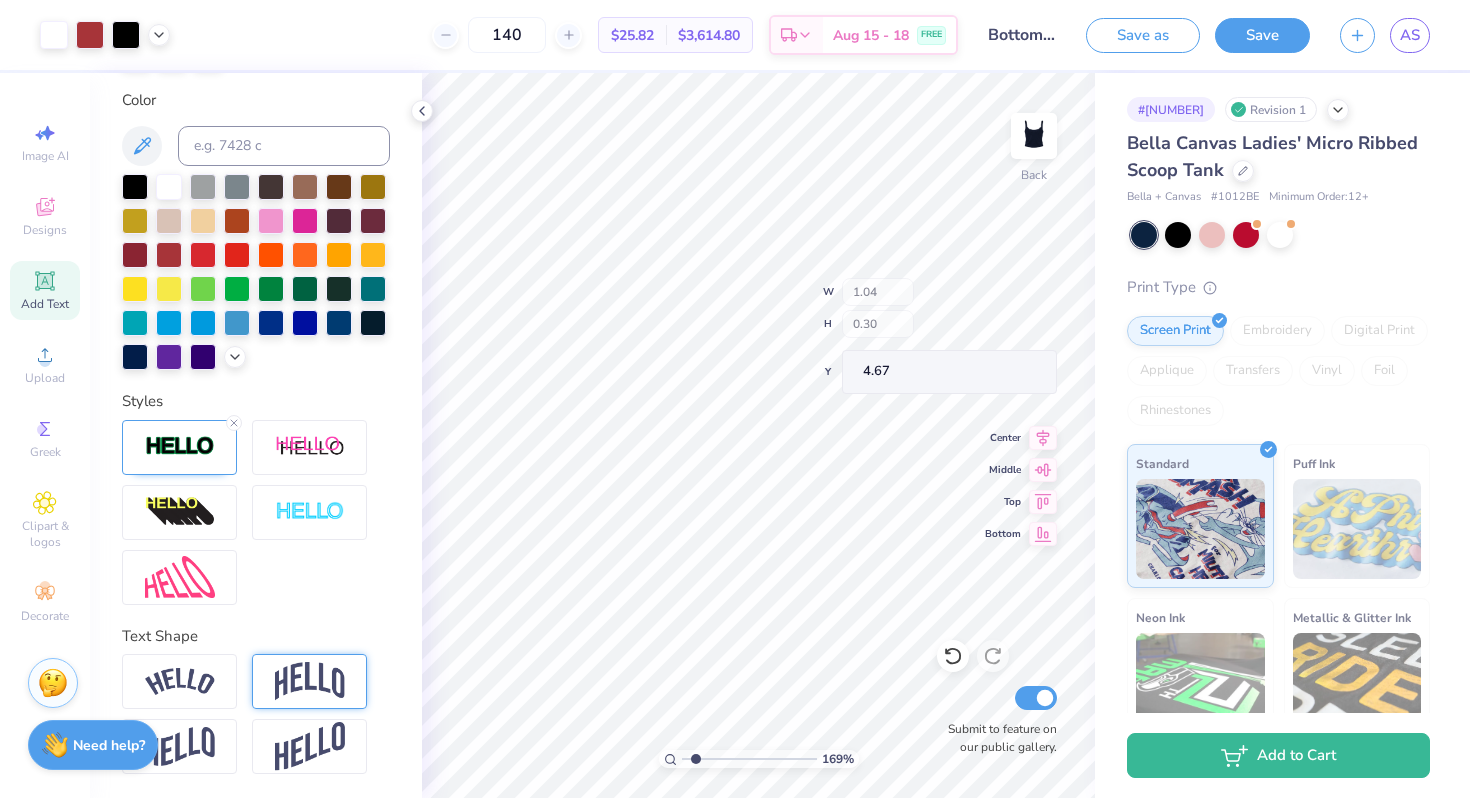type on "1.04" 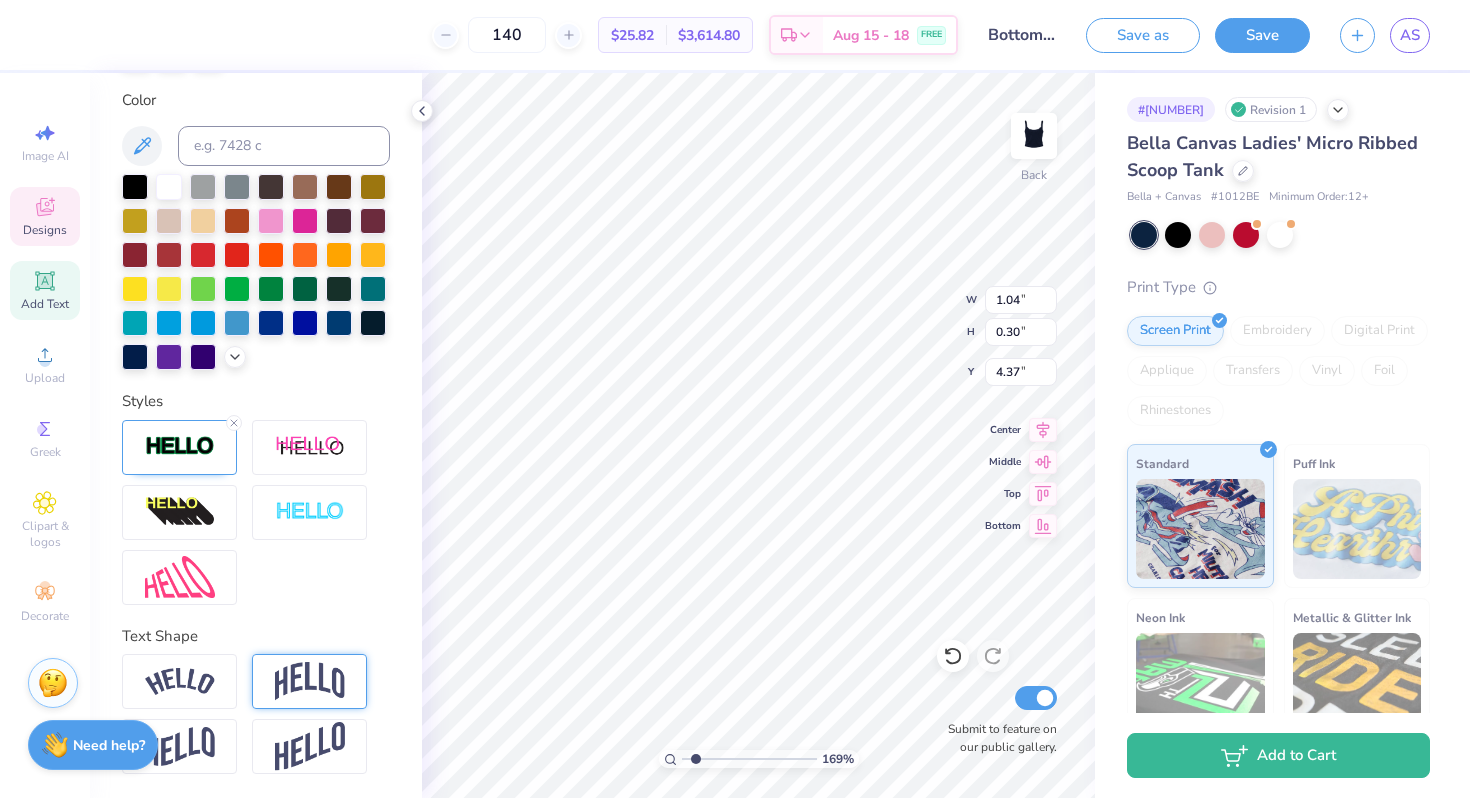 click on "169  % Back W 1.04 1.04 " H 0.30 0.30 " Y 4.37 4.37 " Center Middle Top Bottom Submit to feature on our public gallery." at bounding box center [758, 435] 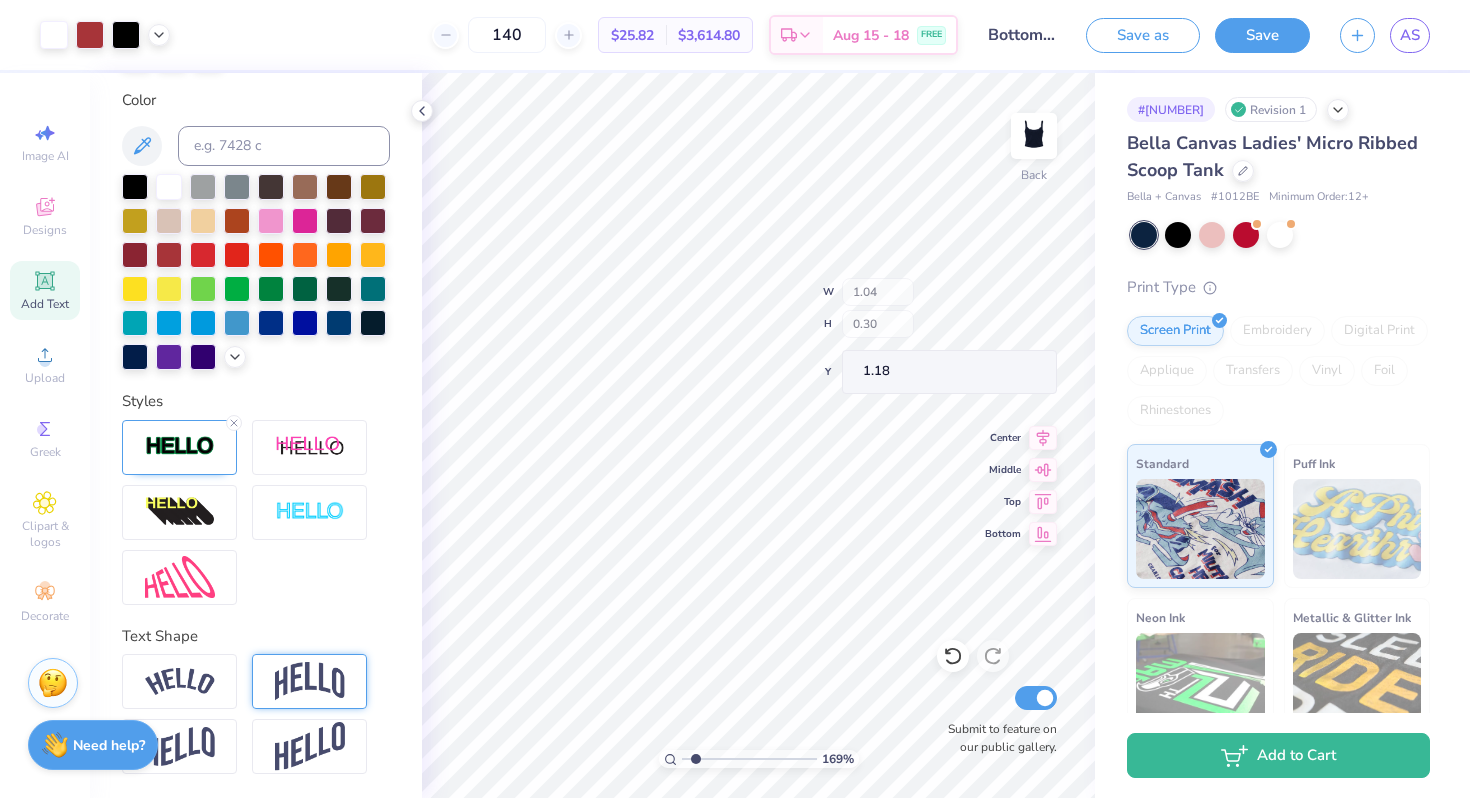 type on "1.18" 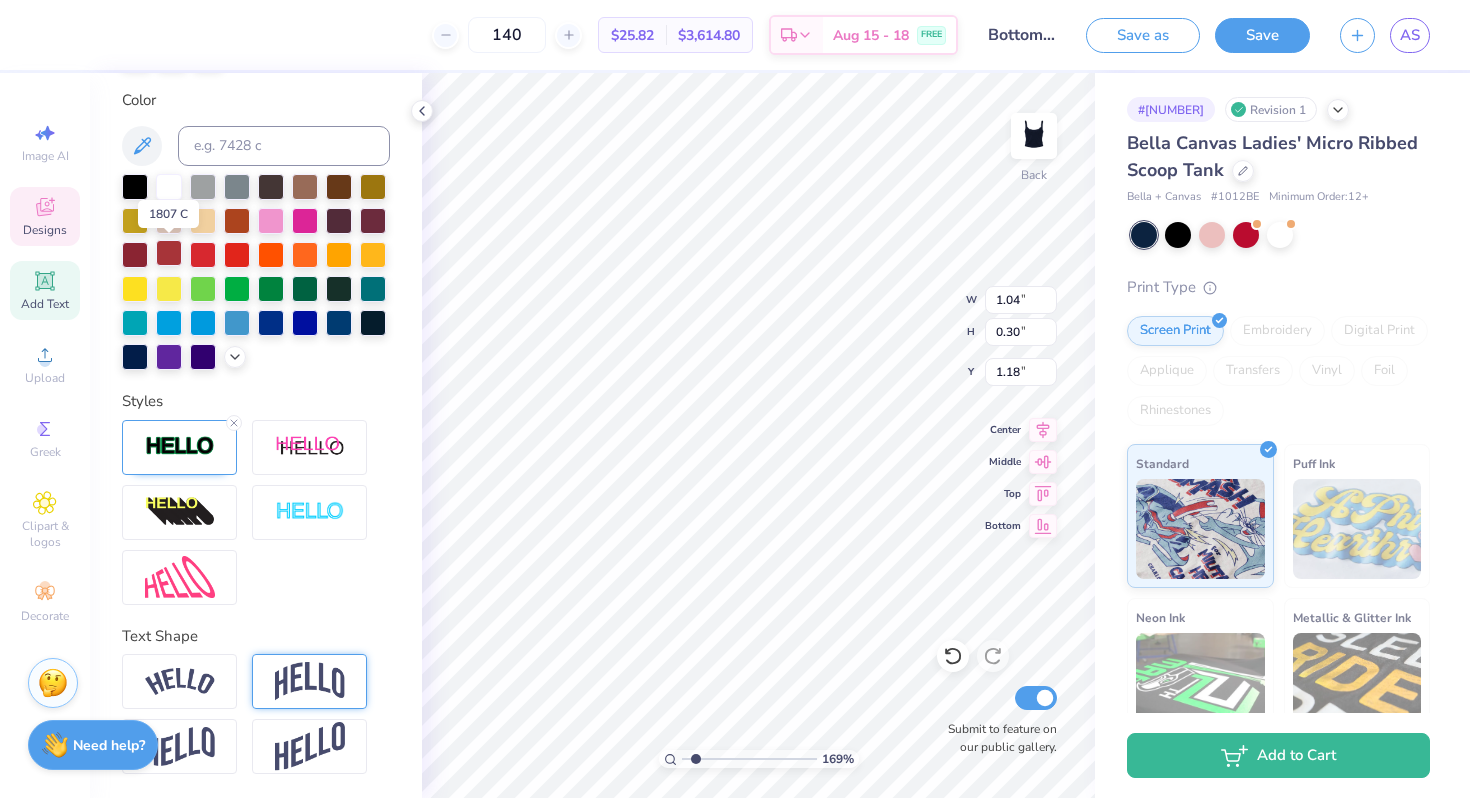 click at bounding box center [169, 253] 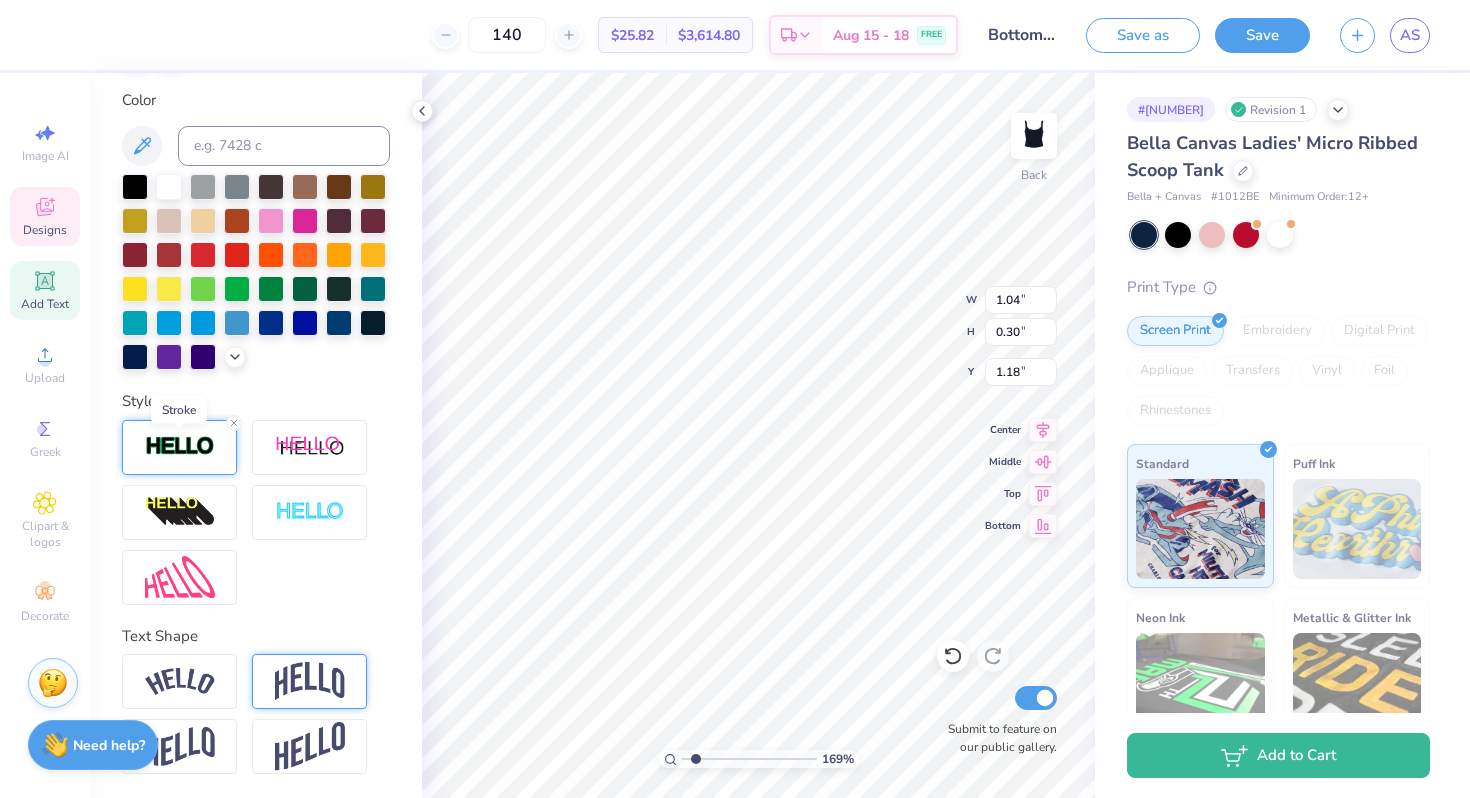 click at bounding box center [180, 446] 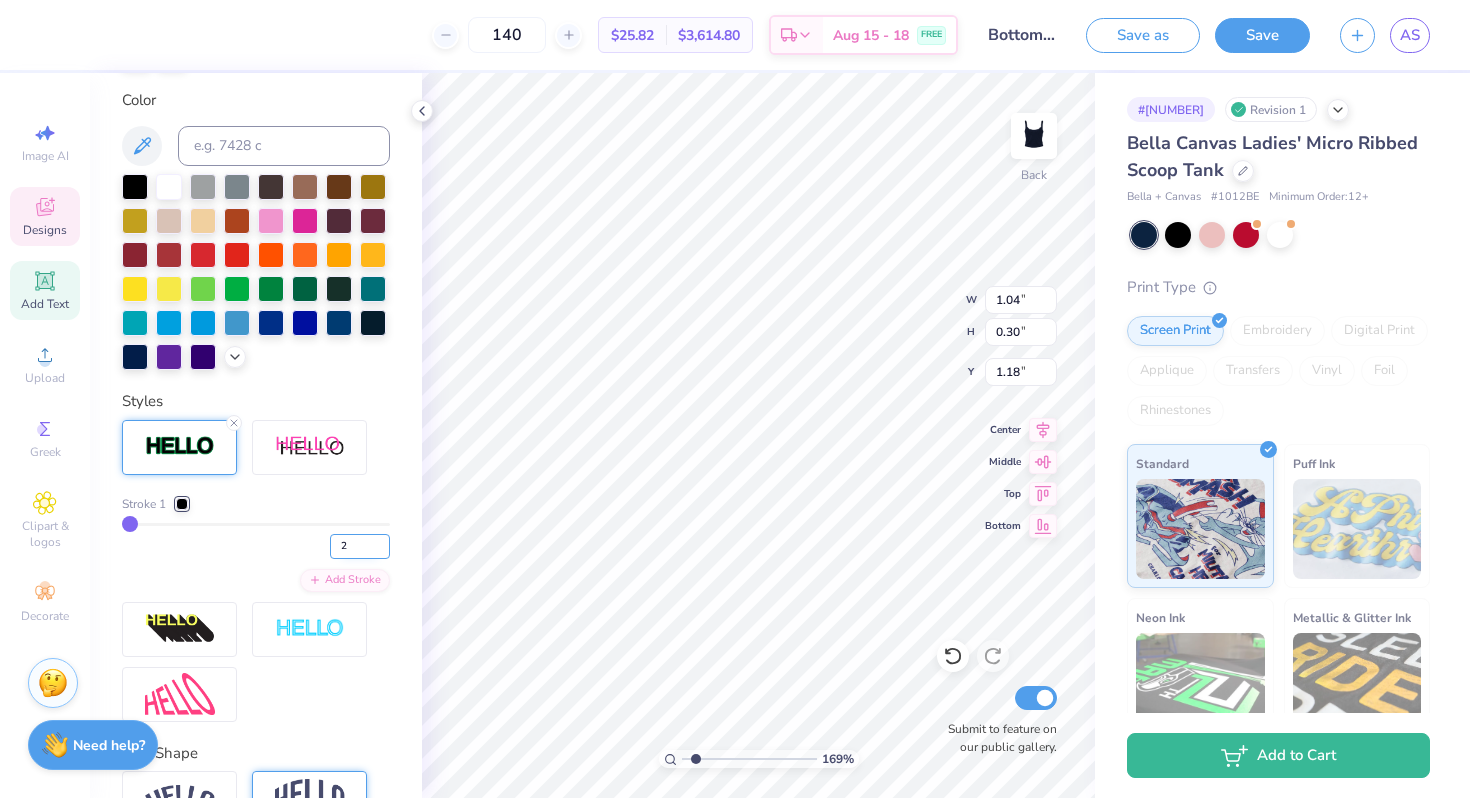 type on "2" 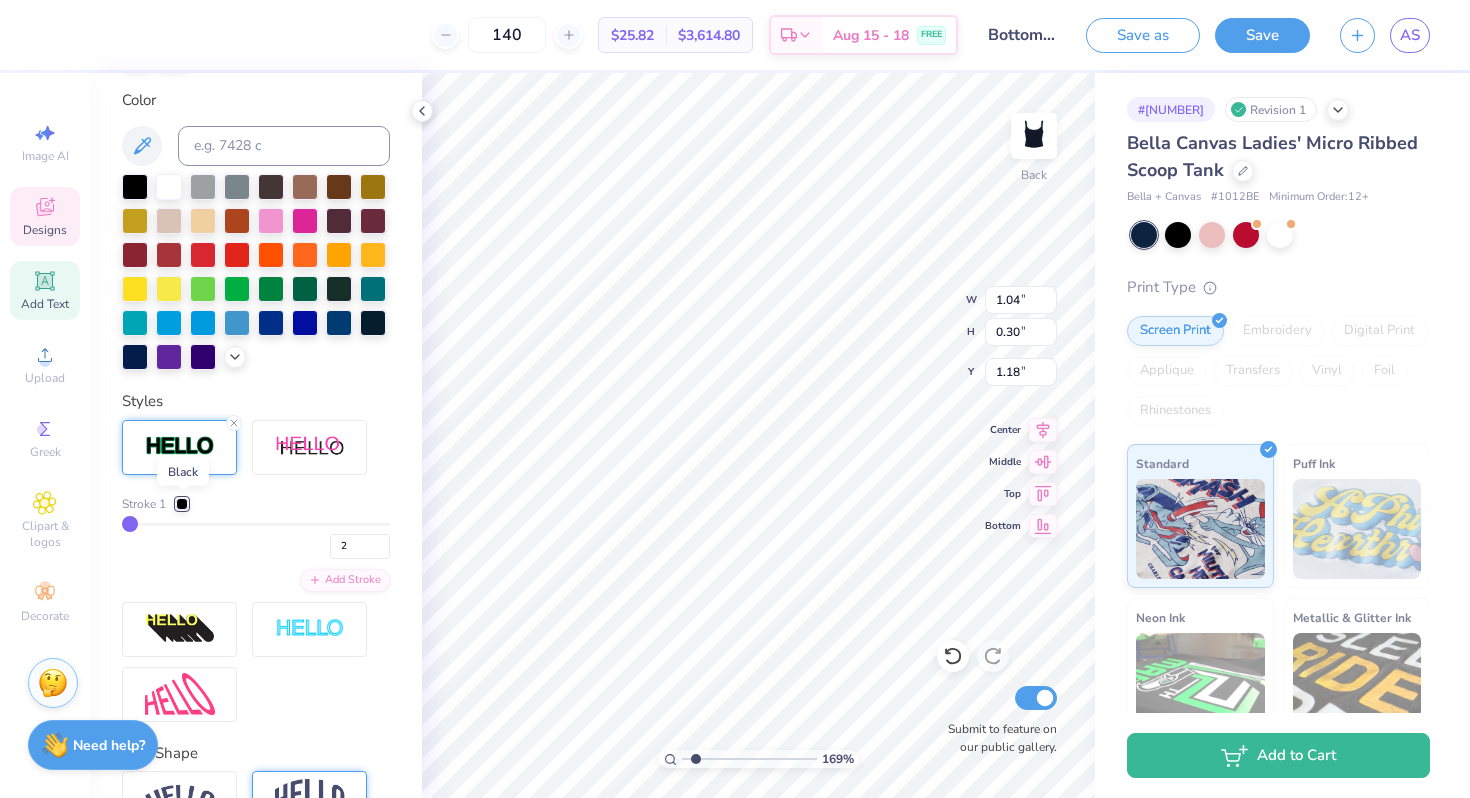 type on "2" 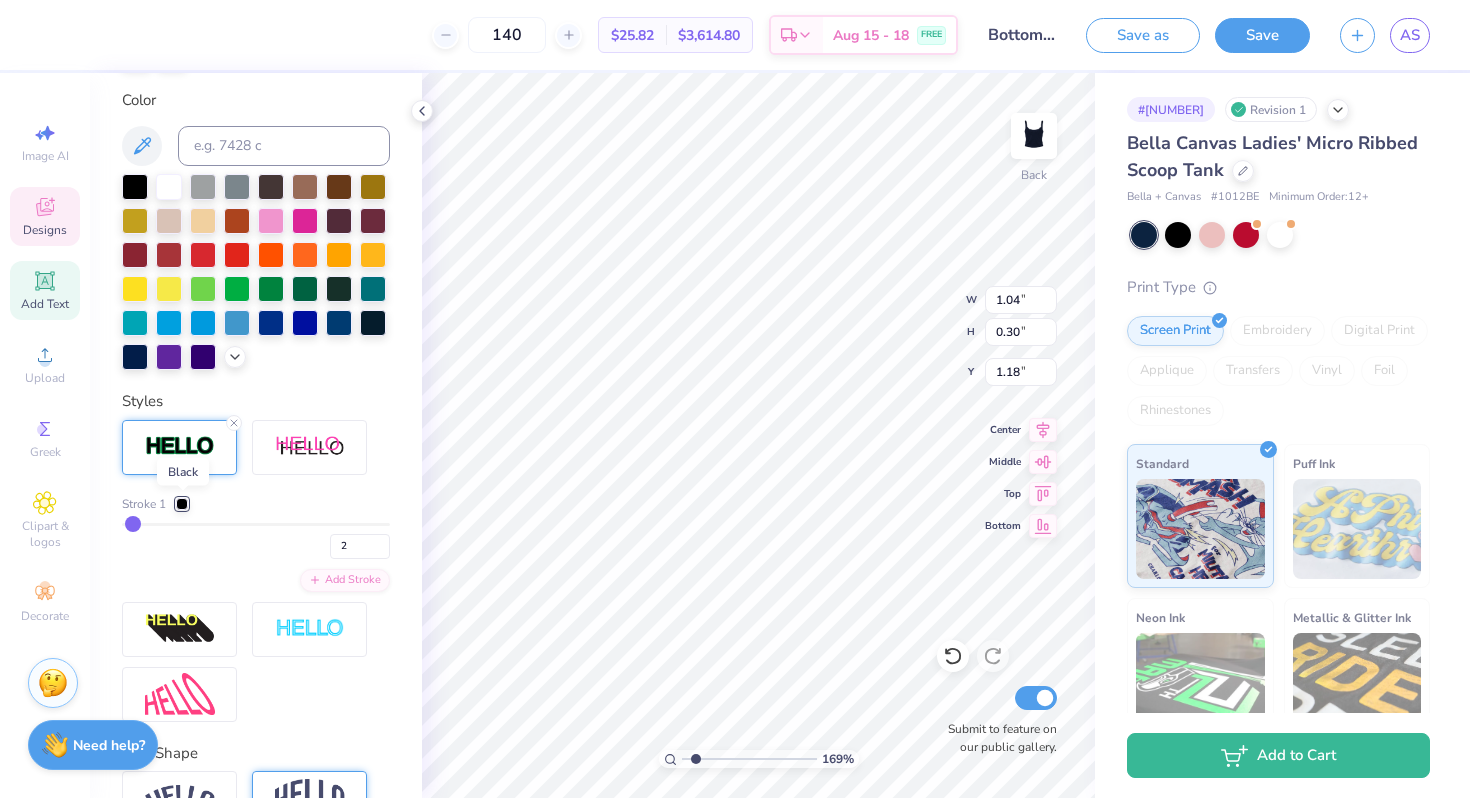 click at bounding box center (182, 504) 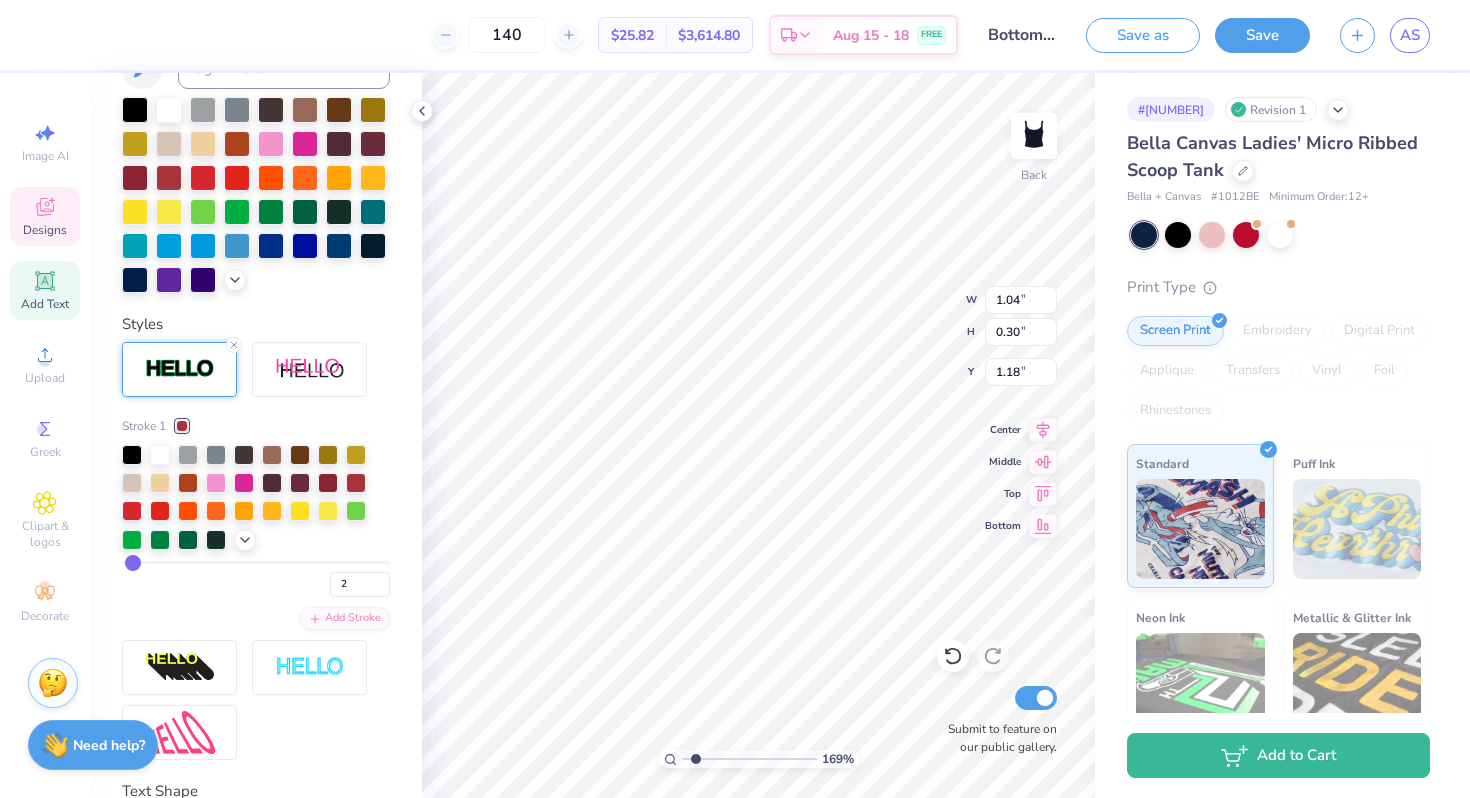 scroll, scrollTop: 364, scrollLeft: 0, axis: vertical 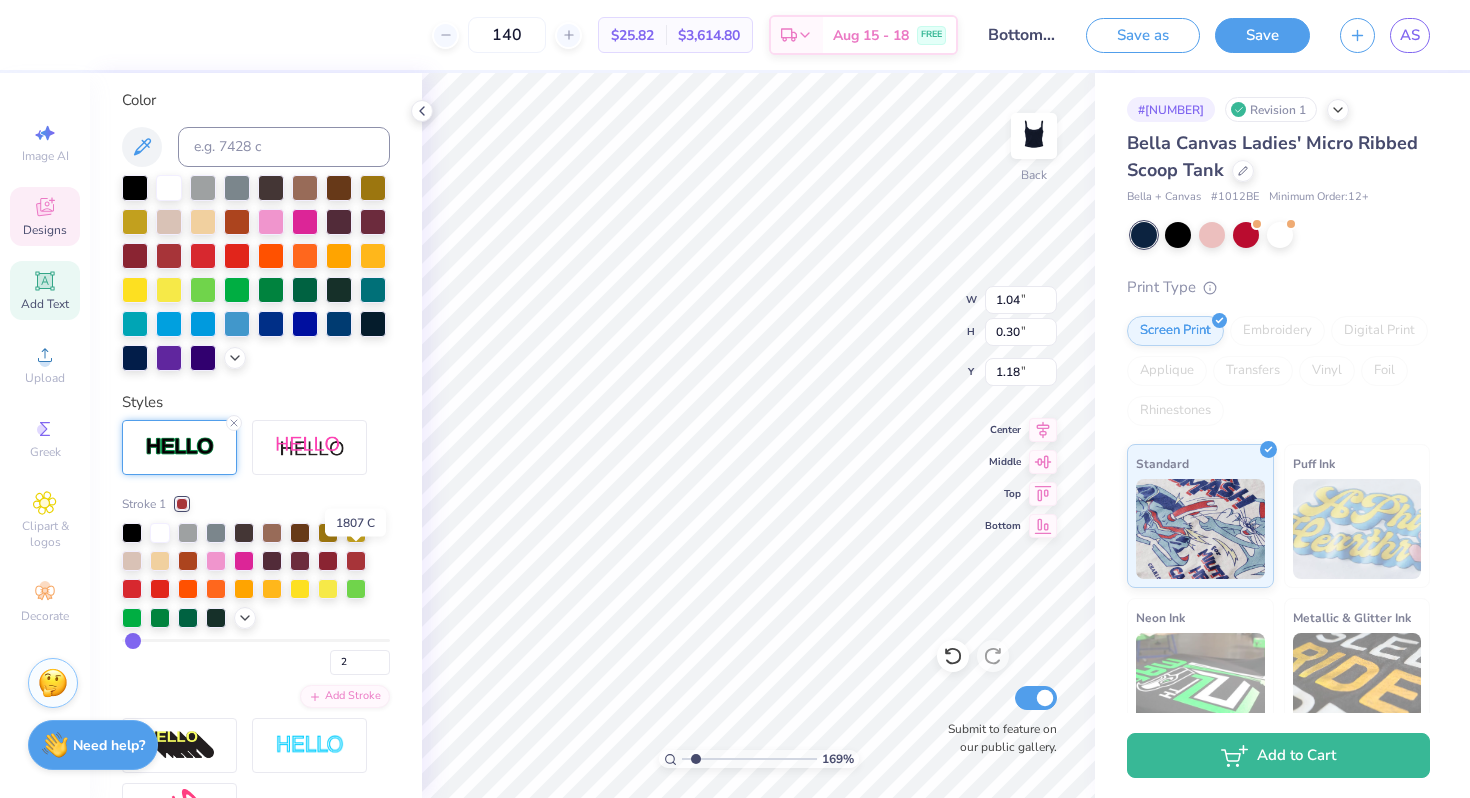 click at bounding box center [356, 561] 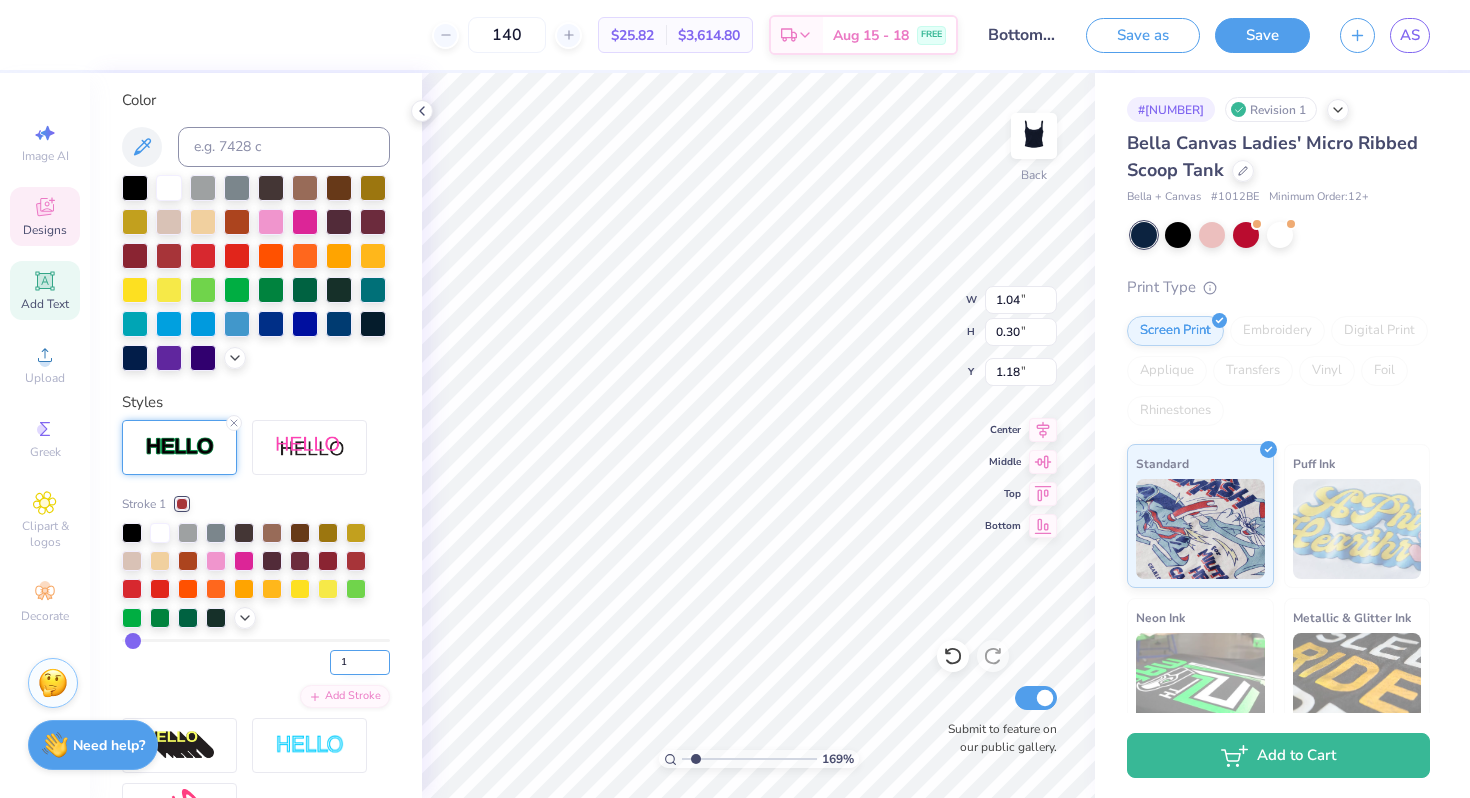 type on "1" 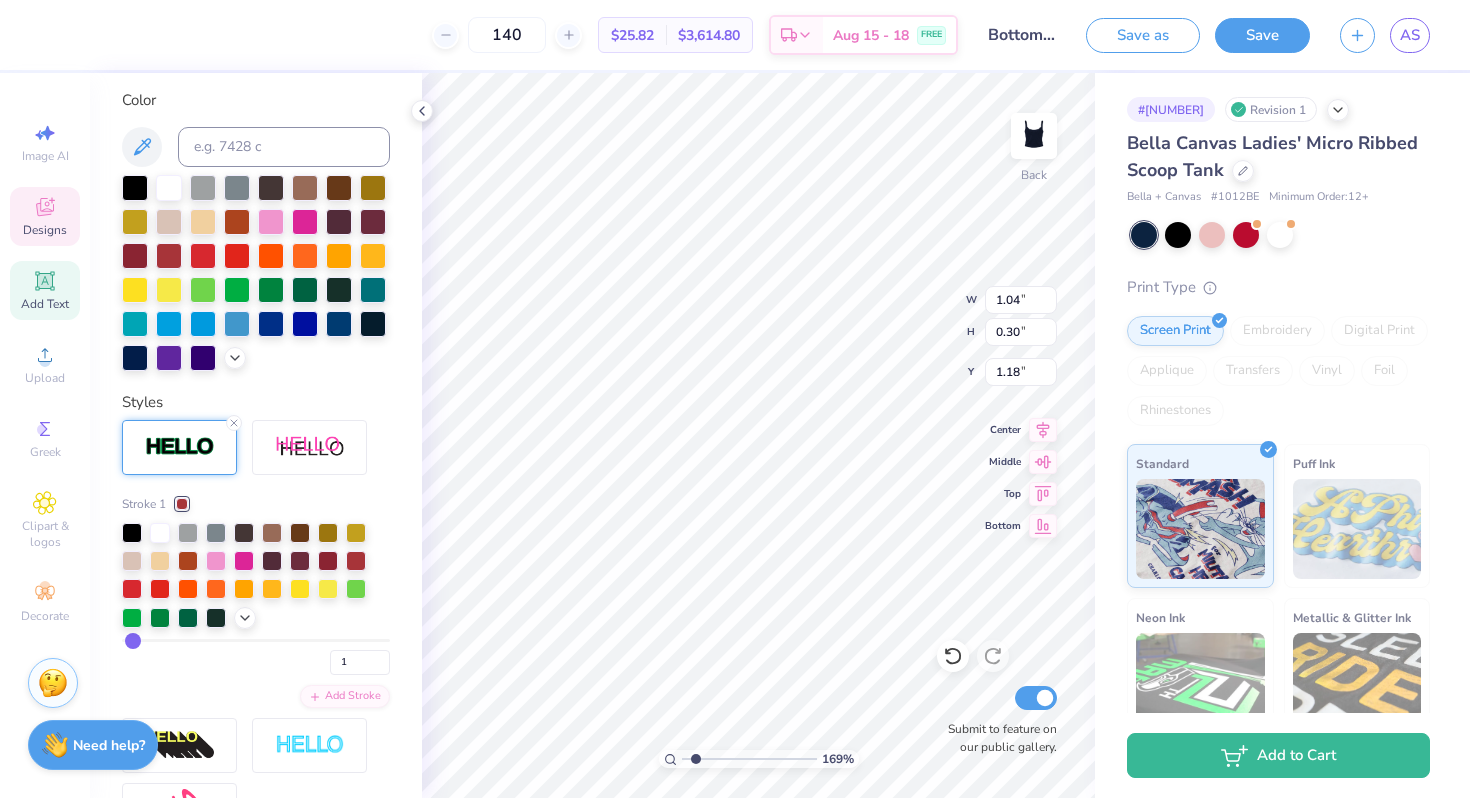type on "1" 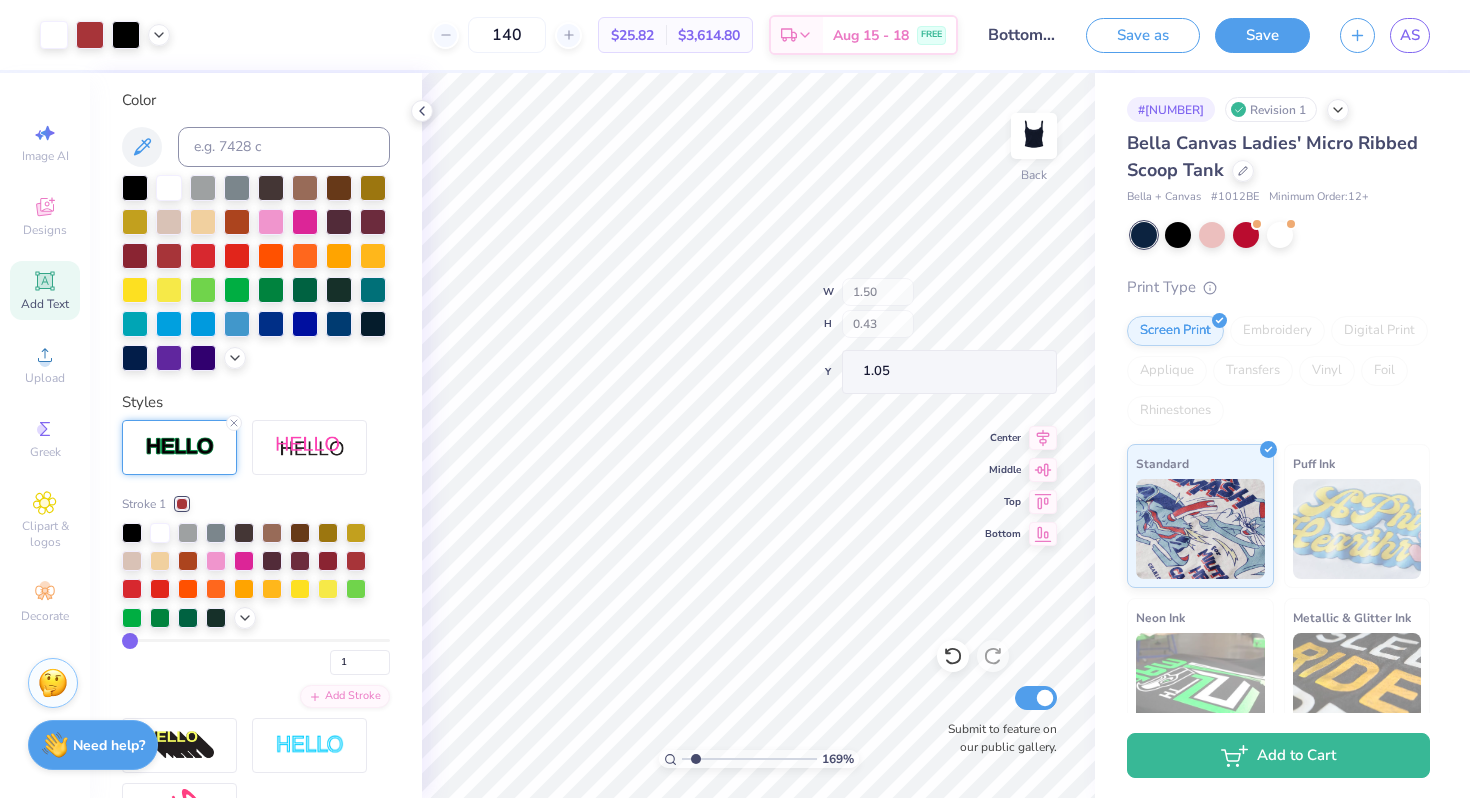 type on "1.50" 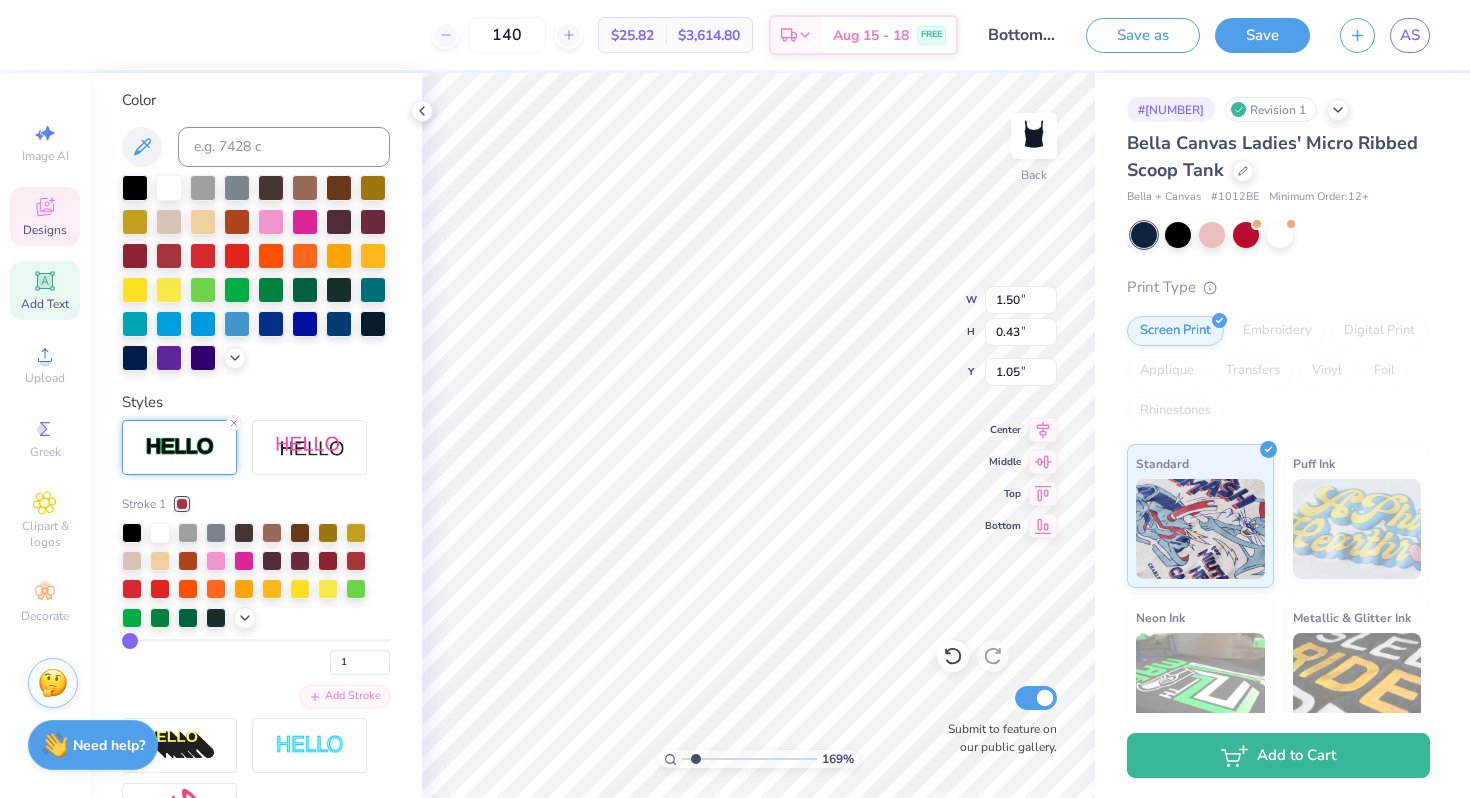 click on "Personalized Names Personalized Numbers Text Tool  Add Font Font Starlit Drive Switch to Greek Letters Format Color Styles Stroke 1 1  Add Stroke Text Shape" at bounding box center (256, 435) 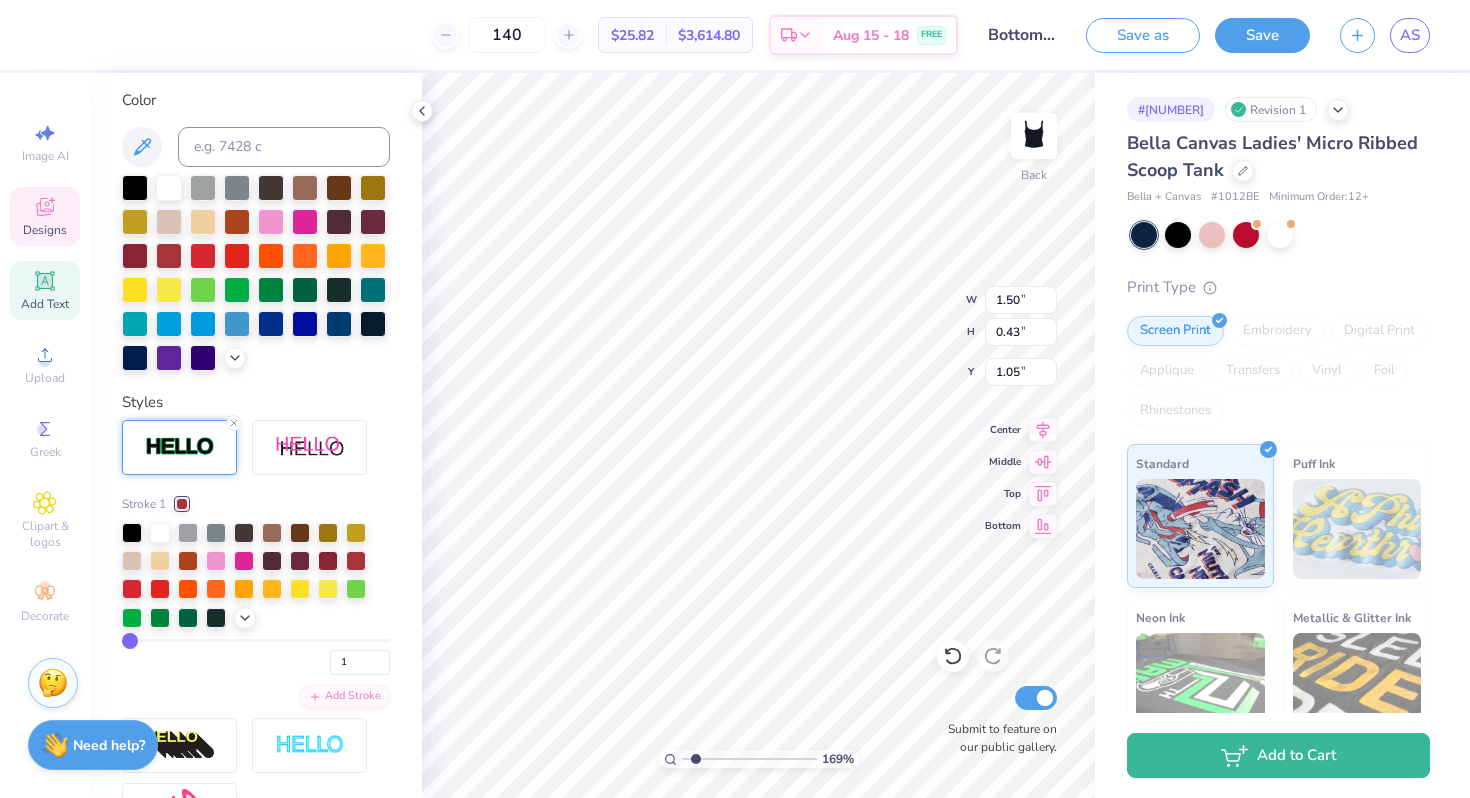 click at bounding box center [179, 447] 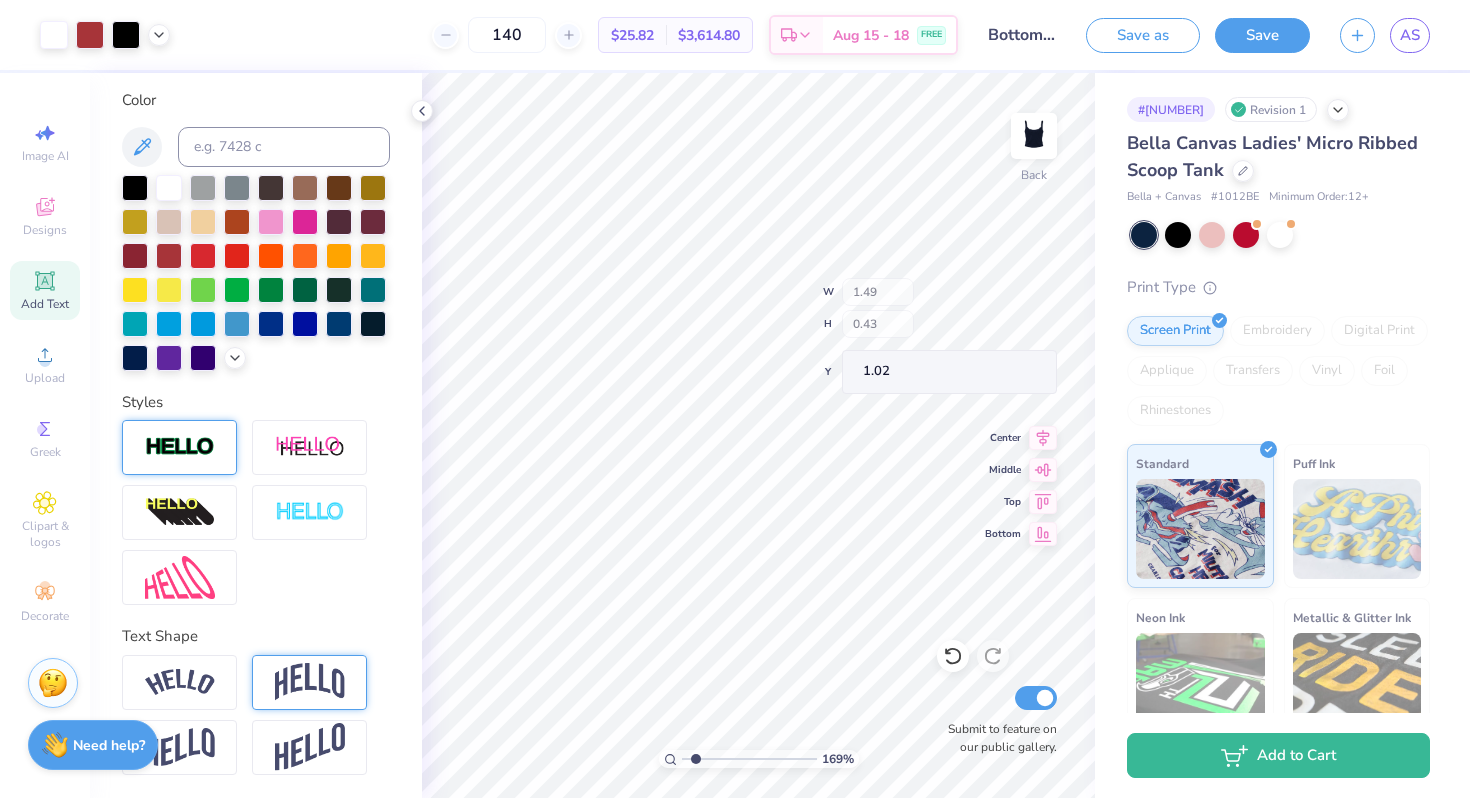 type on "1.49" 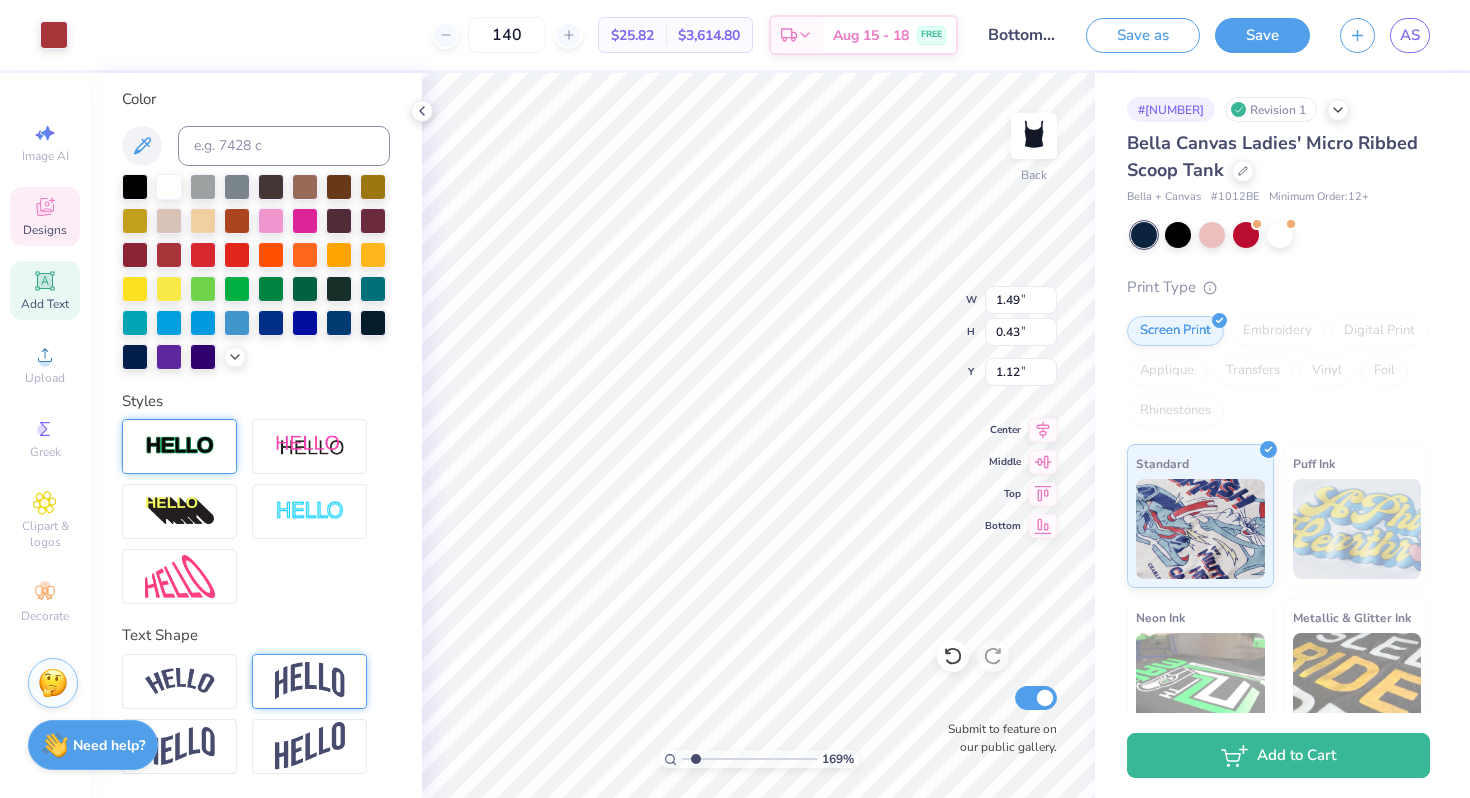 scroll, scrollTop: 364, scrollLeft: 0, axis: vertical 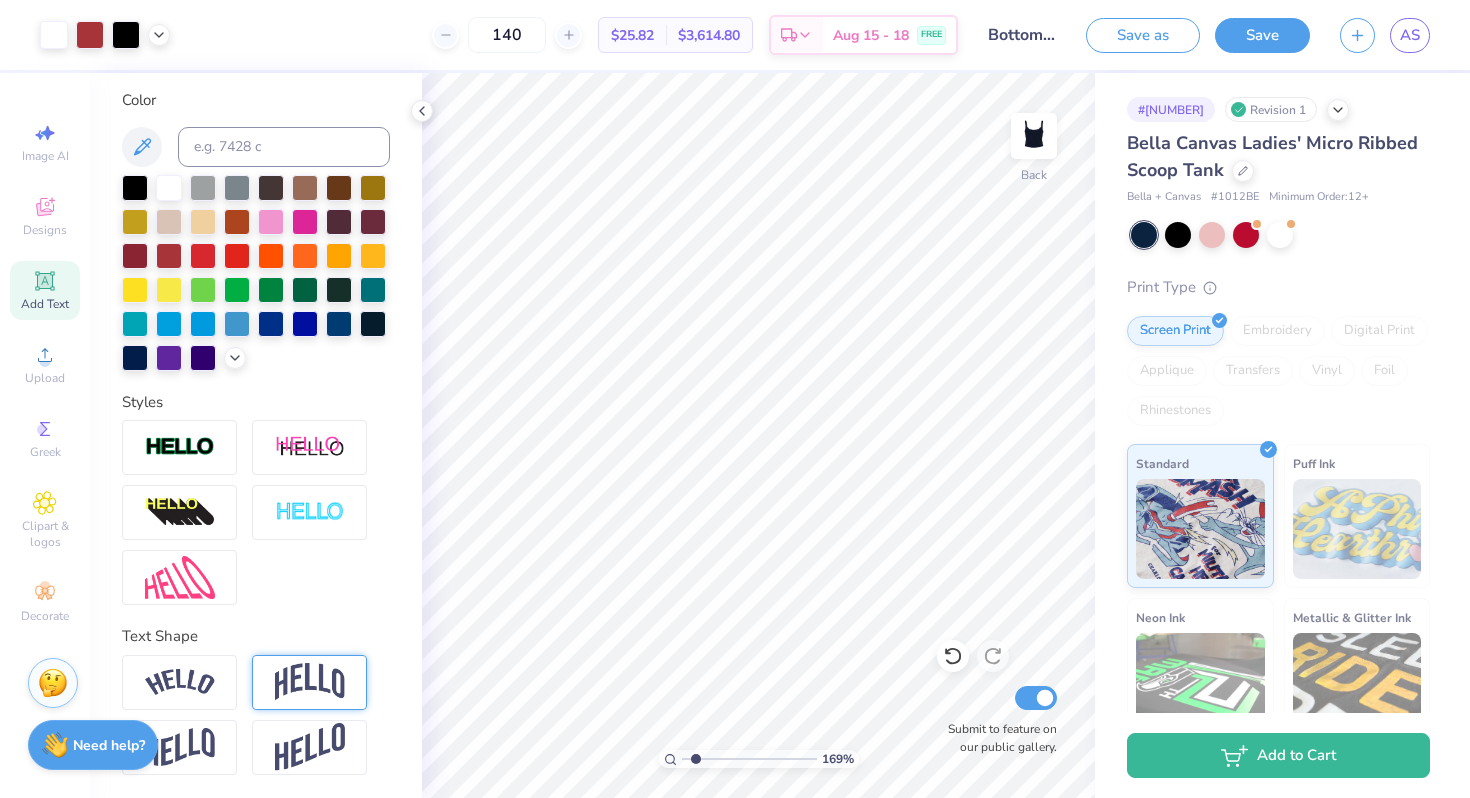 drag, startPoint x: 695, startPoint y: 754, endPoint x: 670, endPoint y: 755, distance: 25.019993 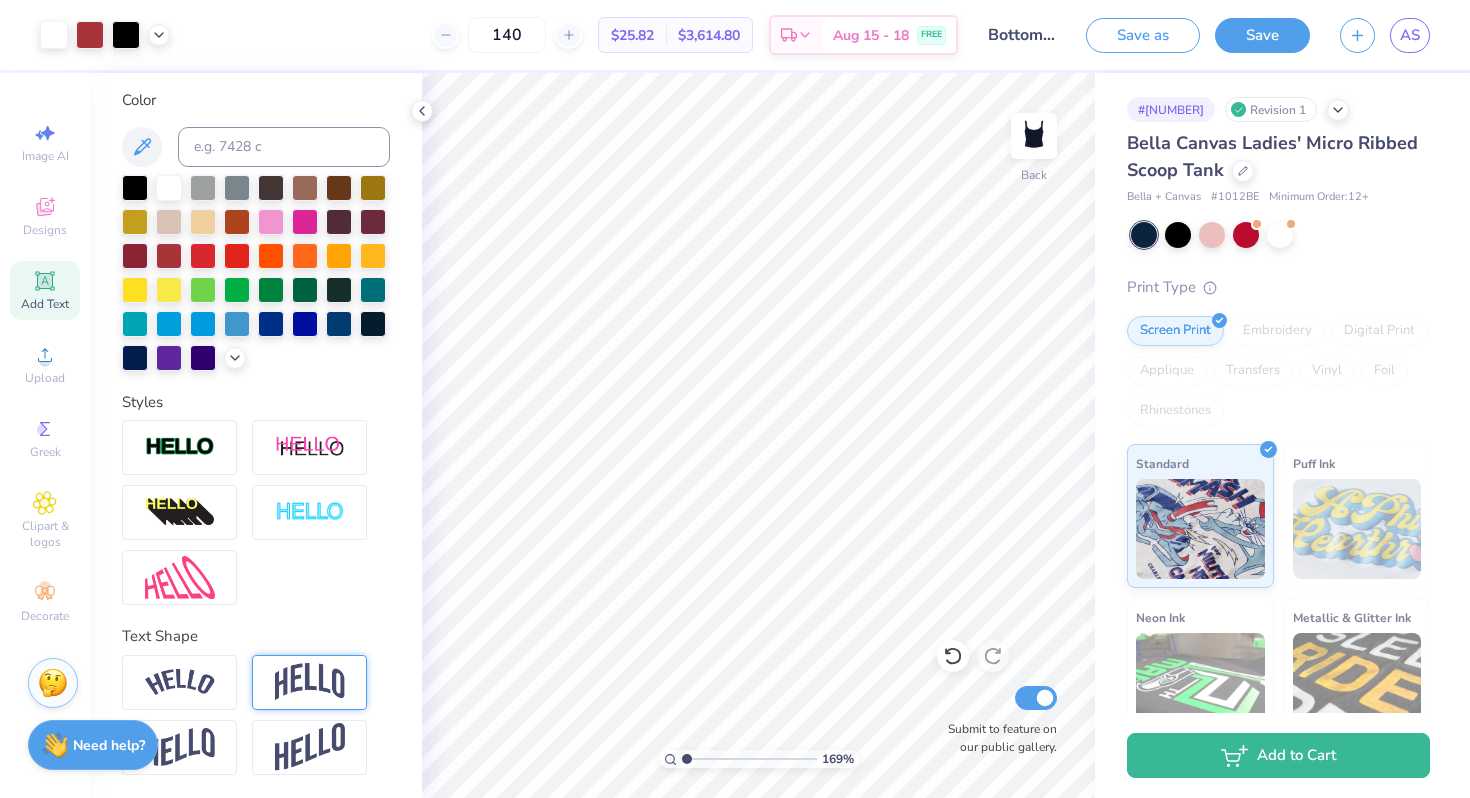 click at bounding box center [749, 759] 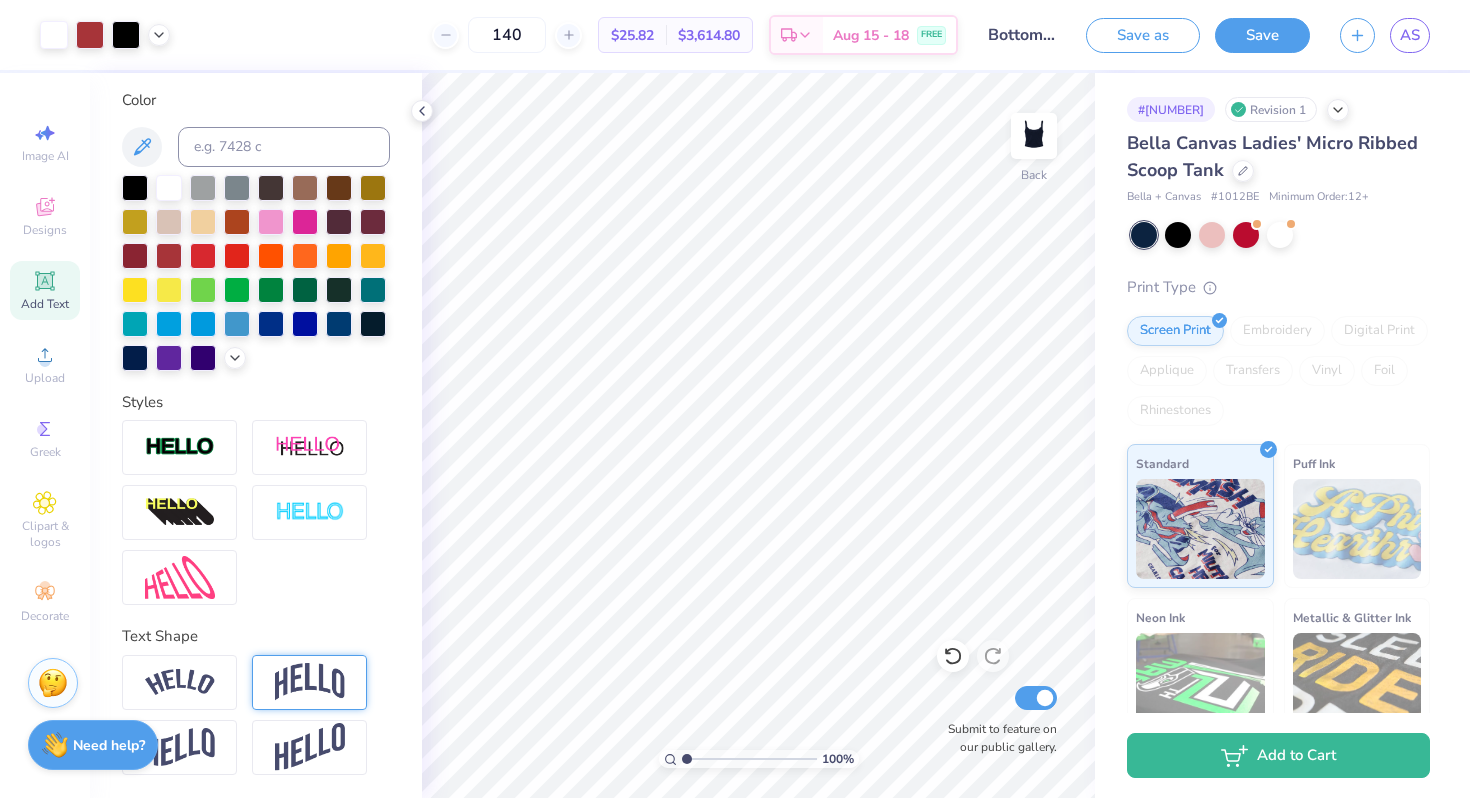 click at bounding box center (749, 759) 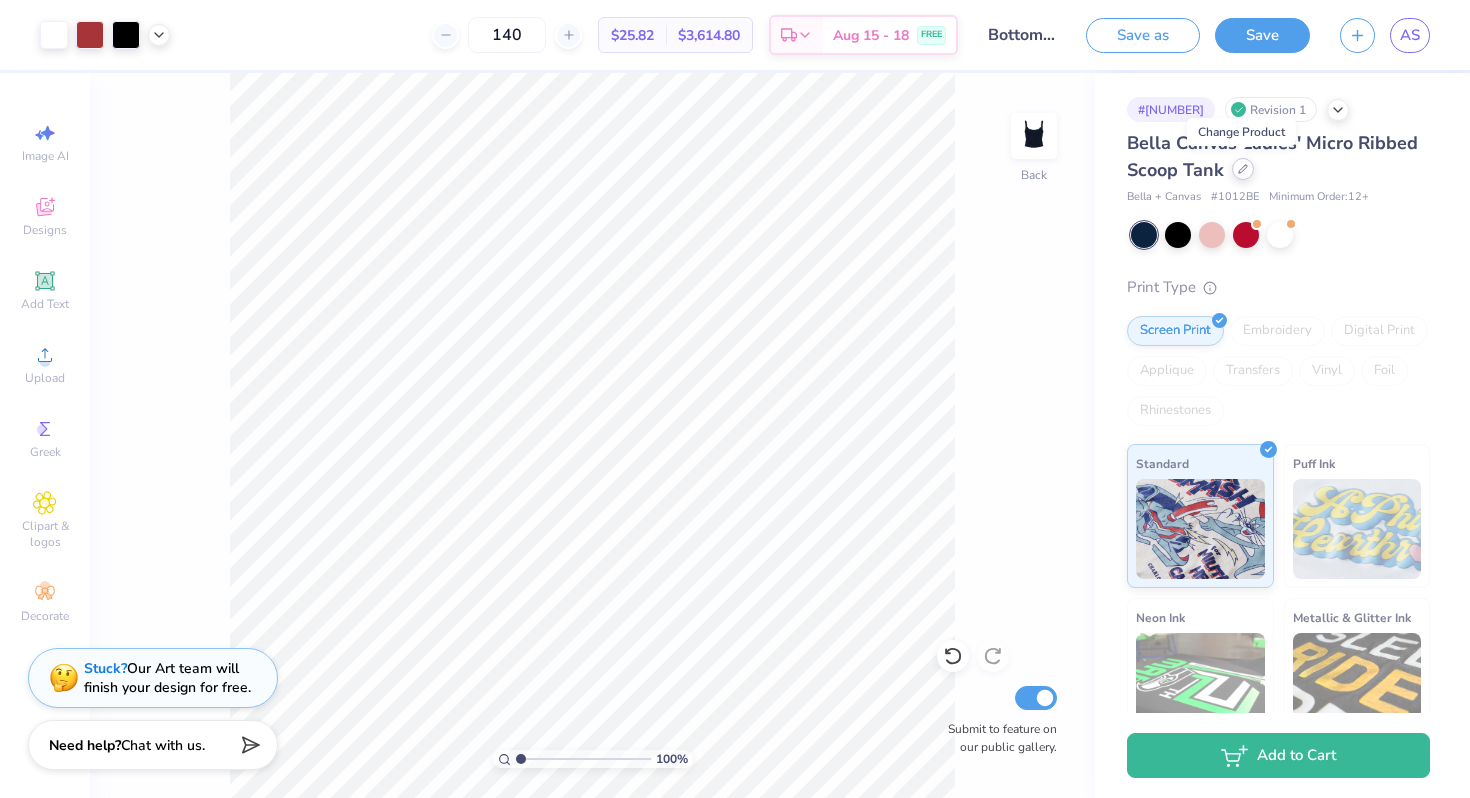 click 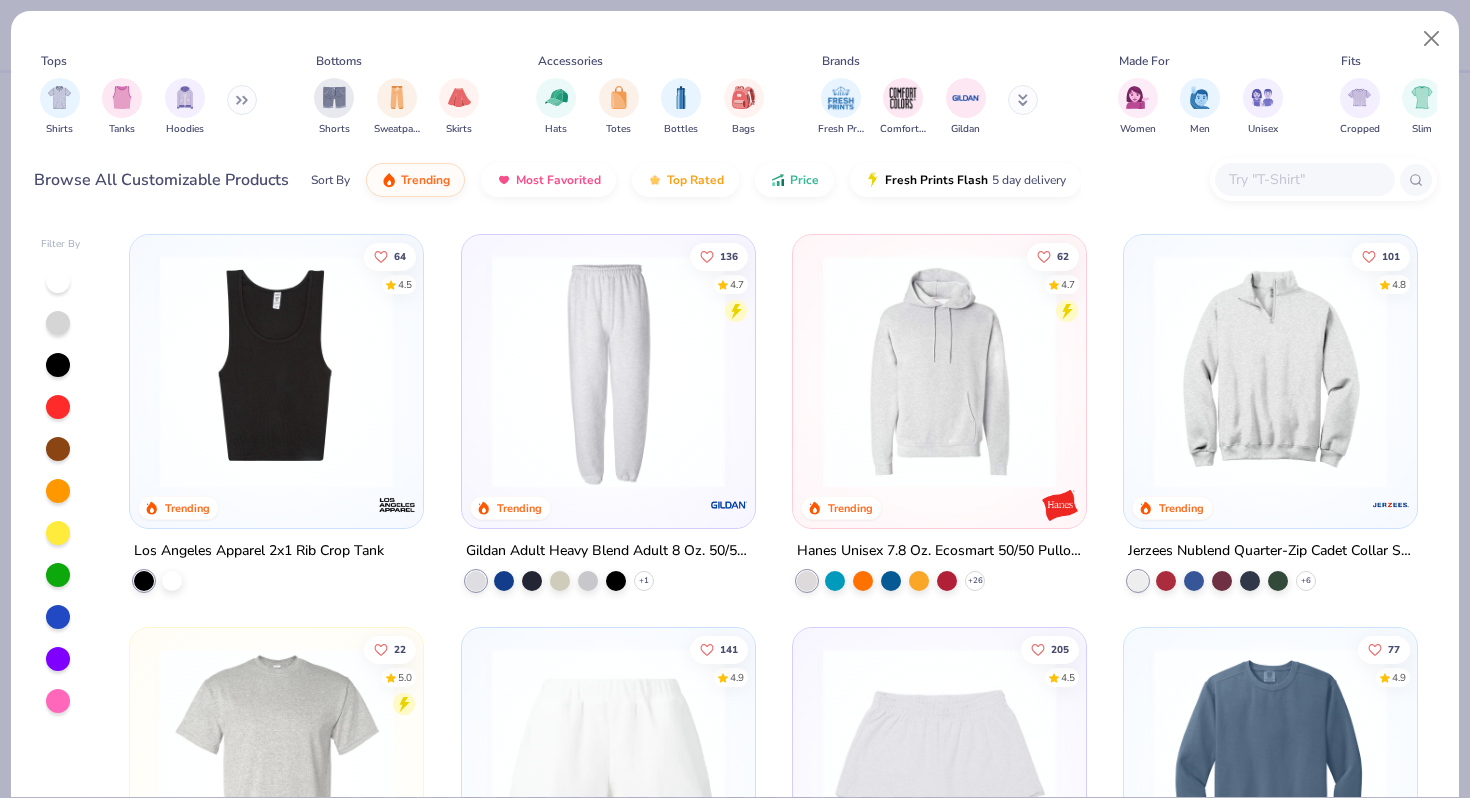 scroll, scrollTop: 4098, scrollLeft: 0, axis: vertical 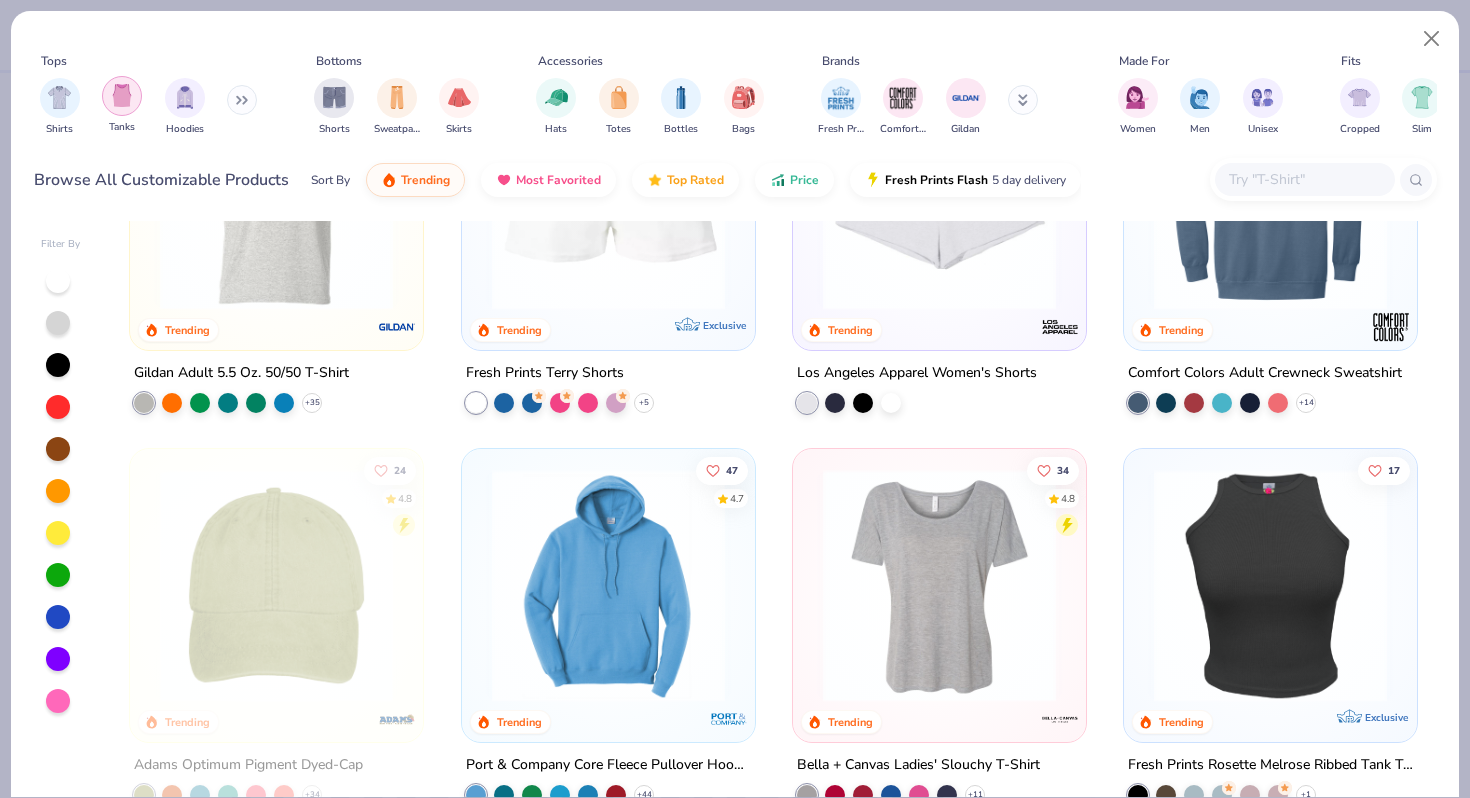 click at bounding box center [122, 95] 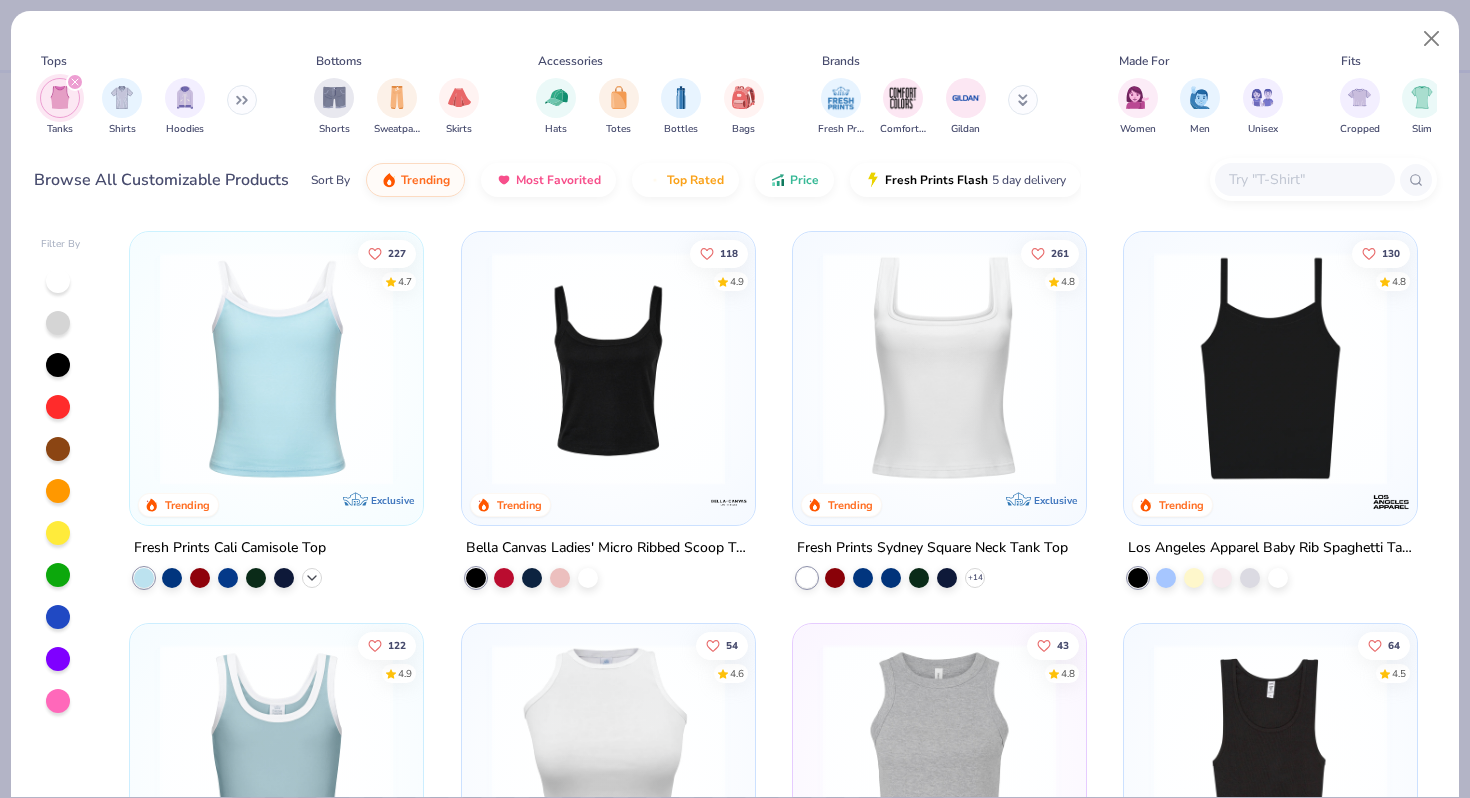 click 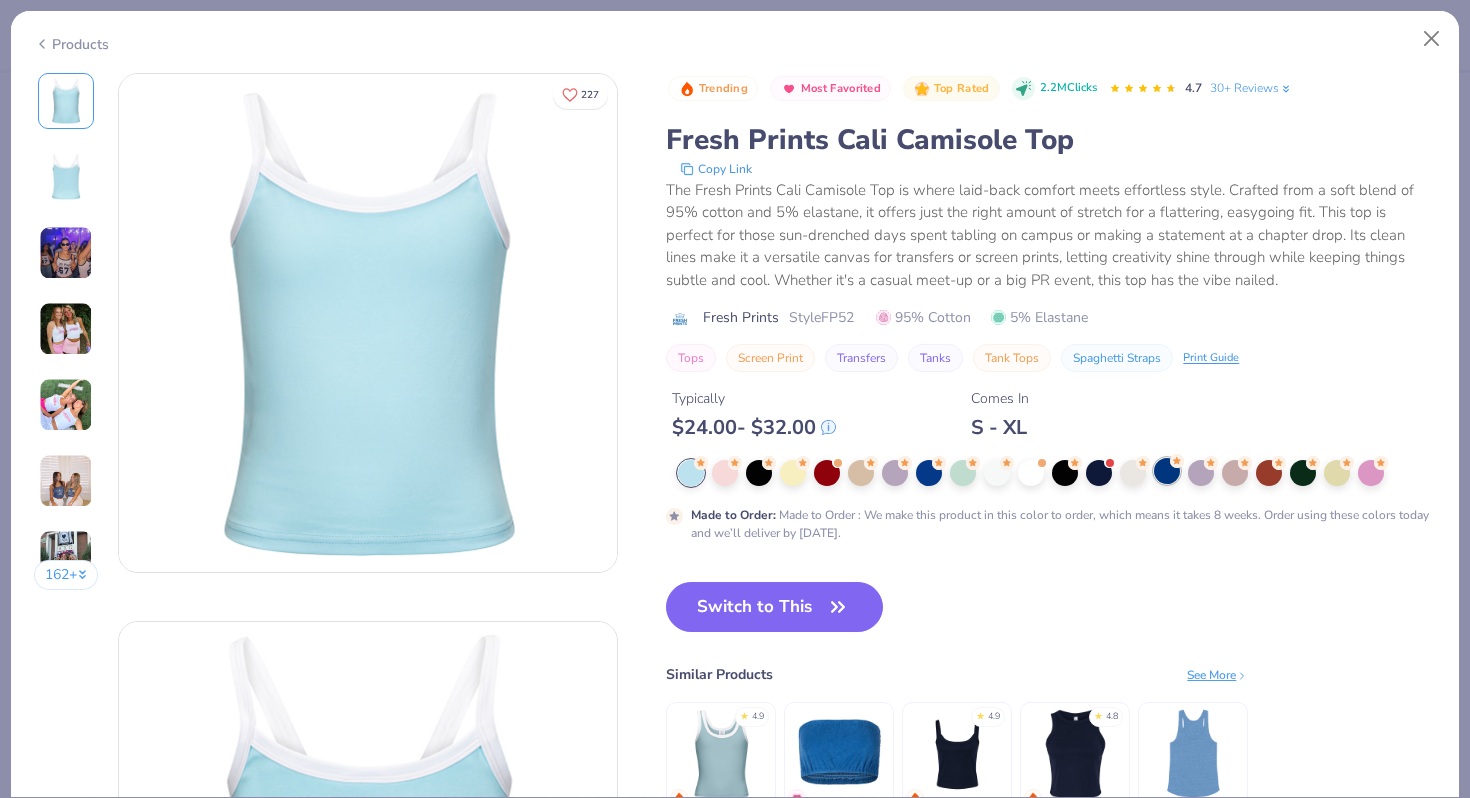click at bounding box center (1167, 471) 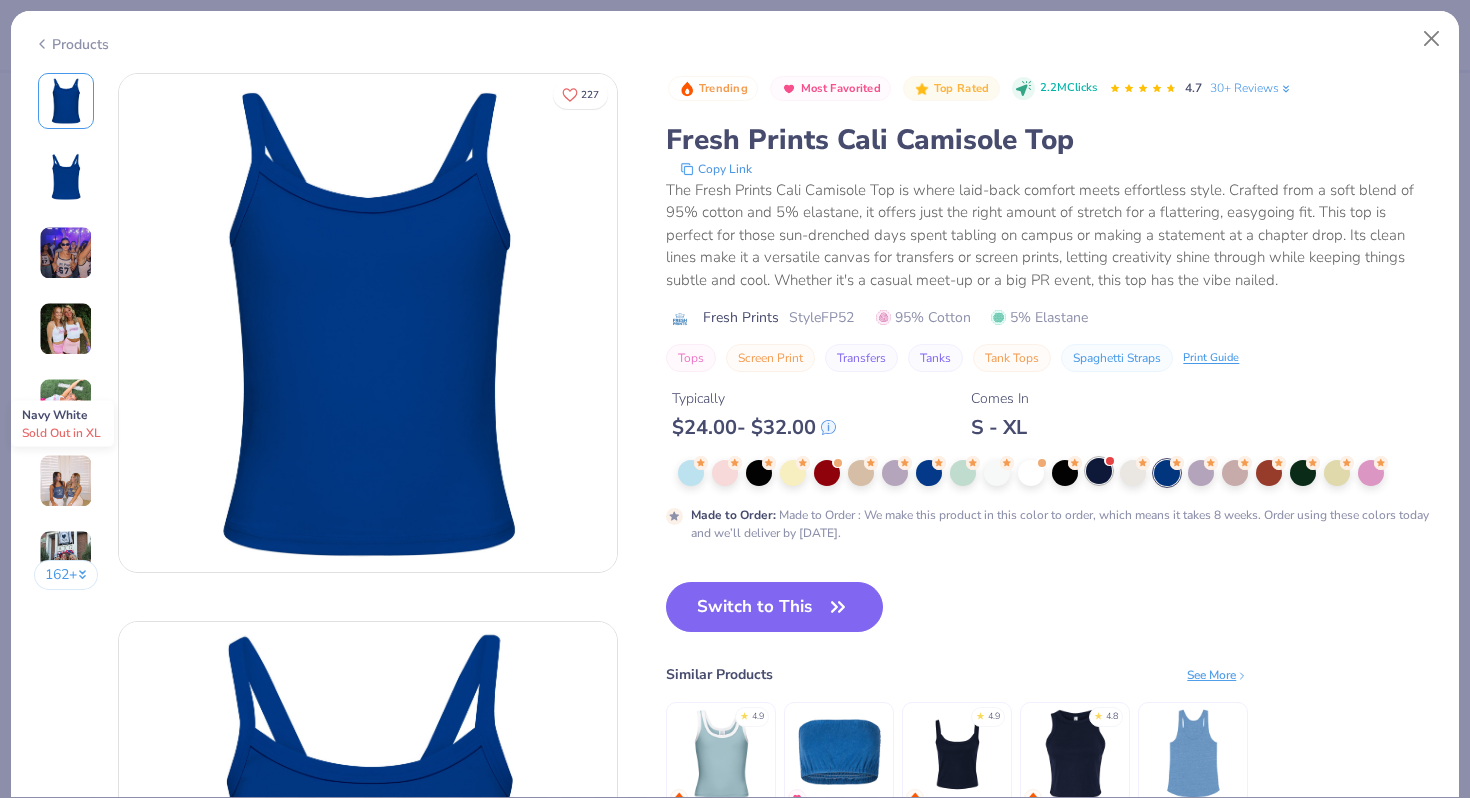 click at bounding box center (1099, 471) 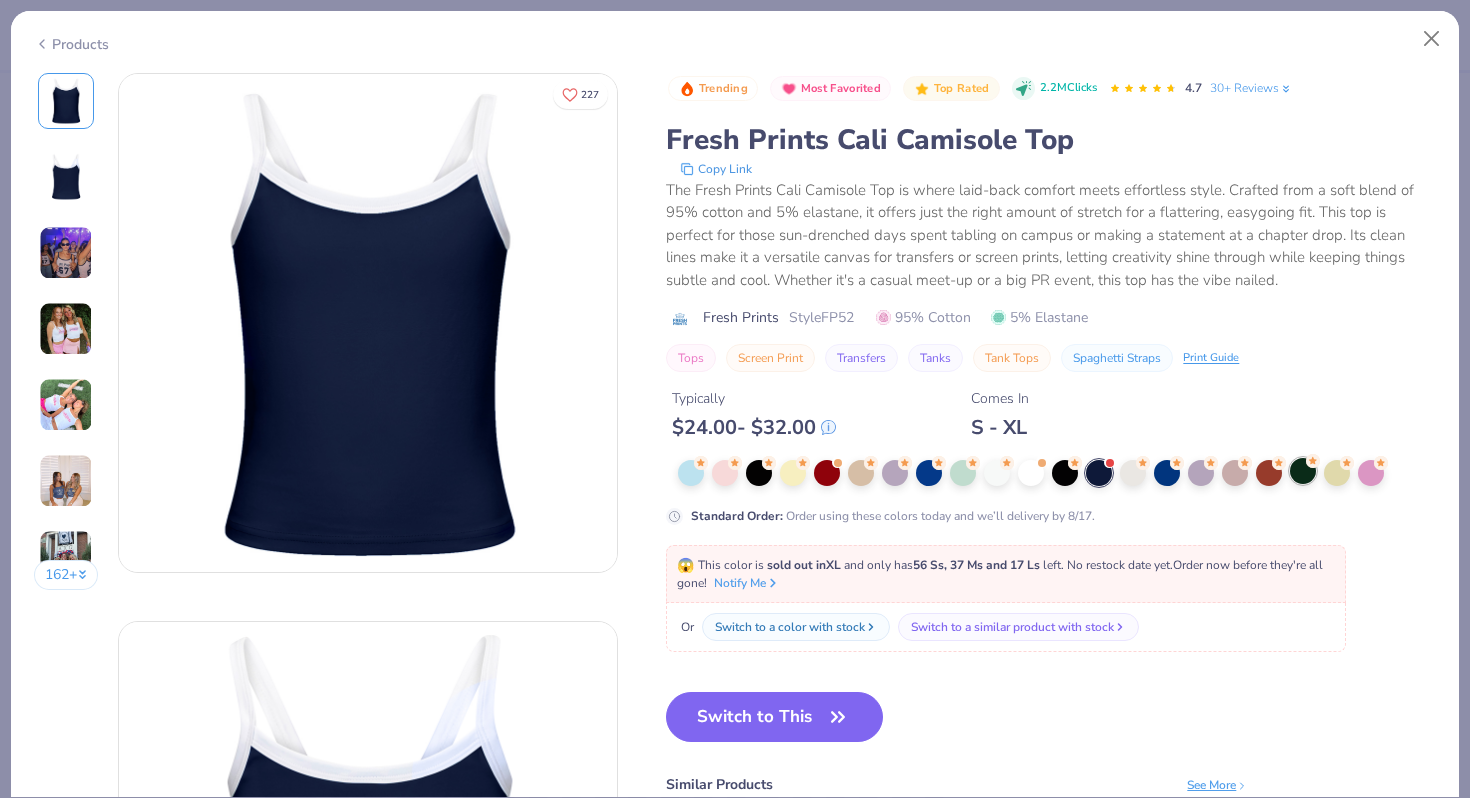 click at bounding box center (1303, 471) 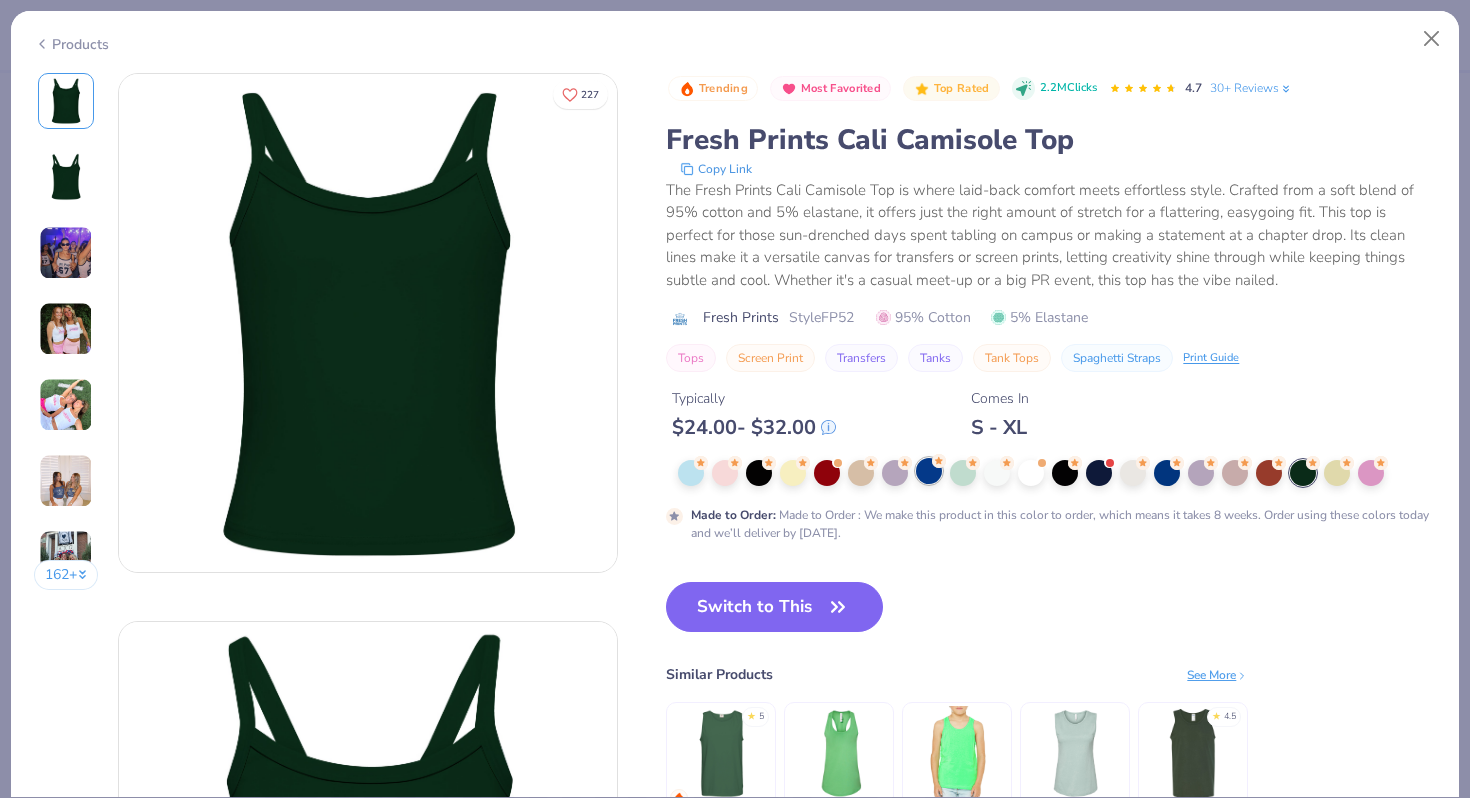 click at bounding box center [929, 471] 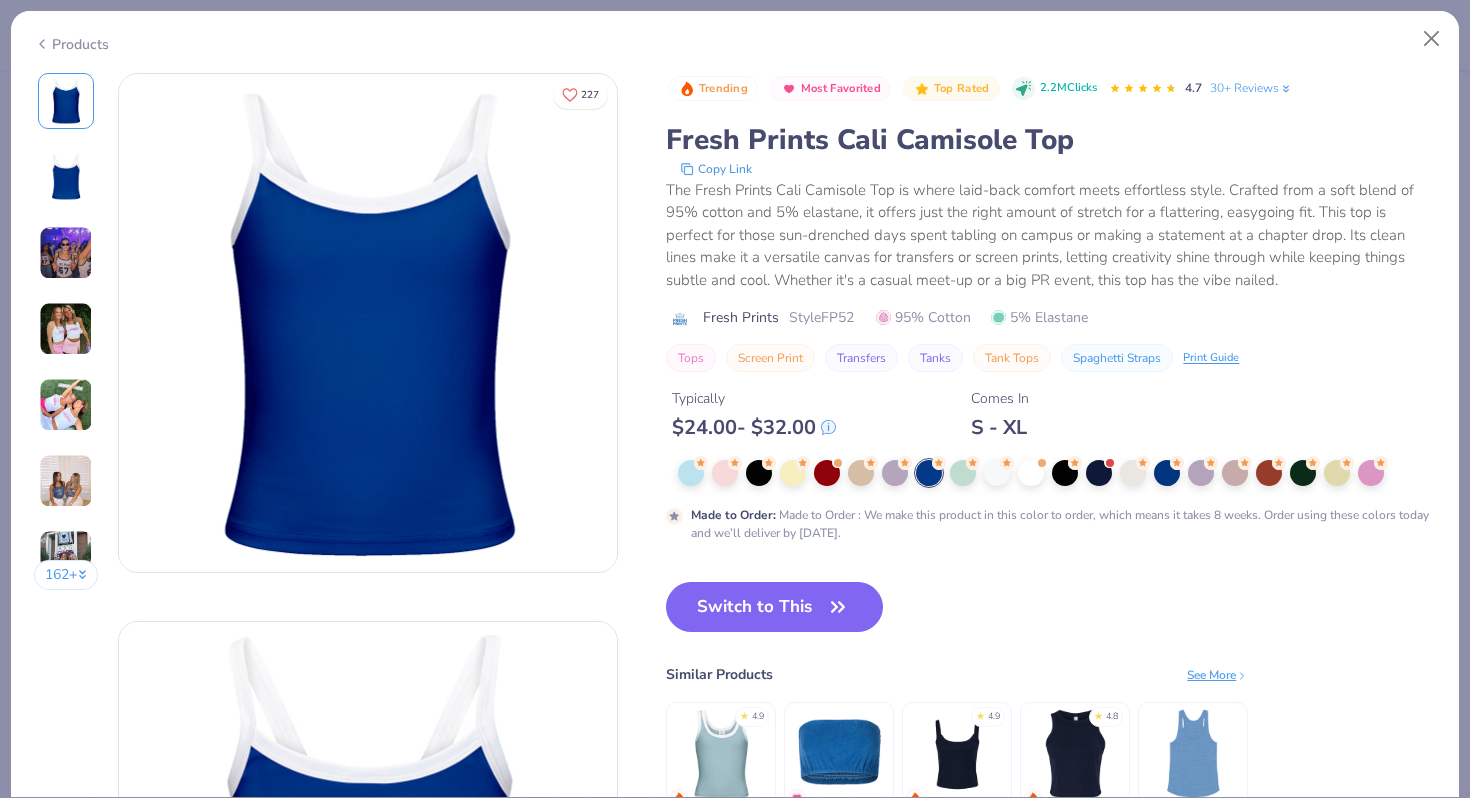 click on "Made to Order :   We make this product in this color to order, which means it takes 8 weeks. Order using these colors today and we’ll deliver by [DATE]." at bounding box center [1051, 501] 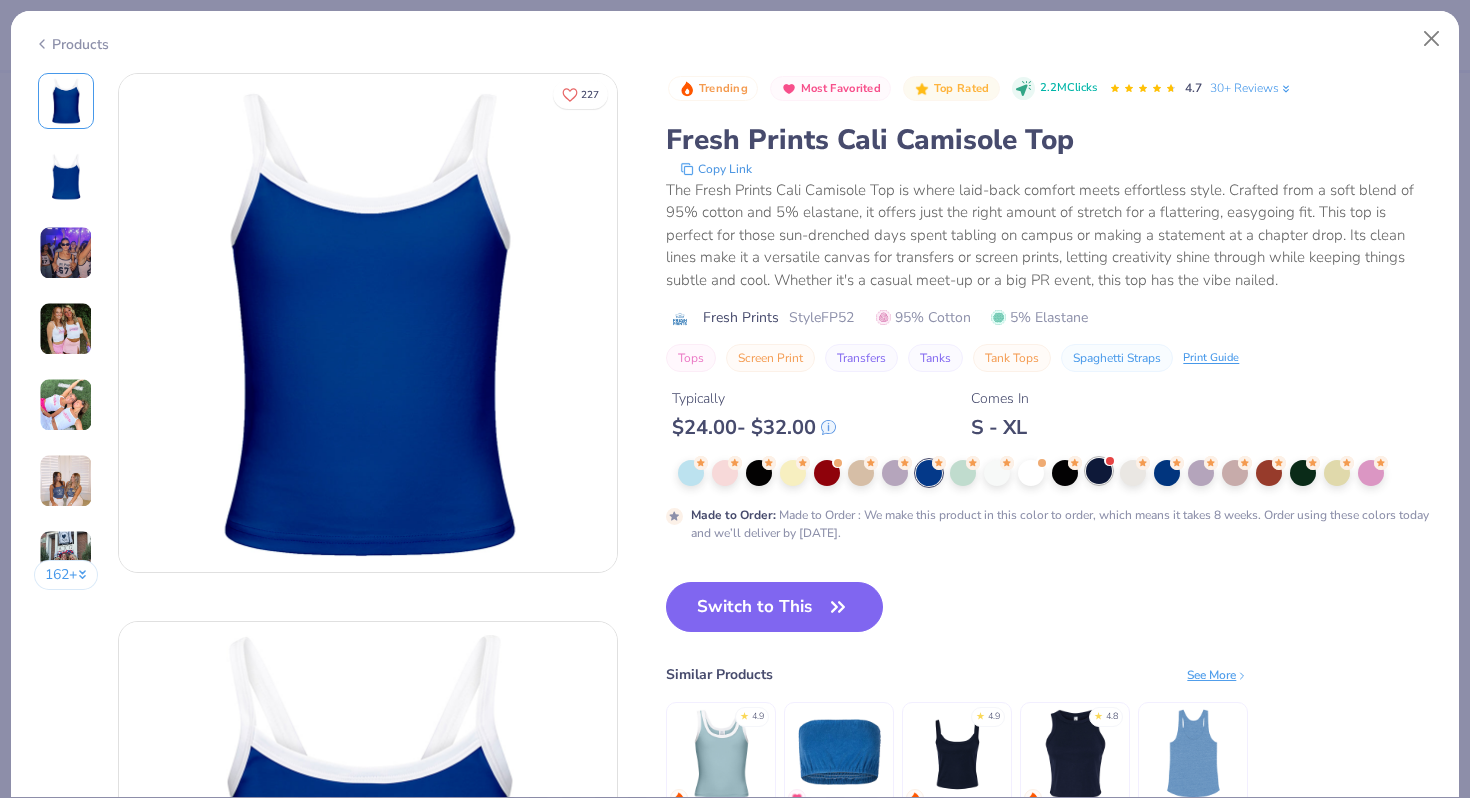 click at bounding box center (1099, 471) 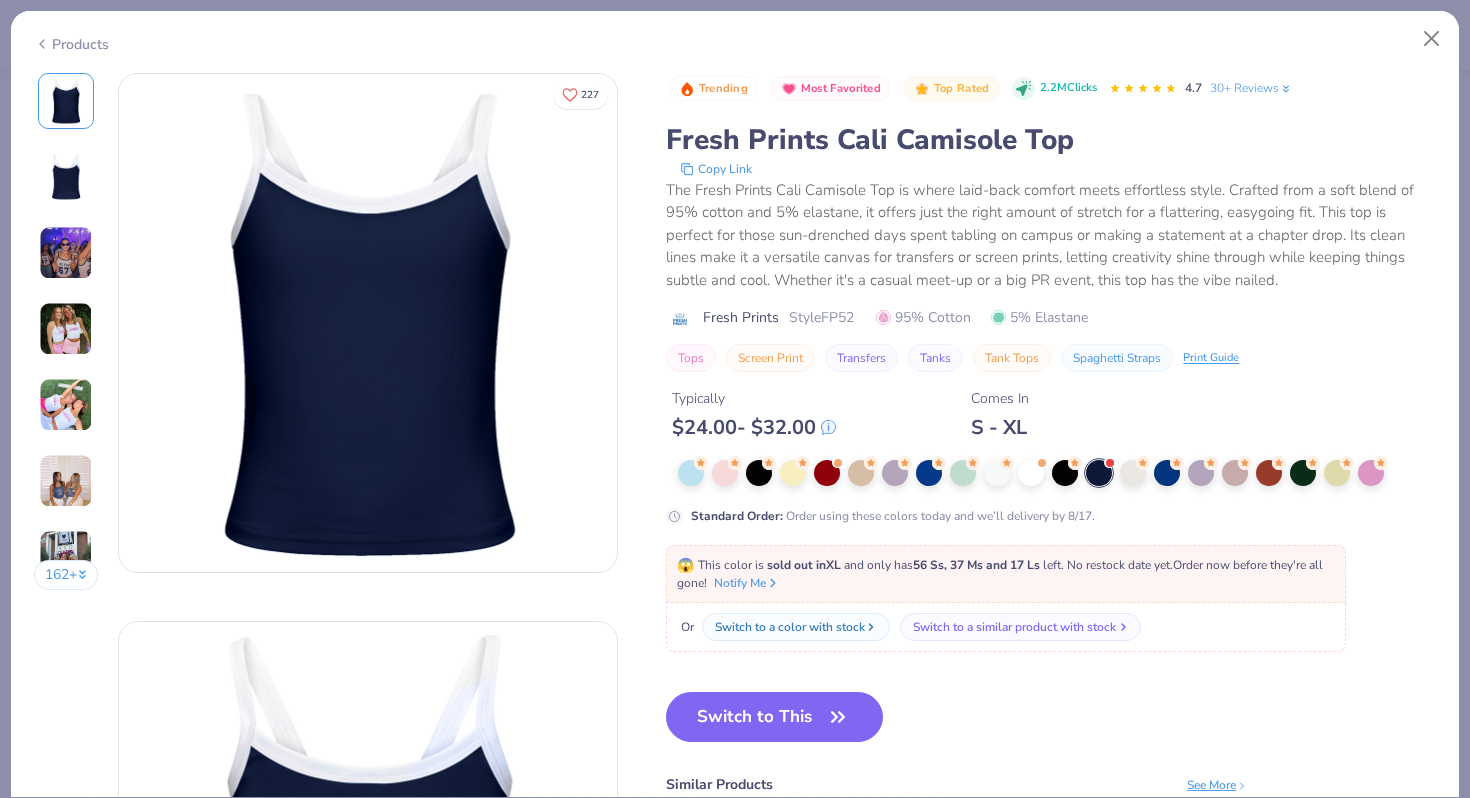 click on "Switch to a similar product with stock" at bounding box center [1014, 627] 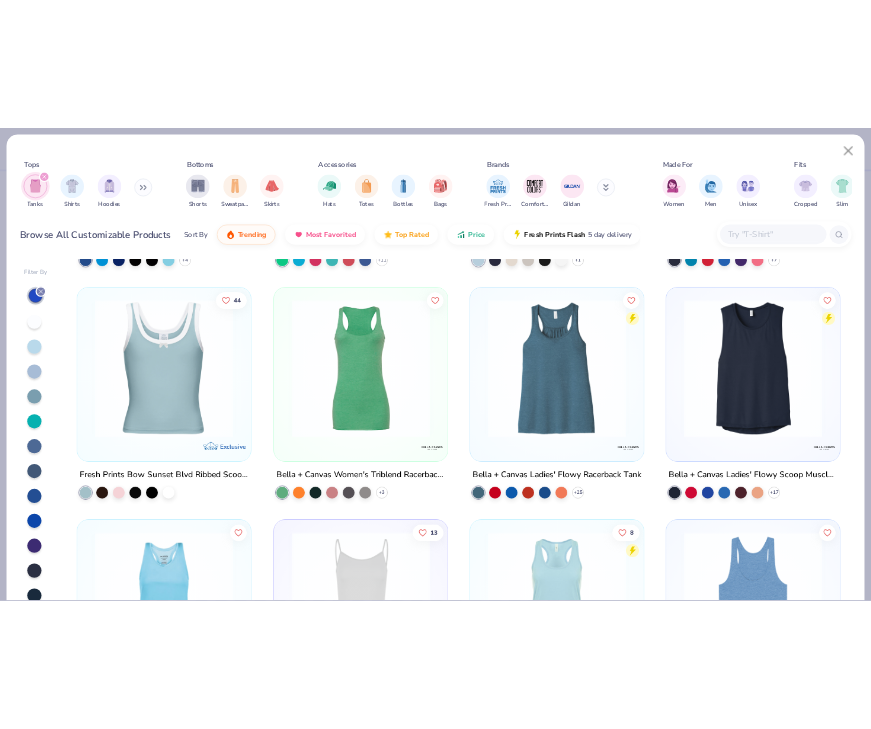 scroll, scrollTop: 2459, scrollLeft: 0, axis: vertical 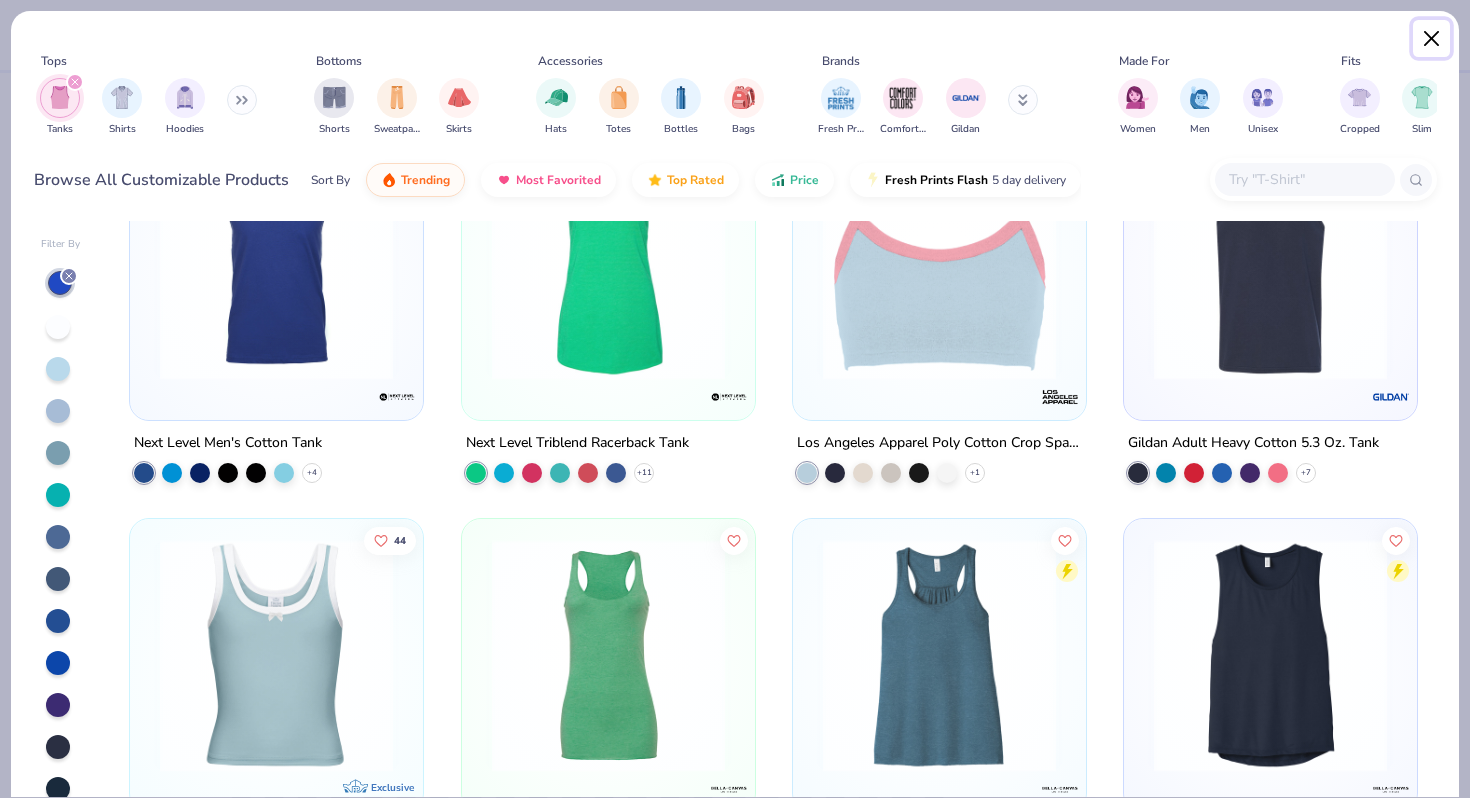 click at bounding box center [1432, 39] 